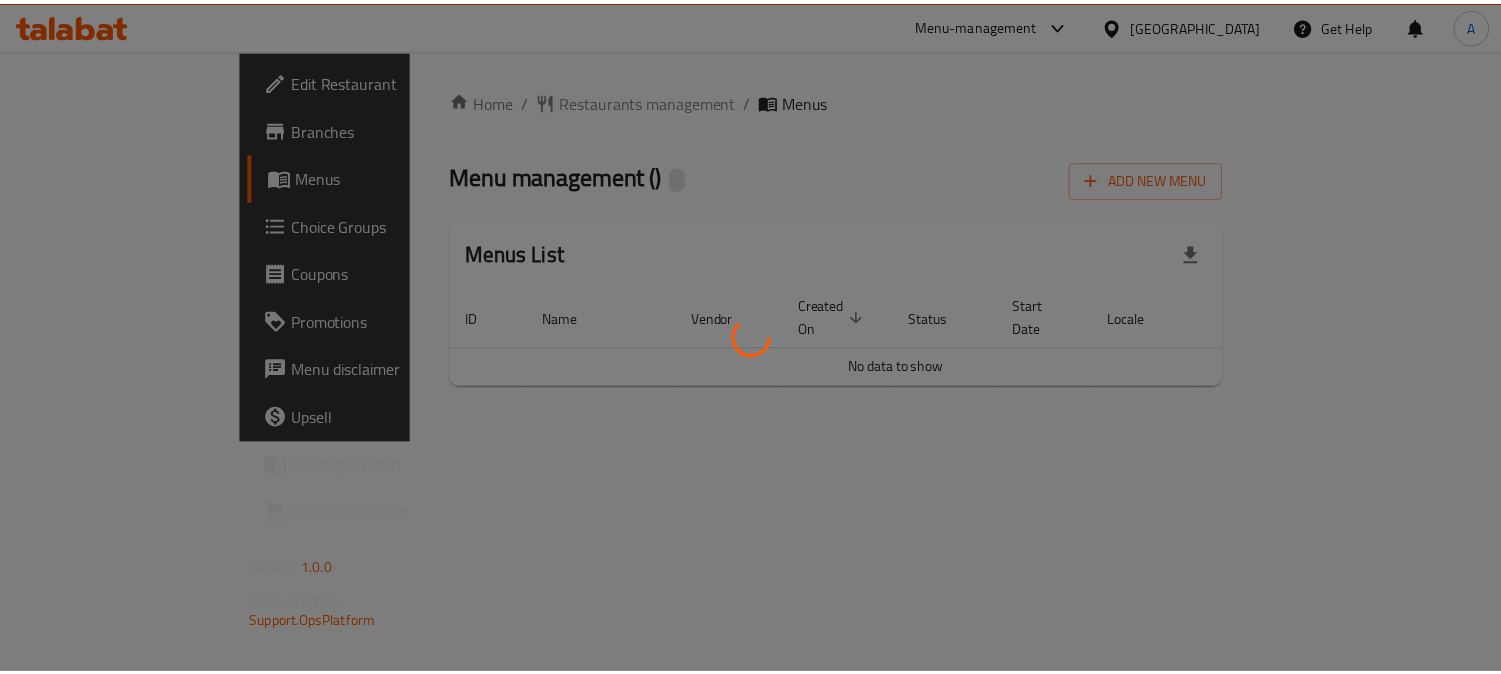 scroll, scrollTop: 0, scrollLeft: 0, axis: both 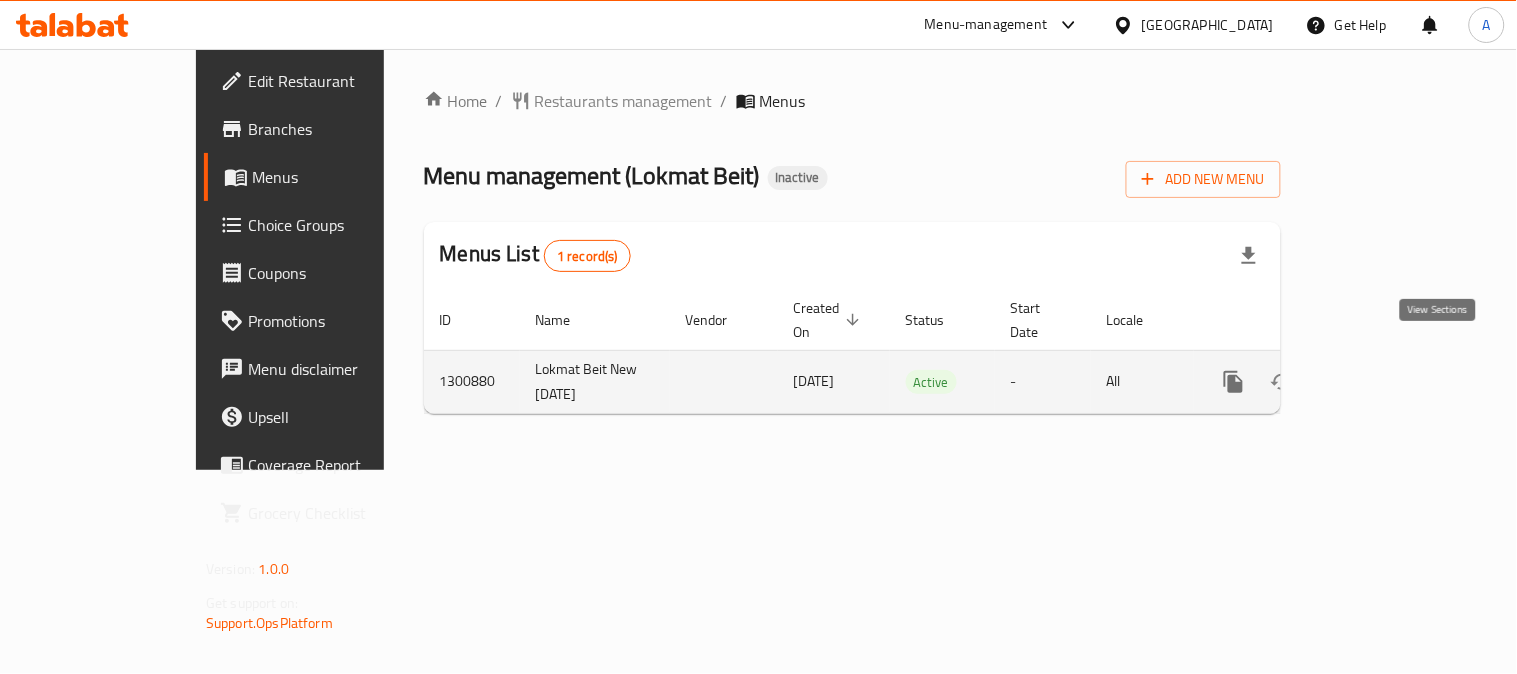 click 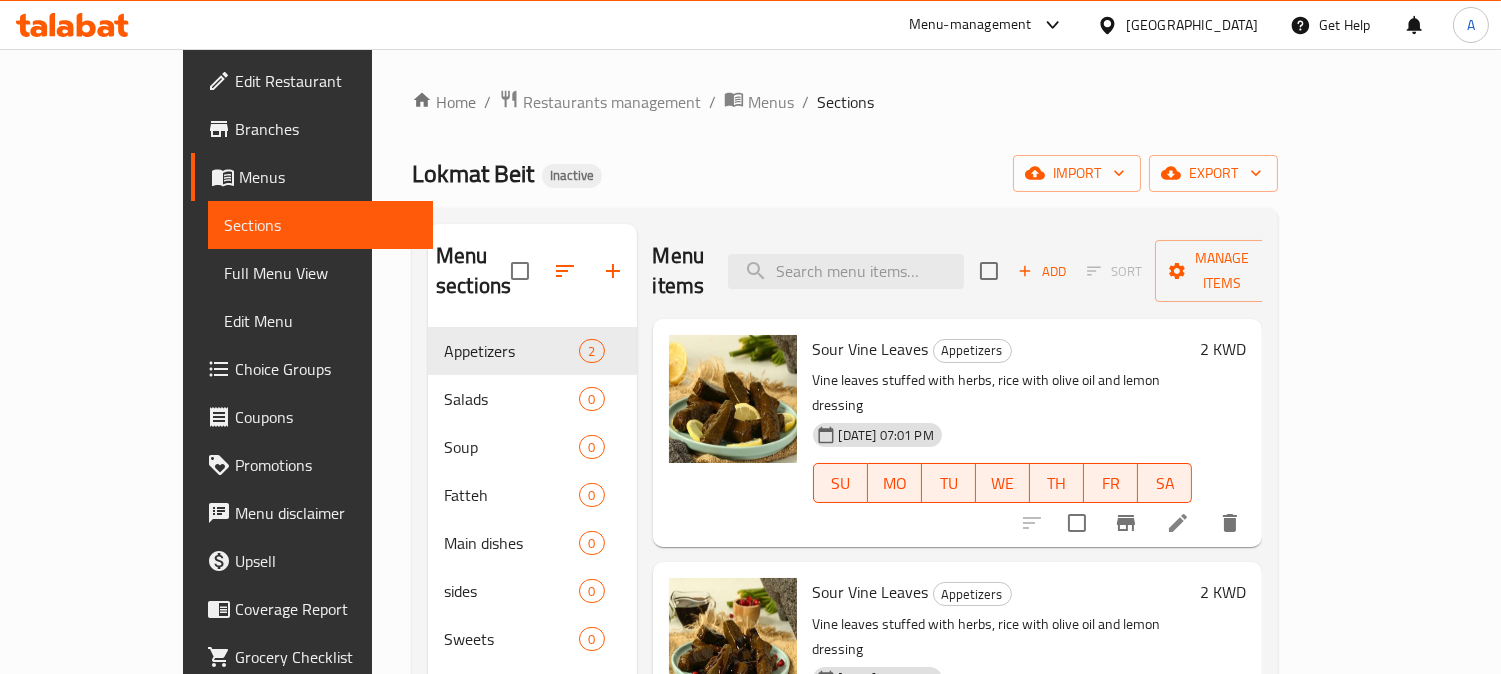 click on "Home / Restaurants management / Menus / Sections Lokmat Beit Inactive import export Menu sections Appetizers 2 Salads 0 Soup 0 Fatteh 0 Main dishes  0 sides  0 Sweets 0 Drinks 0 Menu items Add Sort Manage items Sour Vine Leaves    Appetizers Vine leaves stuffed with herbs, rice with olive oil and lemon dressing 16-07-2025 07:01 PM SU MO TU WE TH FR SA 2   KWD Sour Vine Leaves    Appetizers Vine leaves stuffed with herbs, rice with olive oil and lemon dressing 16-07-2025 07:05 PM SU MO TU WE TH FR SA 2   KWD" at bounding box center [845, 501] 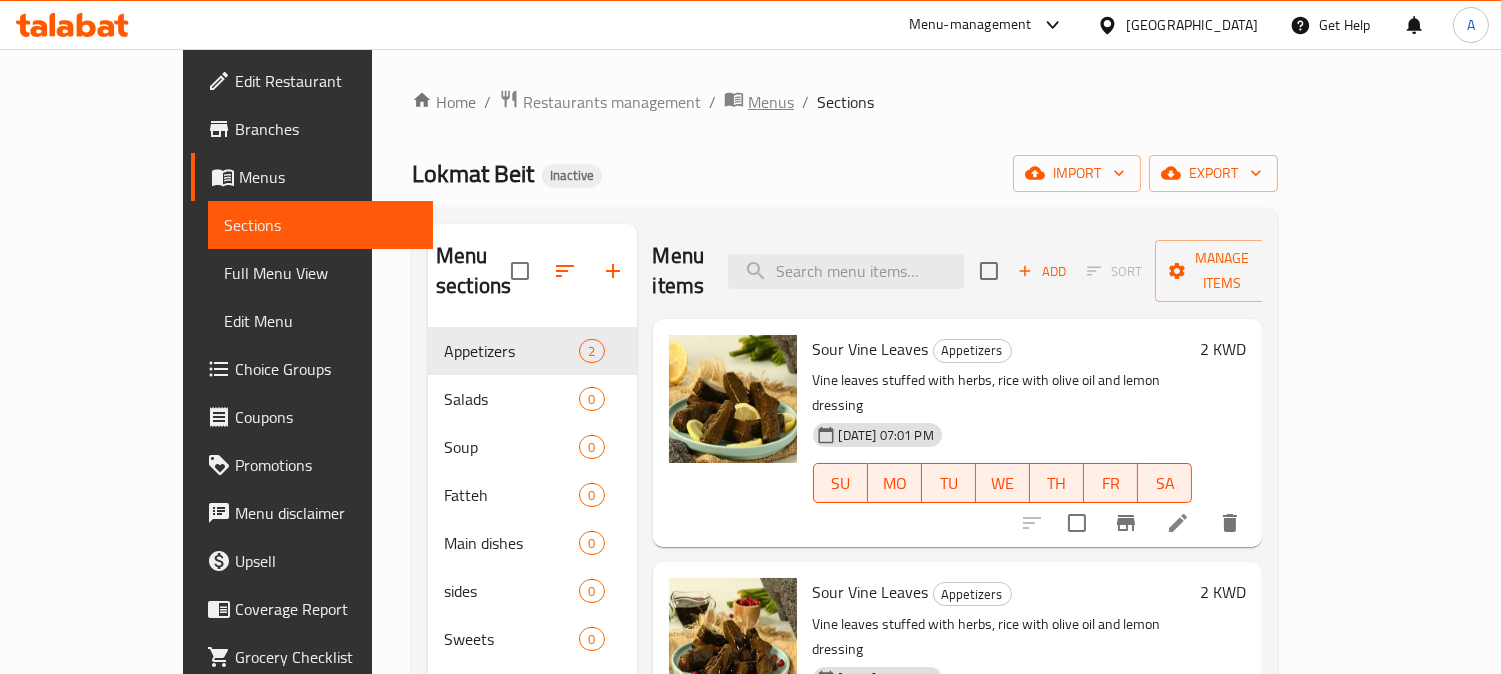click on "Menus" at bounding box center (771, 102) 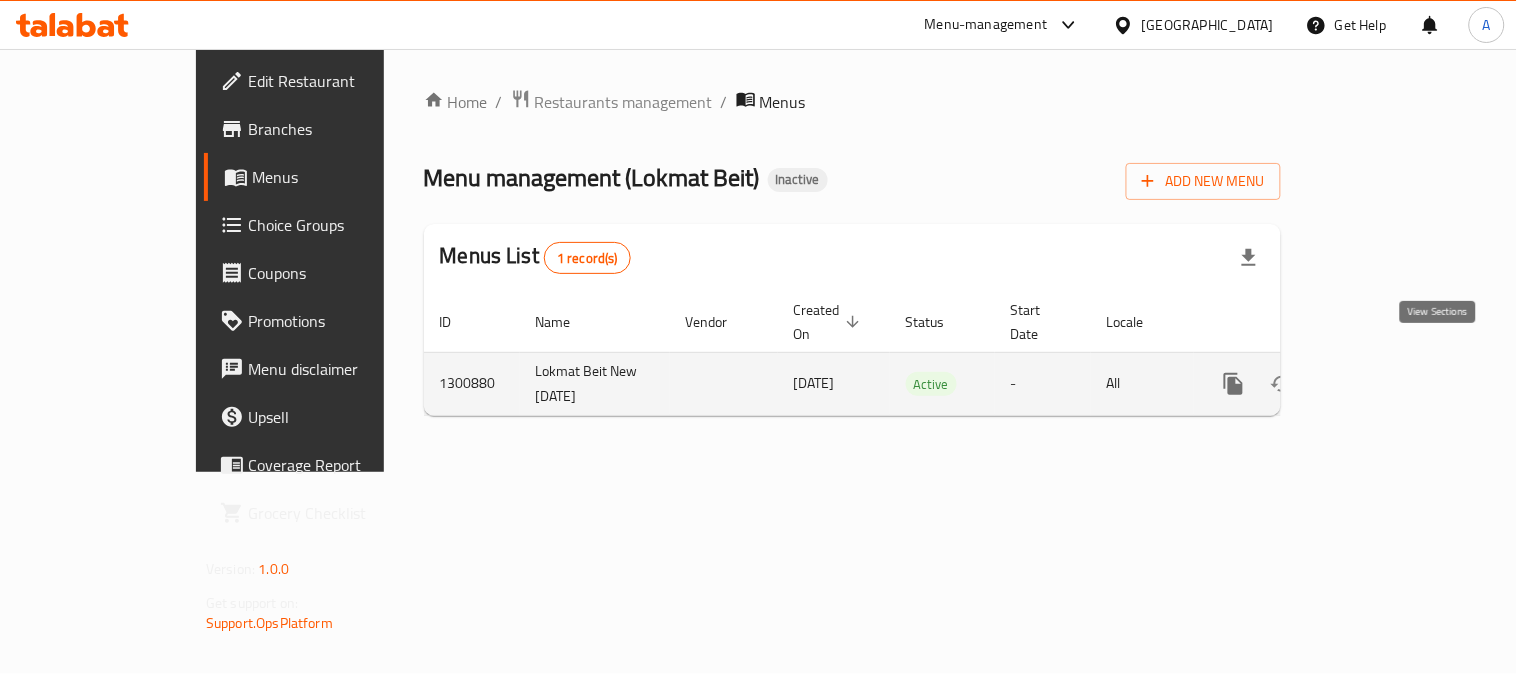click 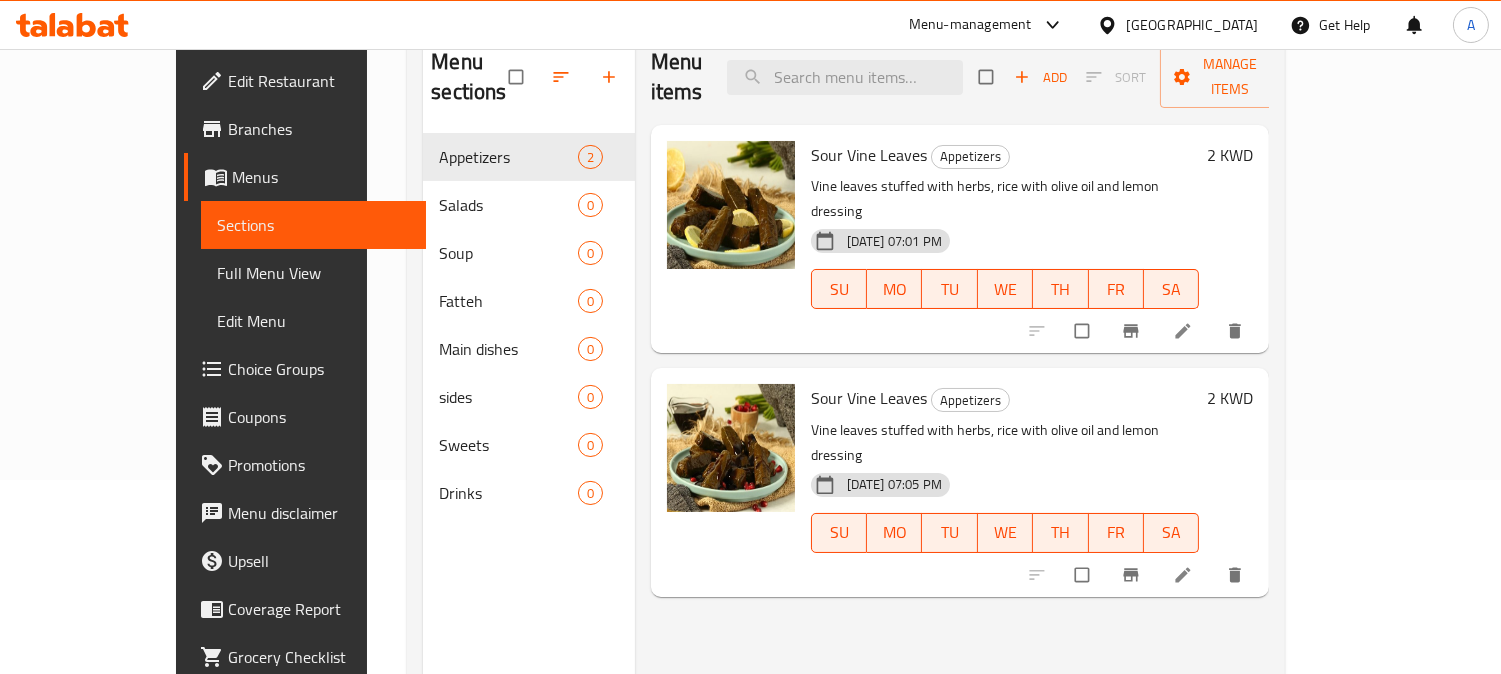 scroll, scrollTop: 0, scrollLeft: 0, axis: both 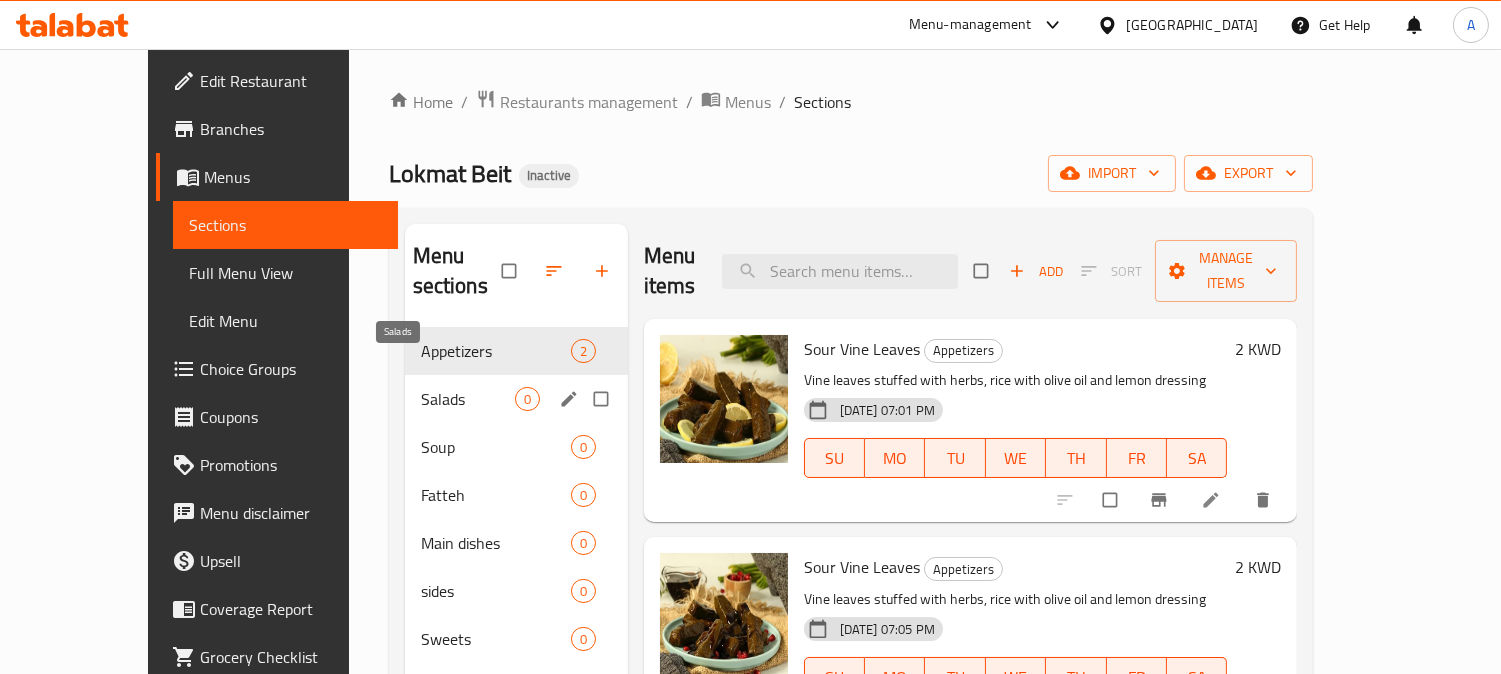 click on "Salads" at bounding box center [468, 399] 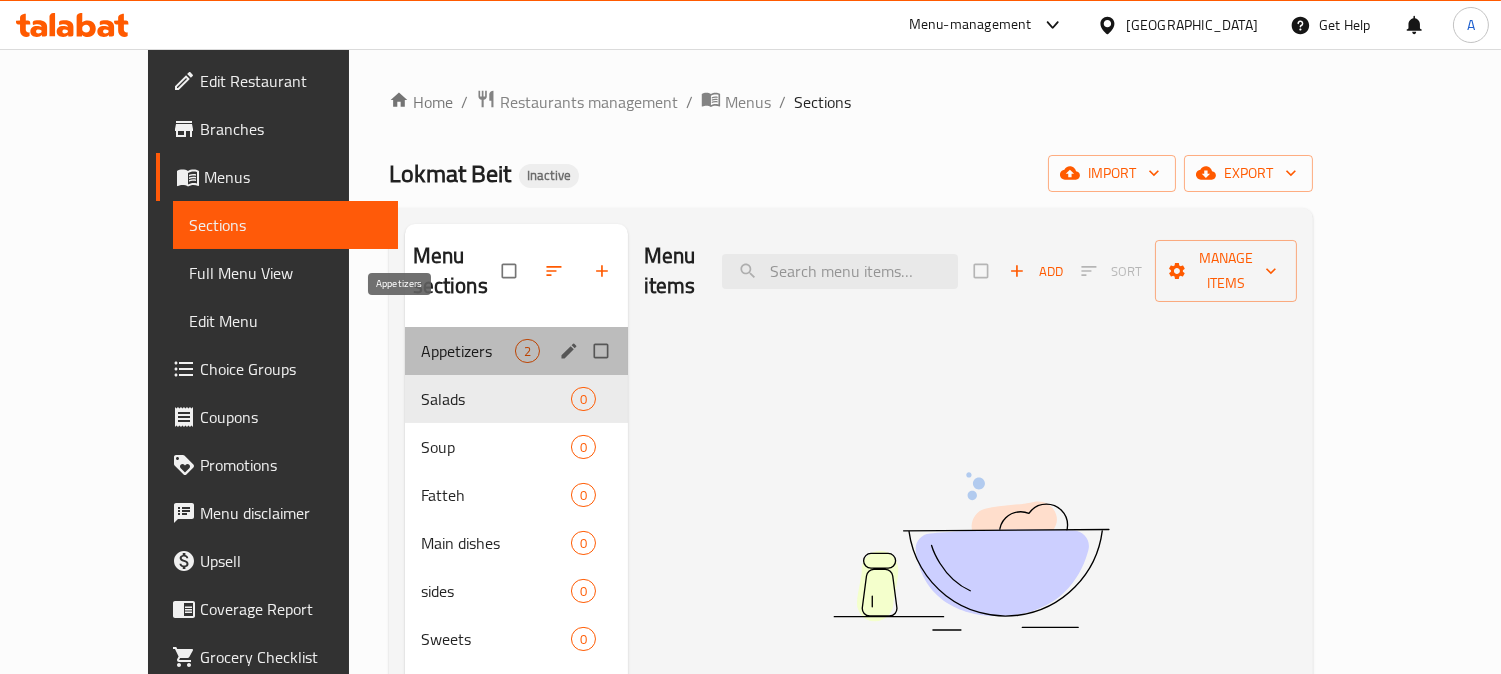 click on "Appetizers" at bounding box center [468, 351] 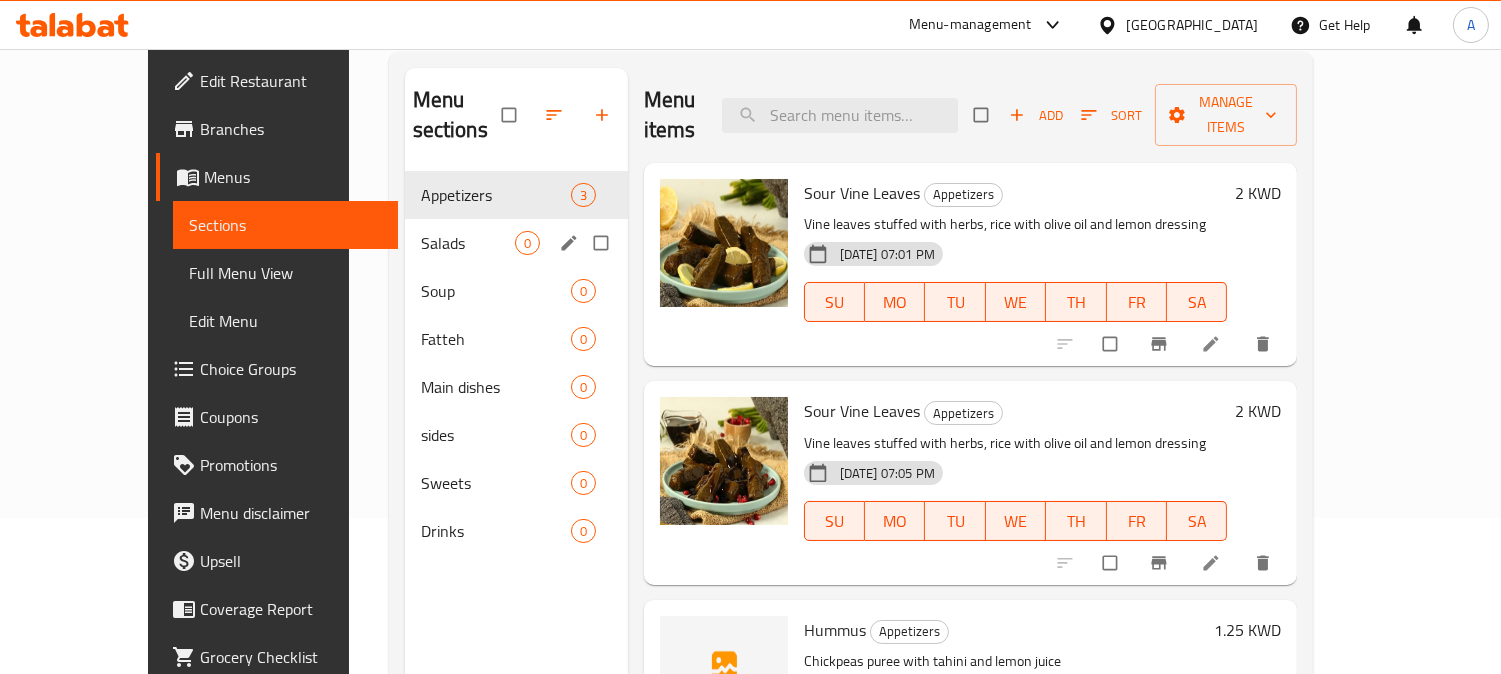 scroll, scrollTop: 0, scrollLeft: 0, axis: both 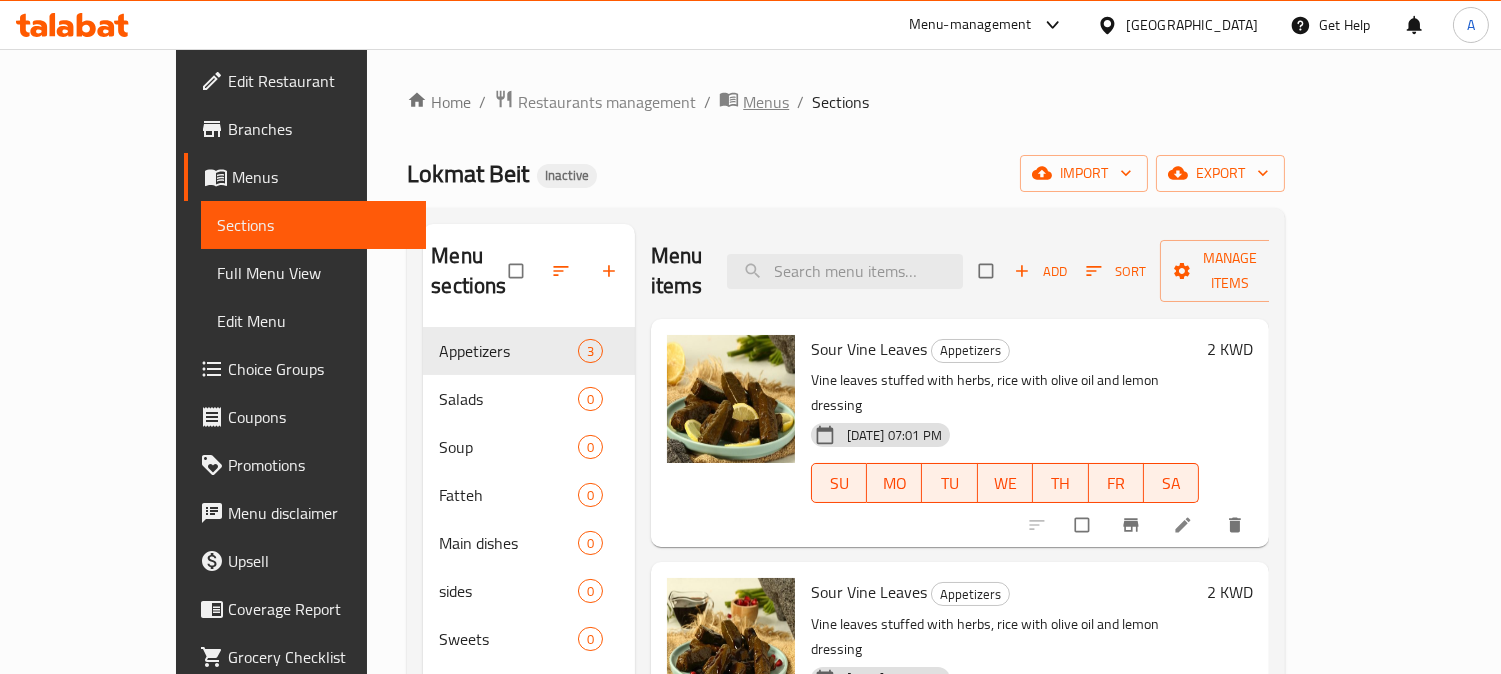 click on "Menus" at bounding box center (766, 102) 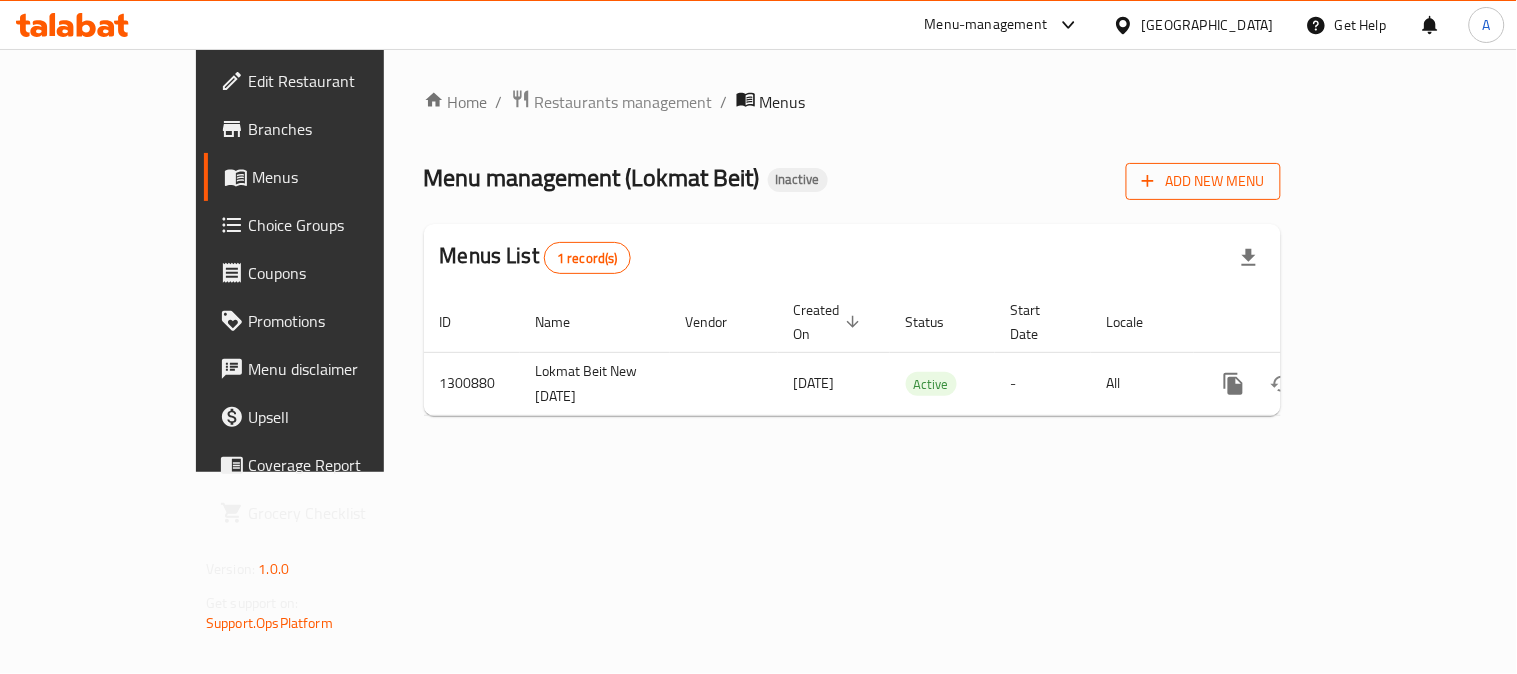 click on "Add New Menu" at bounding box center (1203, 181) 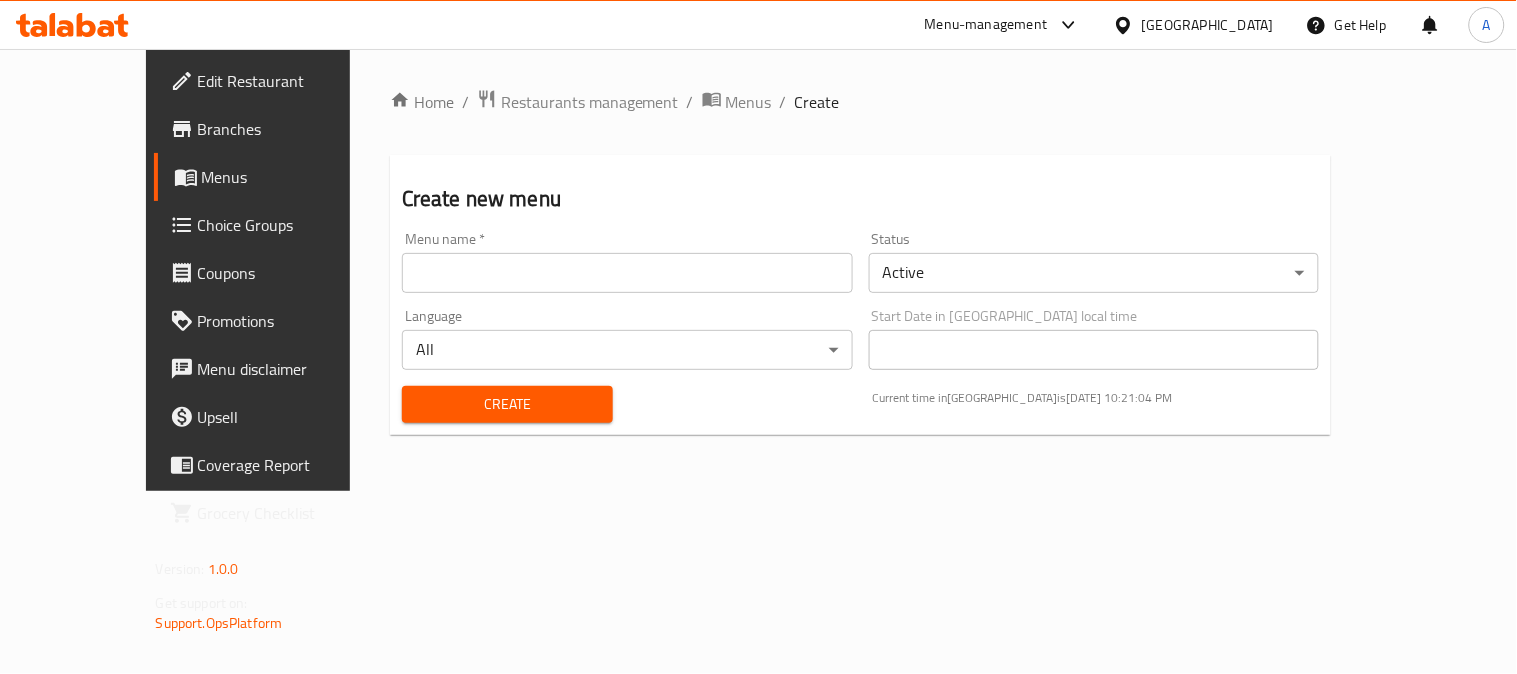 click at bounding box center [627, 273] 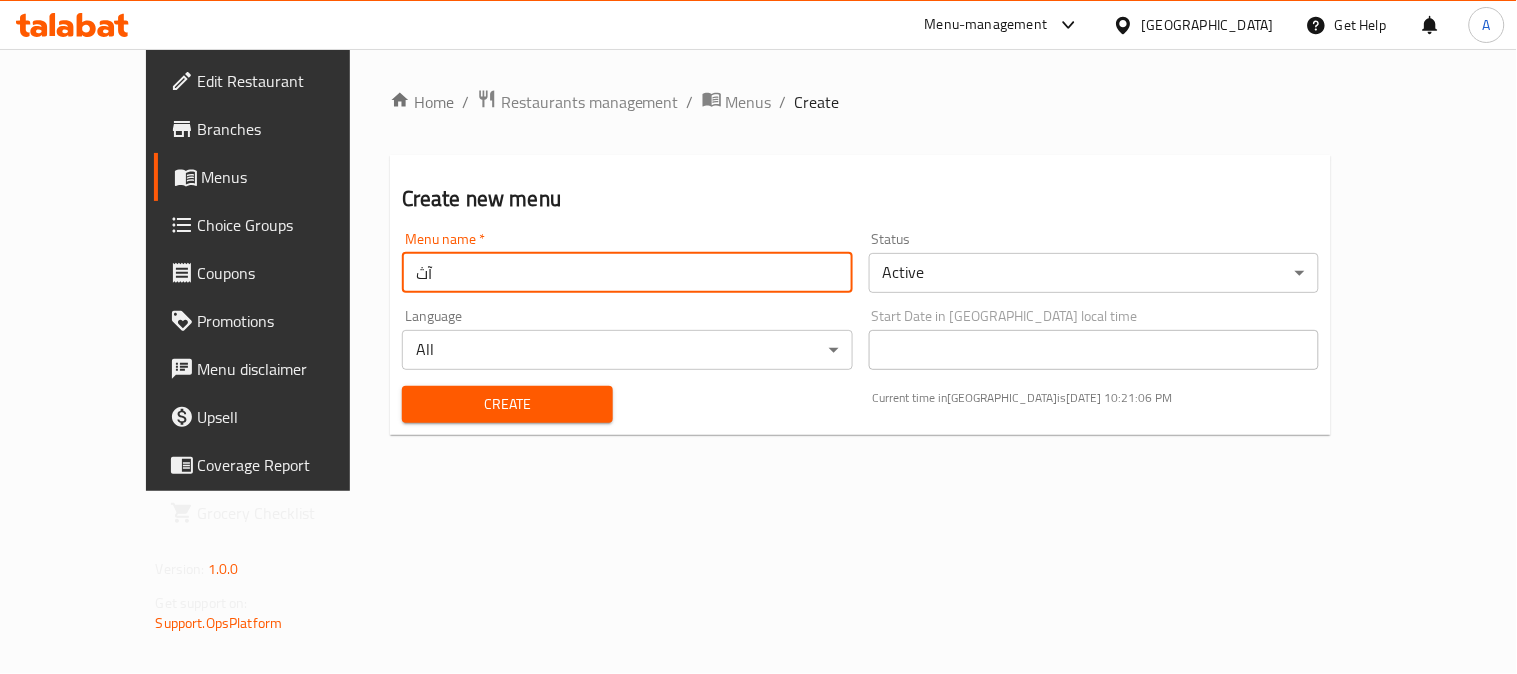 type on "آ" 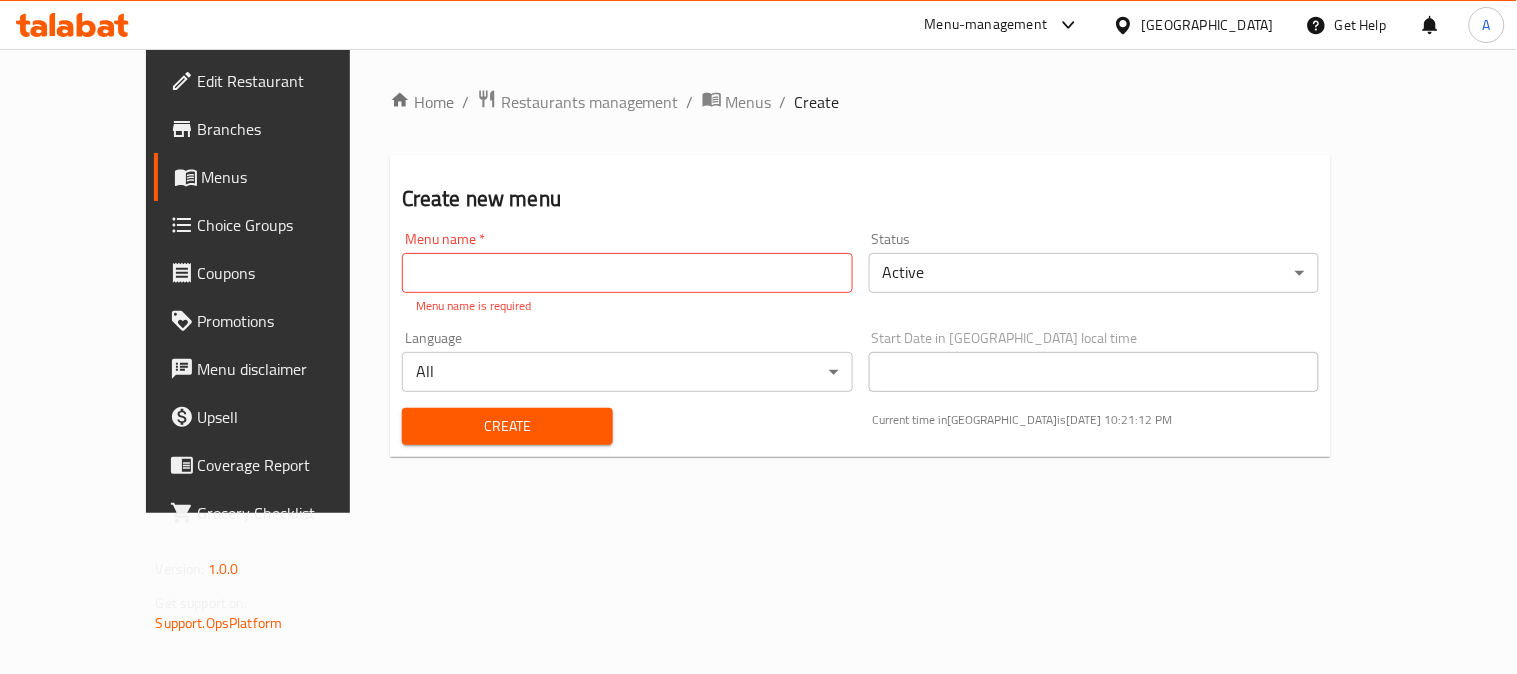 drag, startPoint x: 388, startPoint y: 277, endPoint x: 497, endPoint y: 171, distance: 152.04276 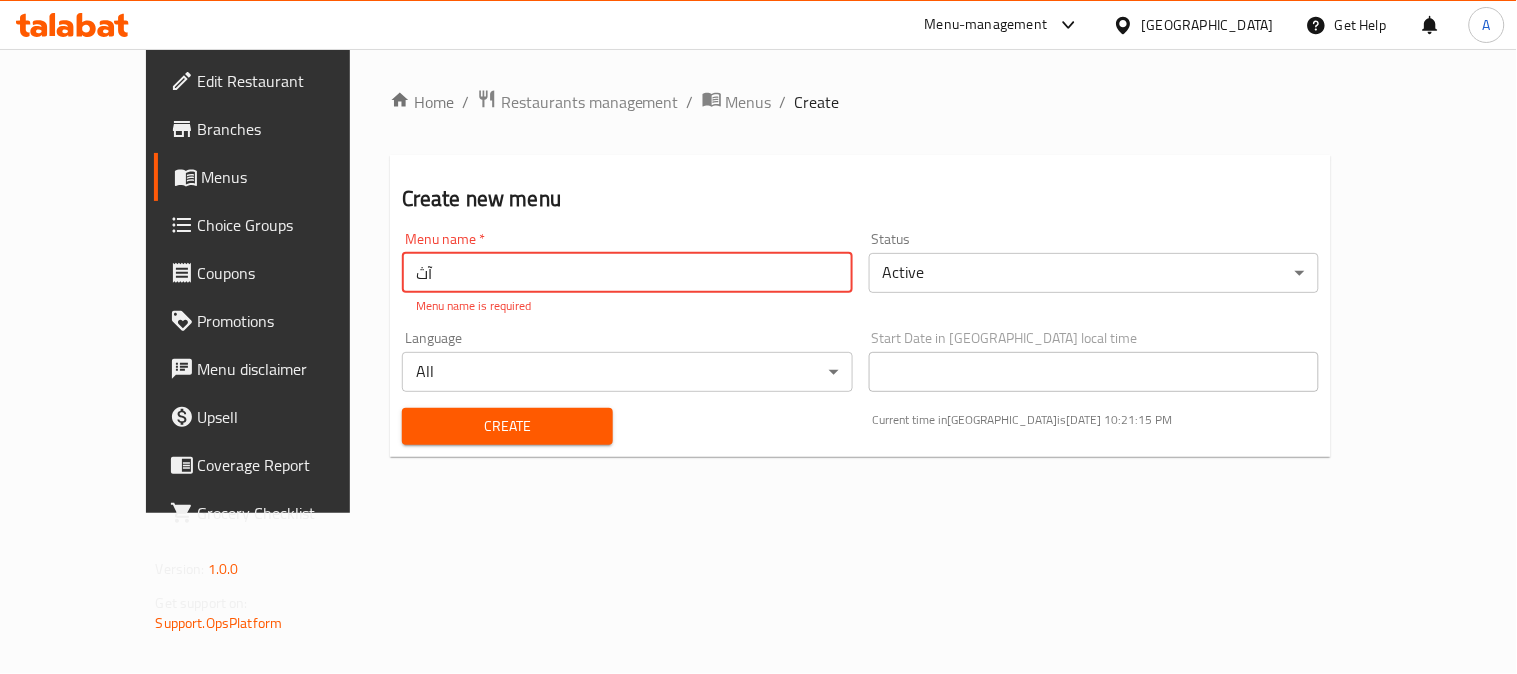 type on "آ" 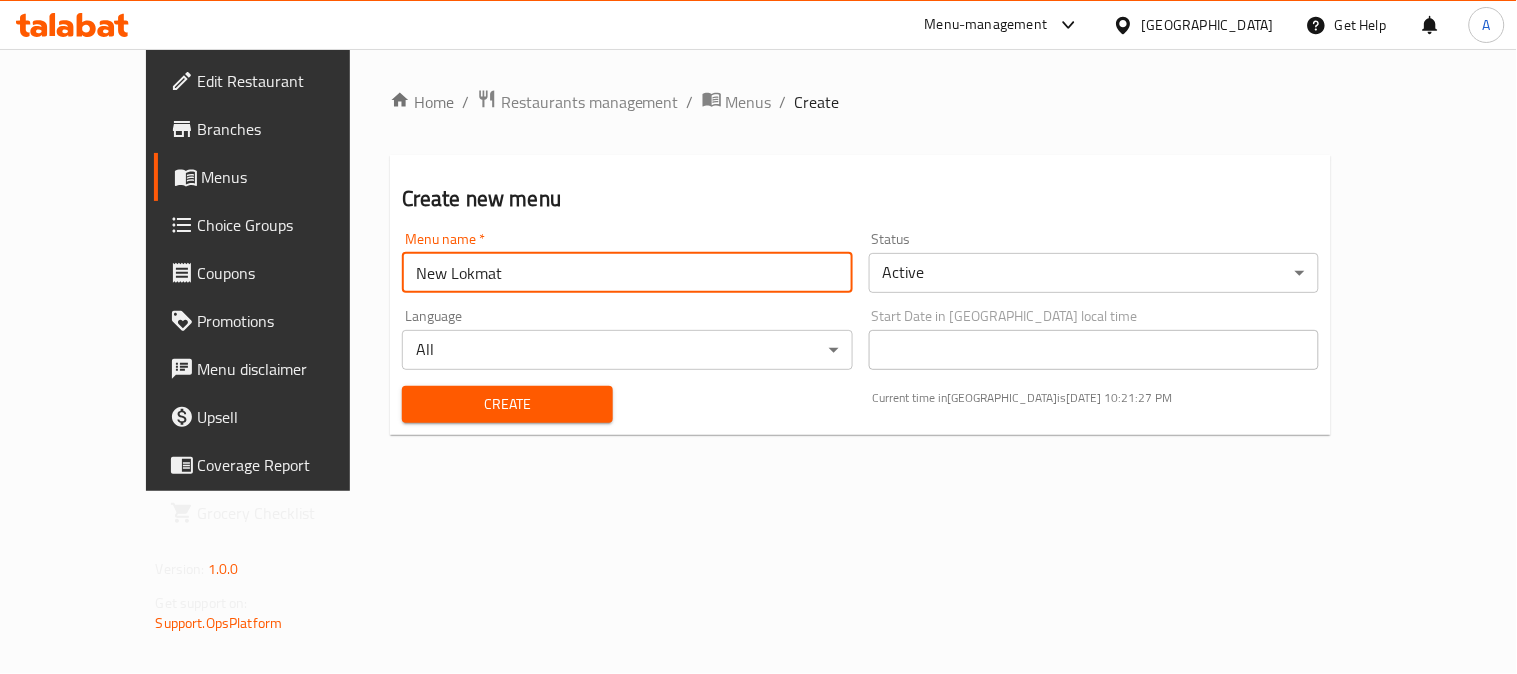 type on "New Lokmat" 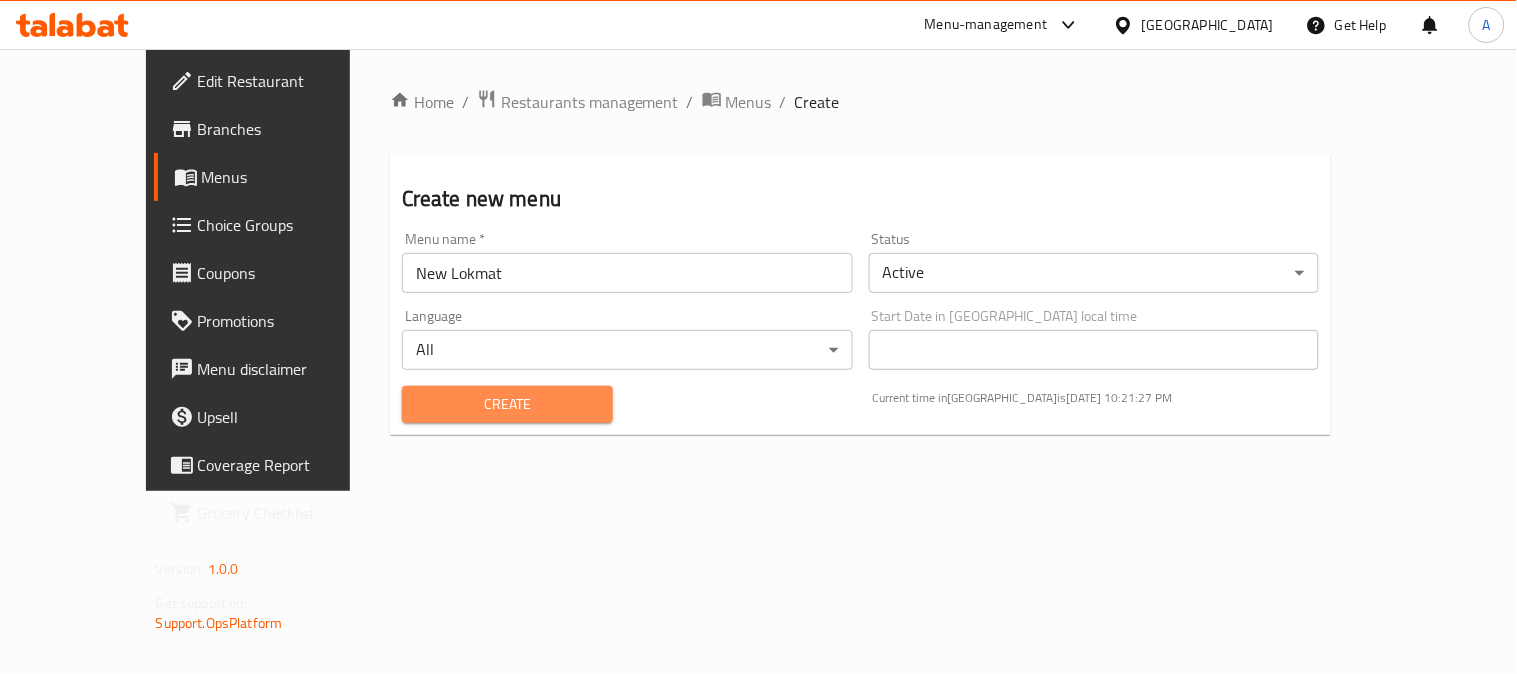 click on "Create" at bounding box center [507, 404] 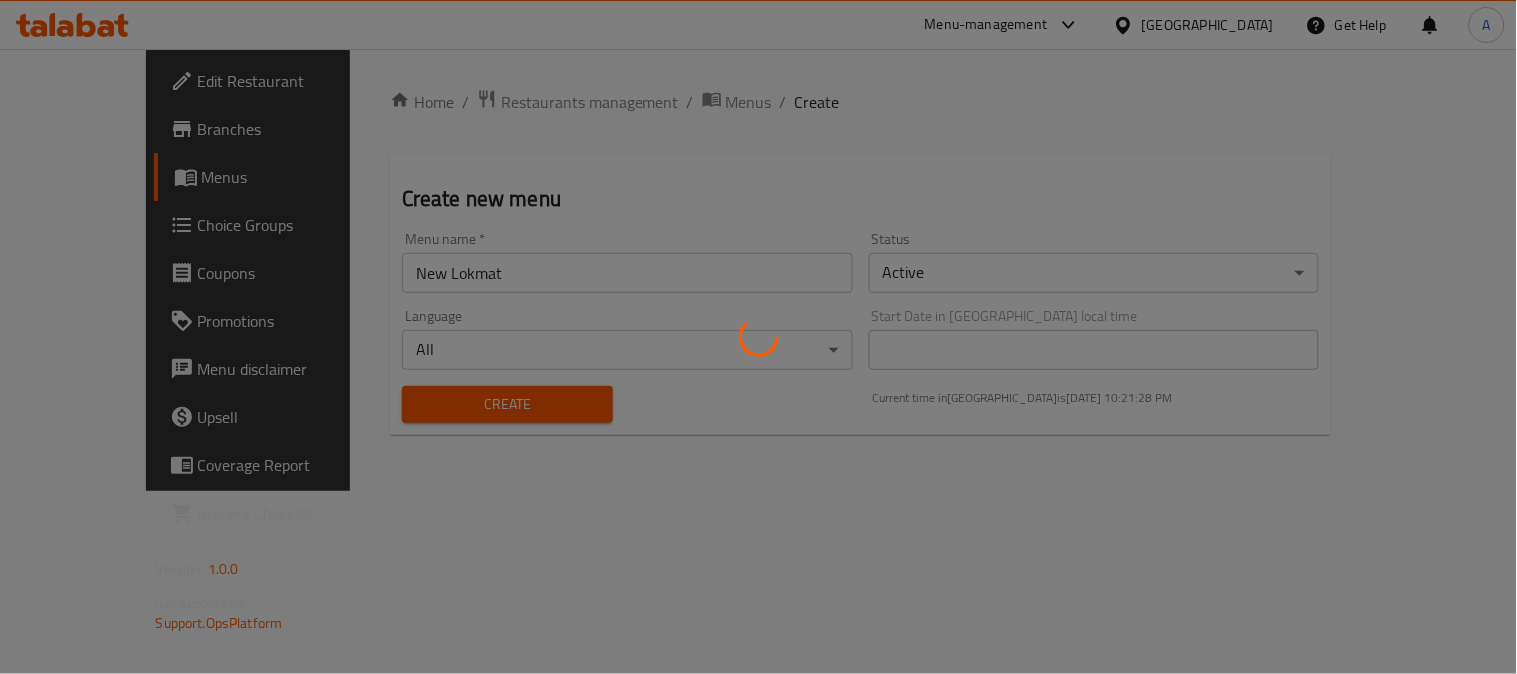 type 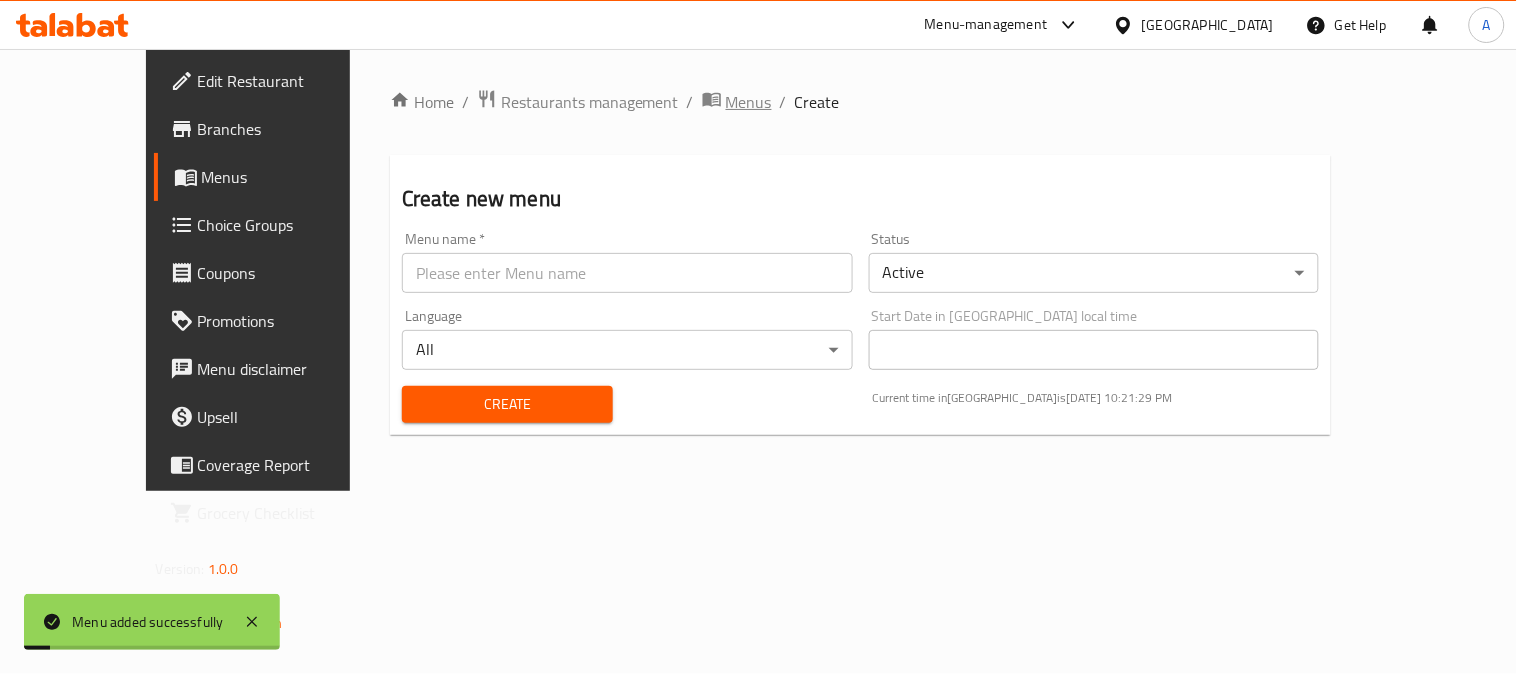click on "Menus" at bounding box center (749, 102) 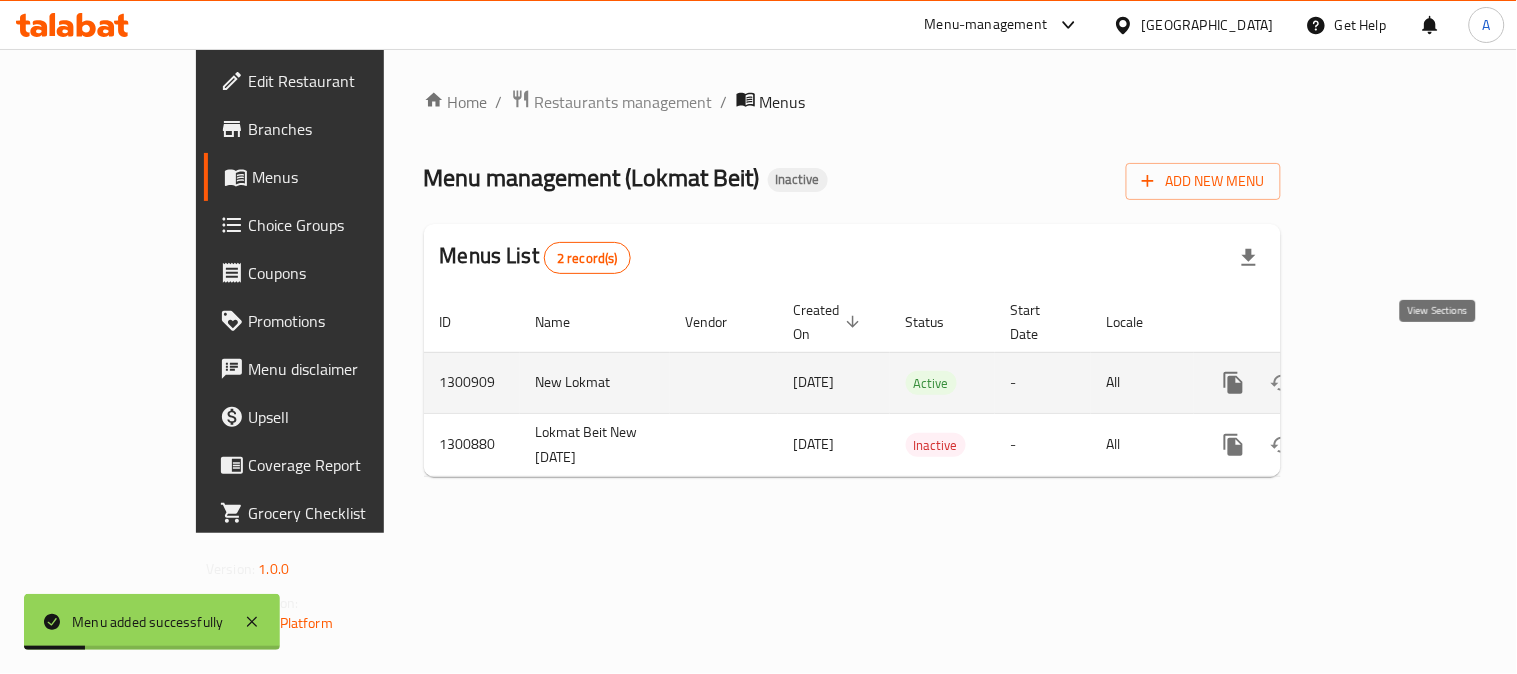 click 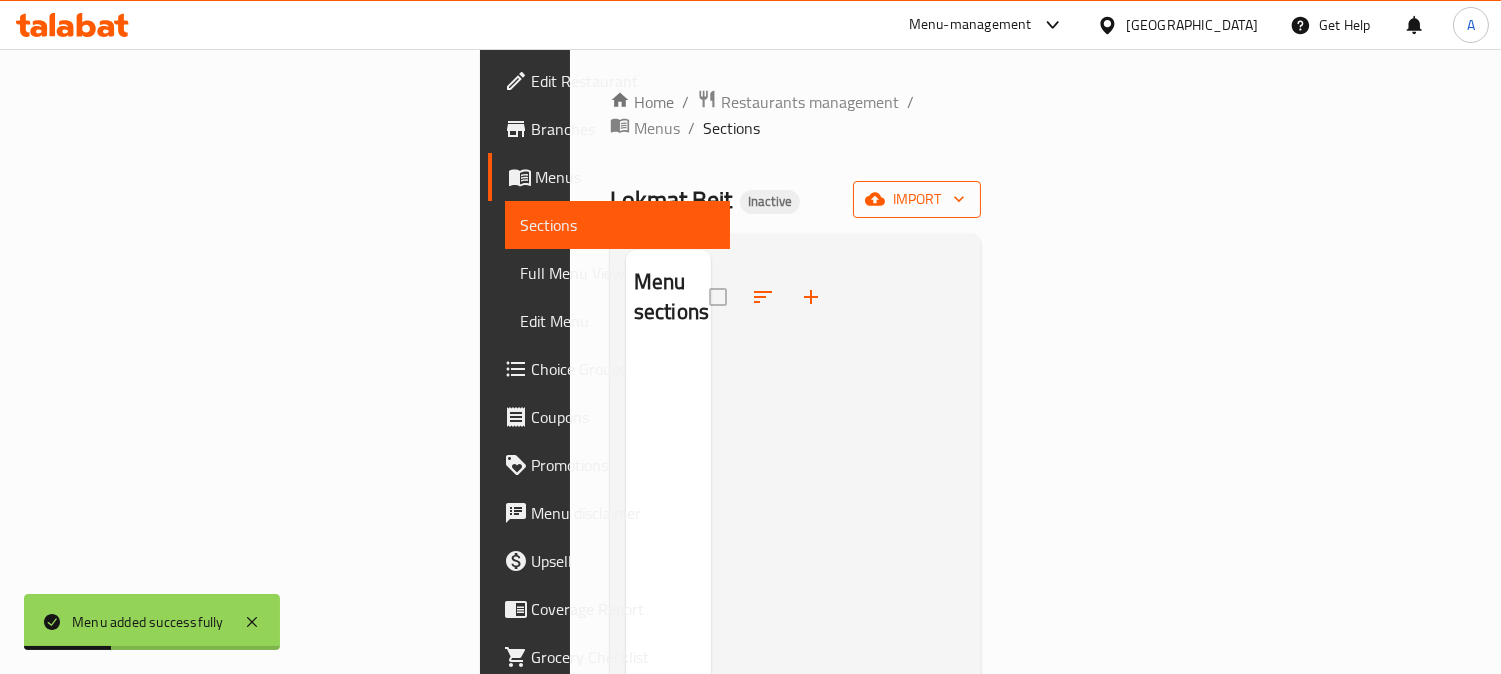 click on "import" at bounding box center [917, 199] 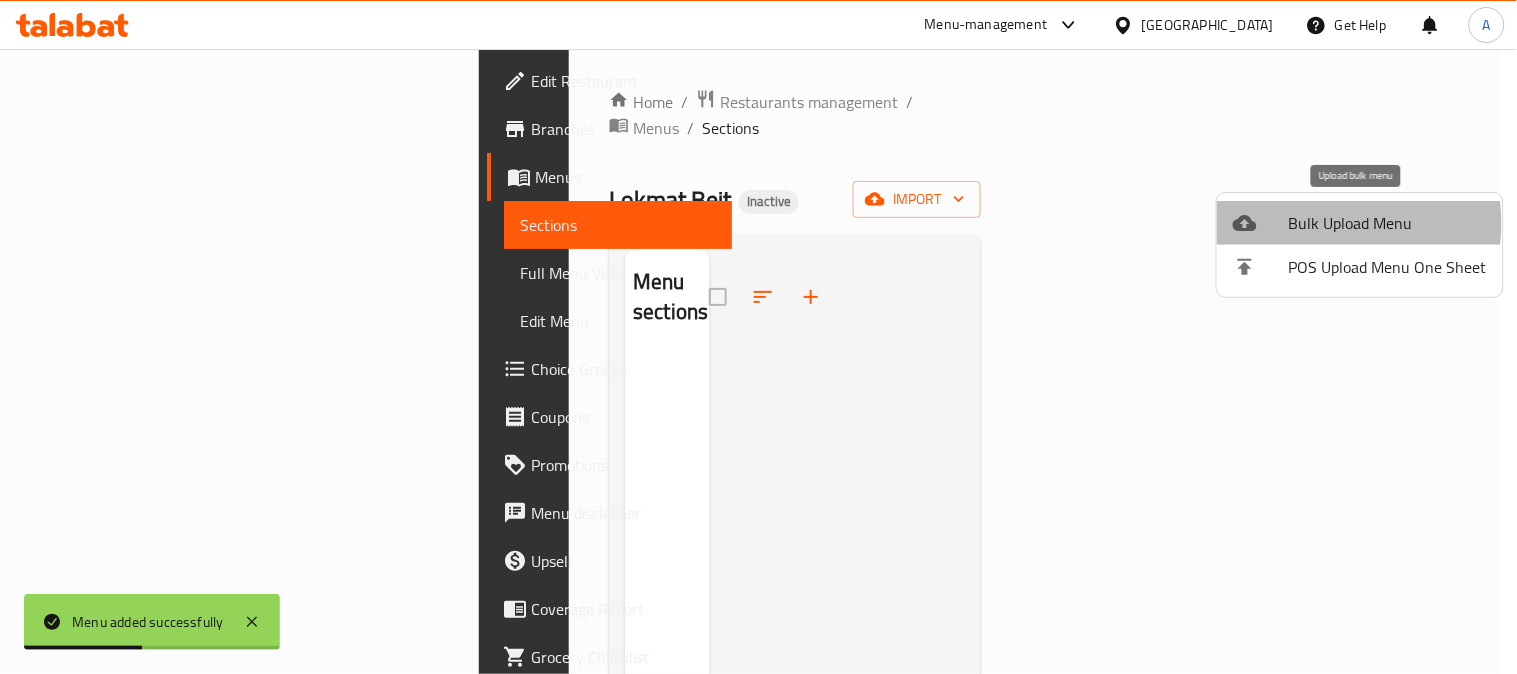 click on "Bulk Upload Menu" at bounding box center (1388, 223) 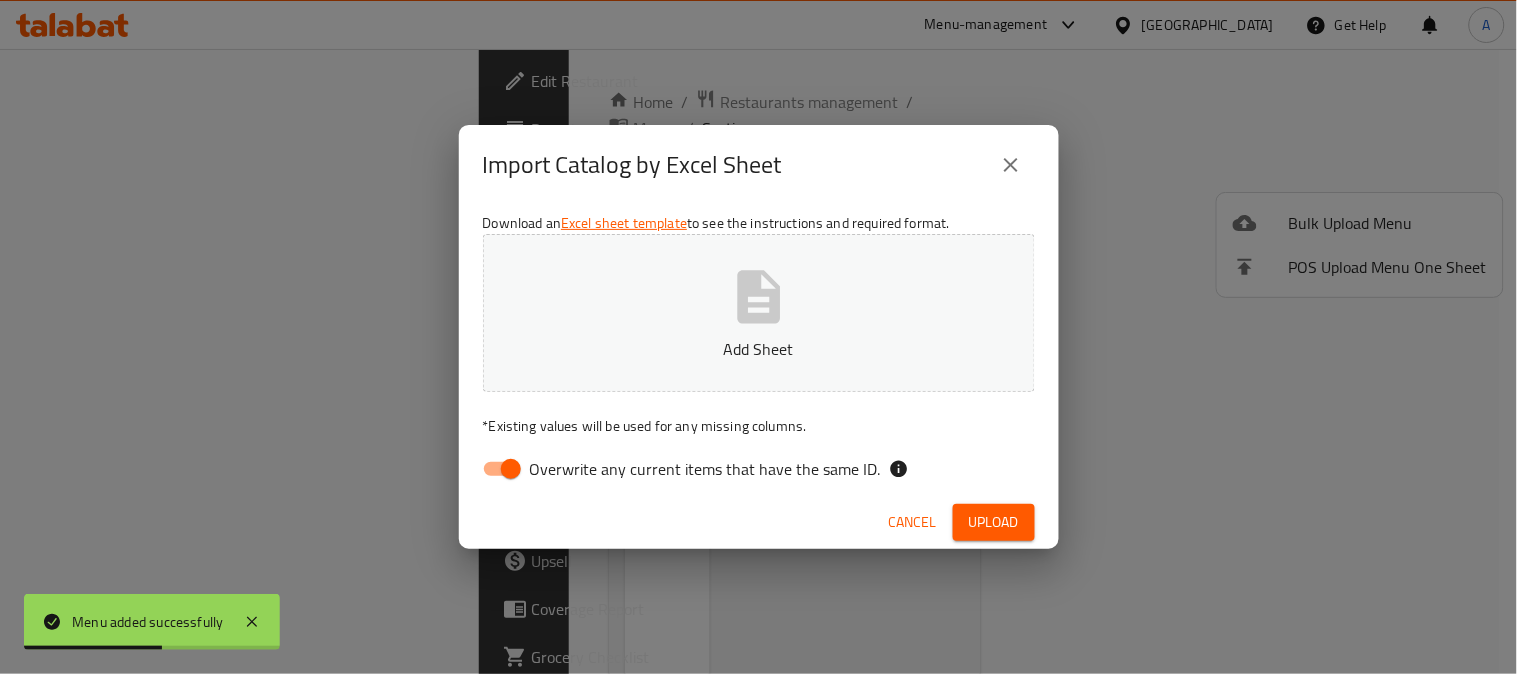 click on "Overwrite any current items that have the same ID." at bounding box center (705, 469) 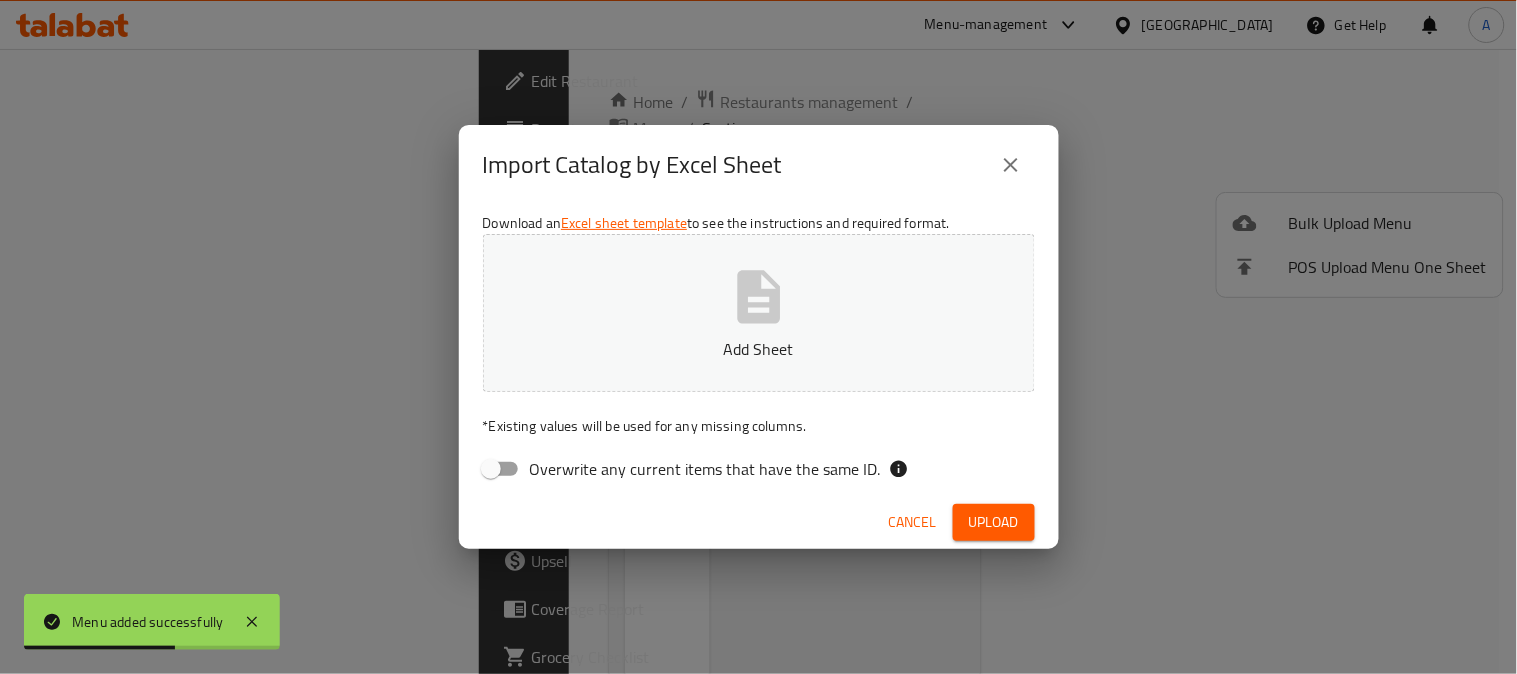 click on "Add Sheet" at bounding box center [759, 313] 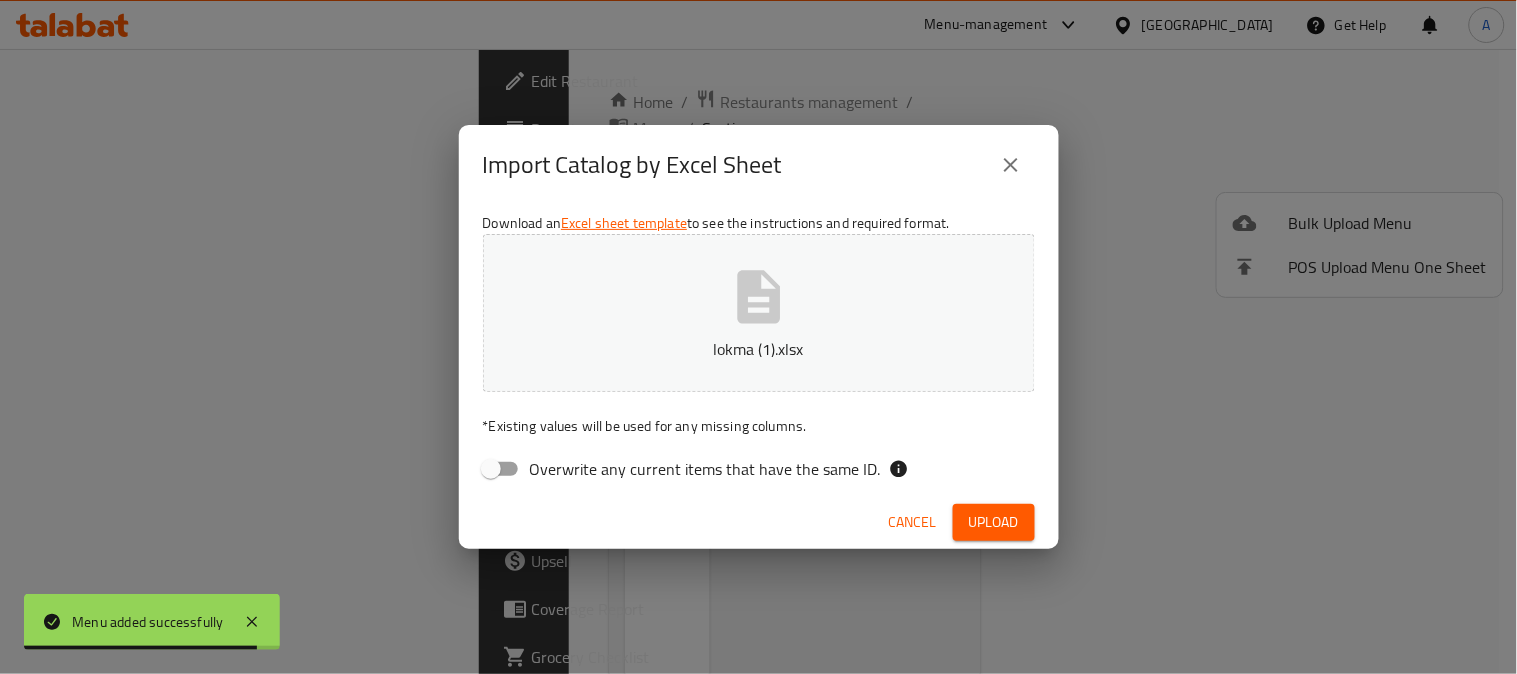 drag, startPoint x: 991, startPoint y: 521, endPoint x: 998, endPoint y: 508, distance: 14.764823 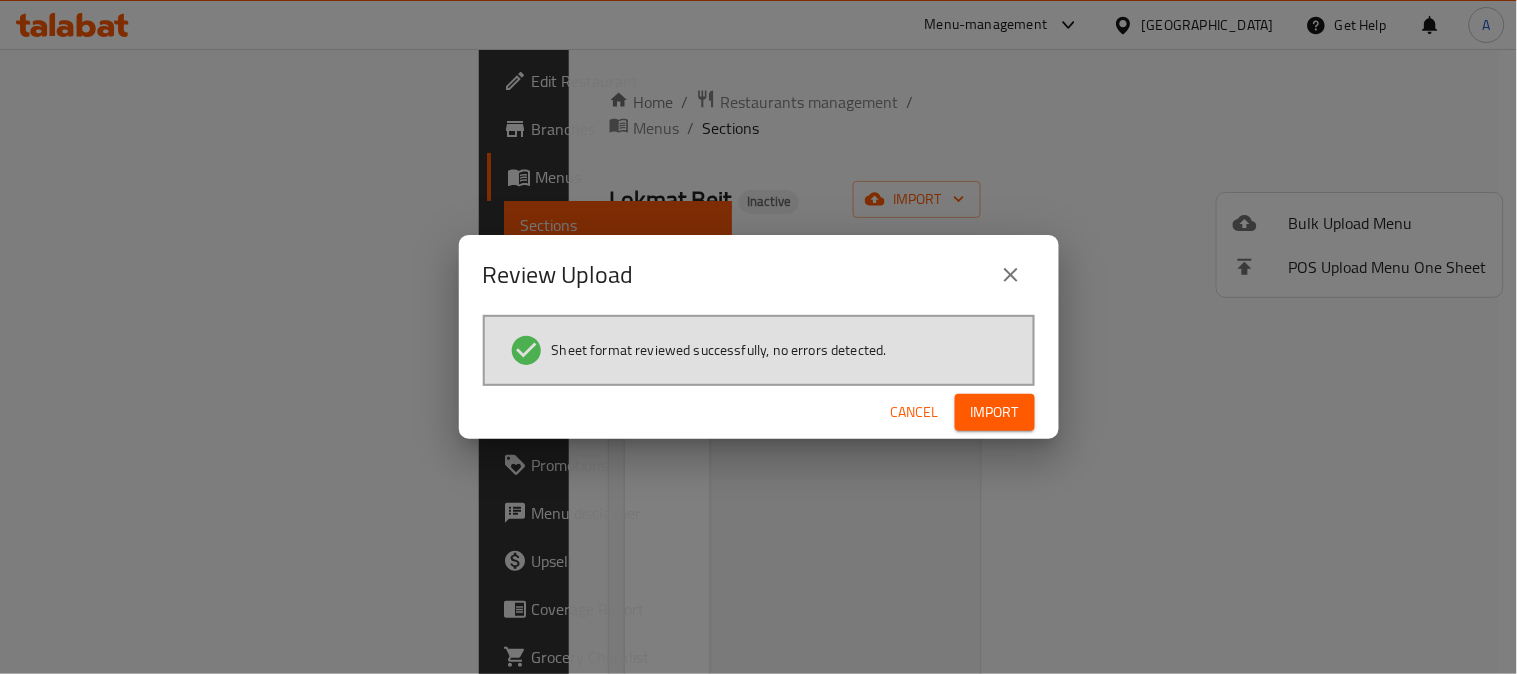 click on "Import" at bounding box center [995, 412] 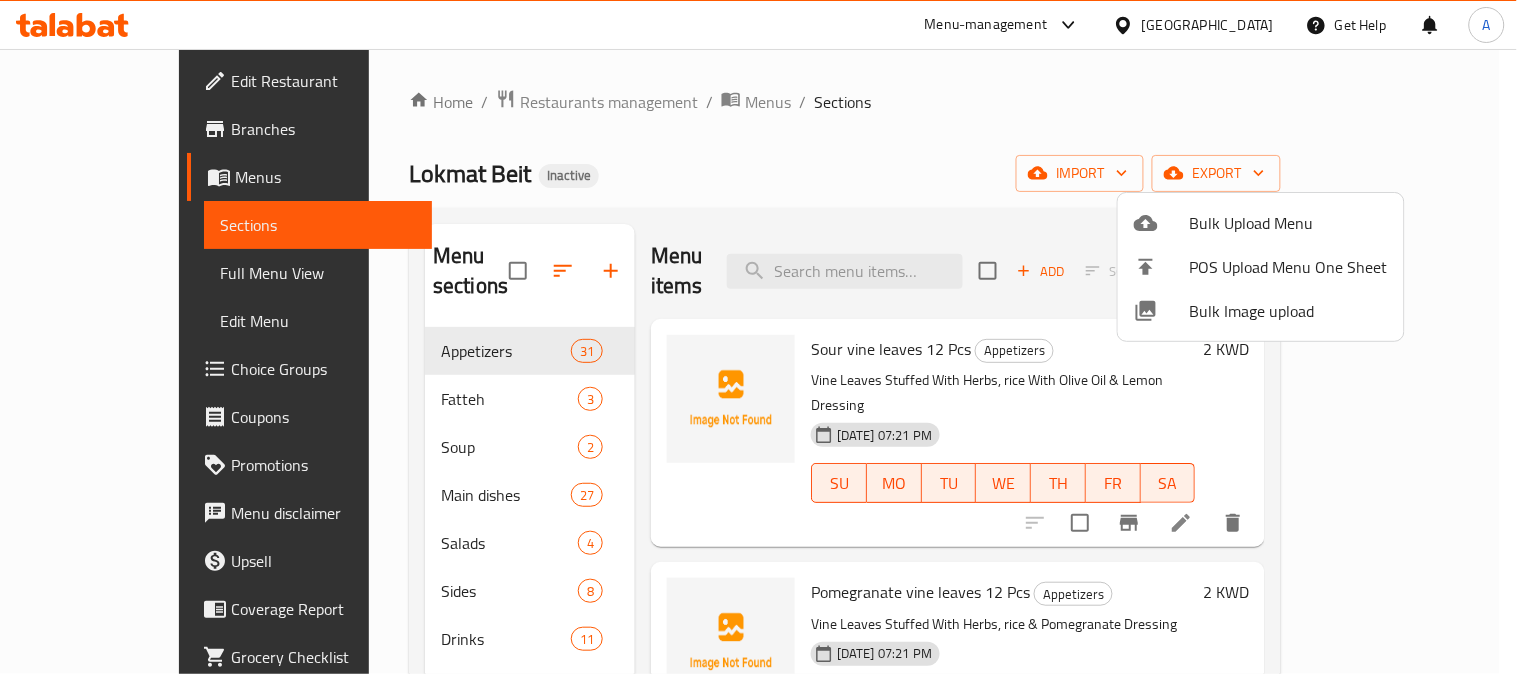 click at bounding box center (758, 337) 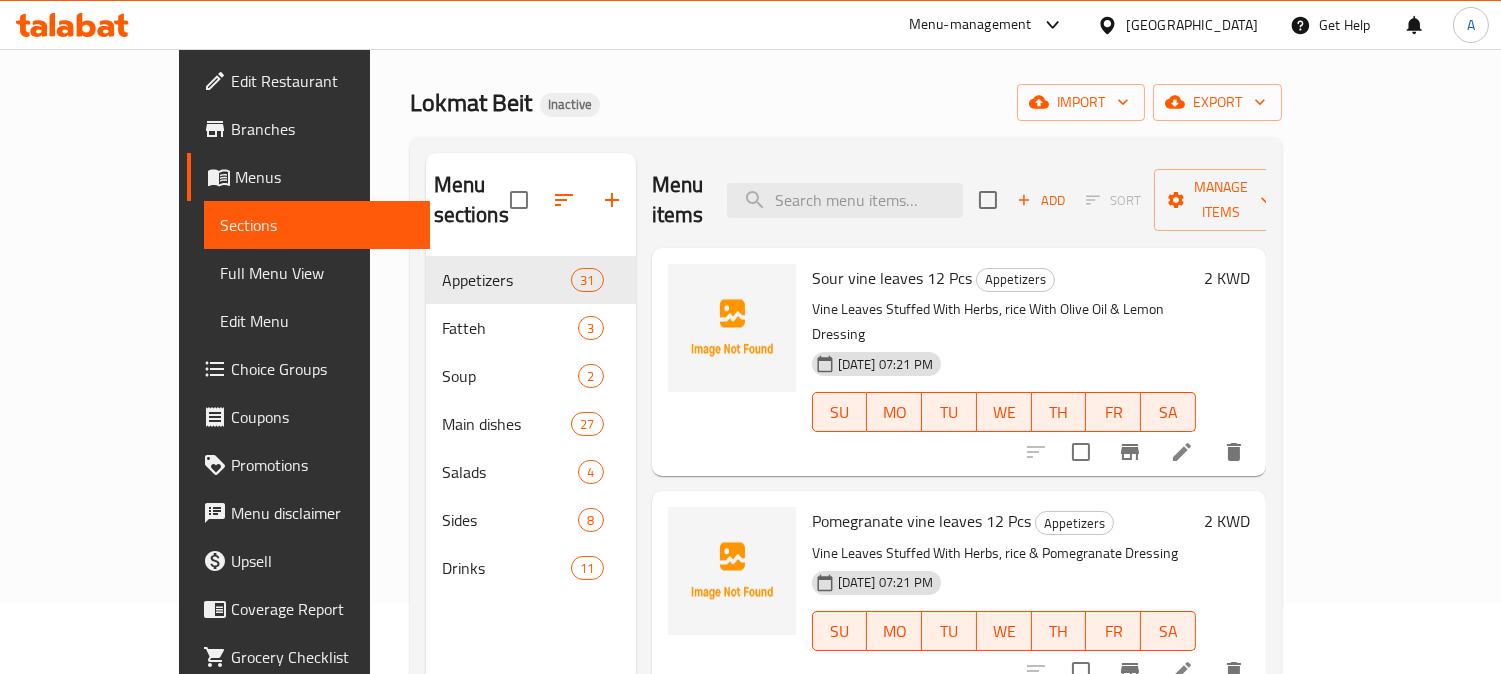 scroll, scrollTop: 111, scrollLeft: 0, axis: vertical 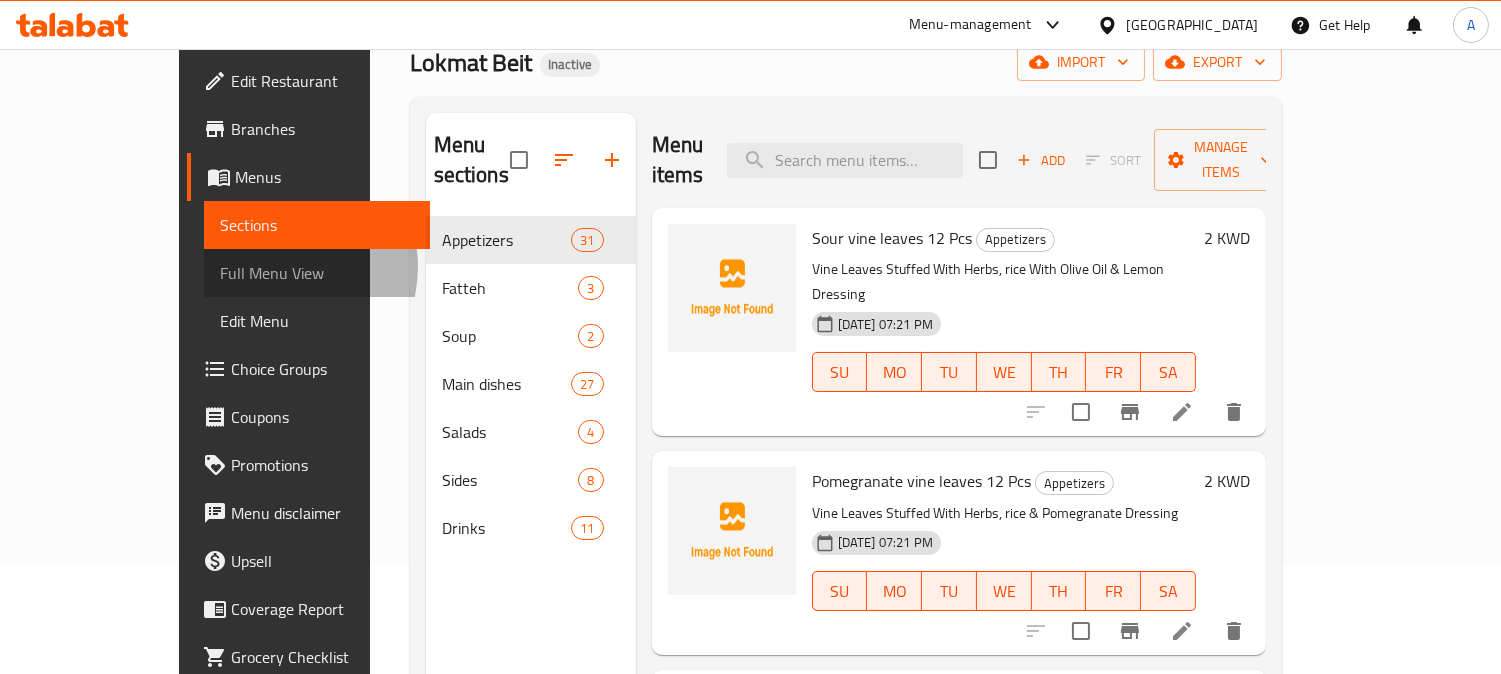 click on "Full Menu View" at bounding box center [317, 273] 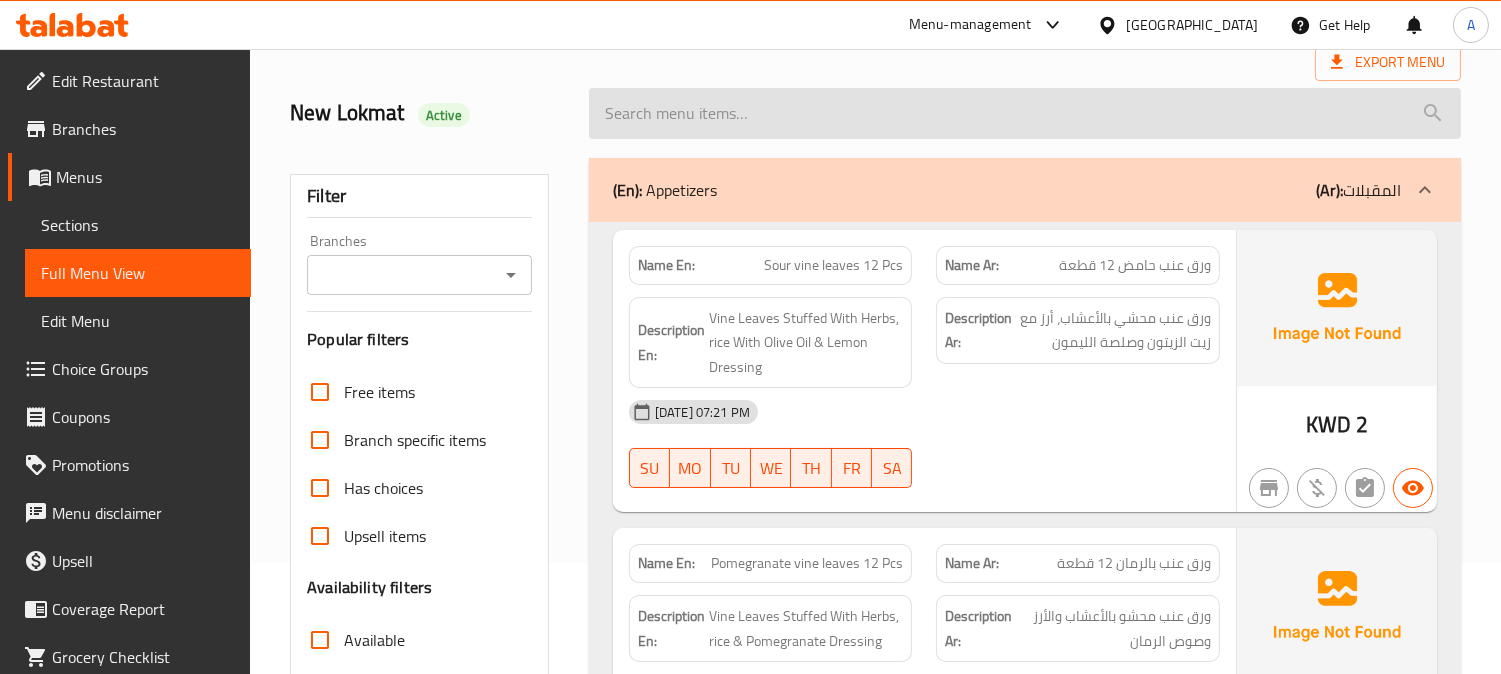 type 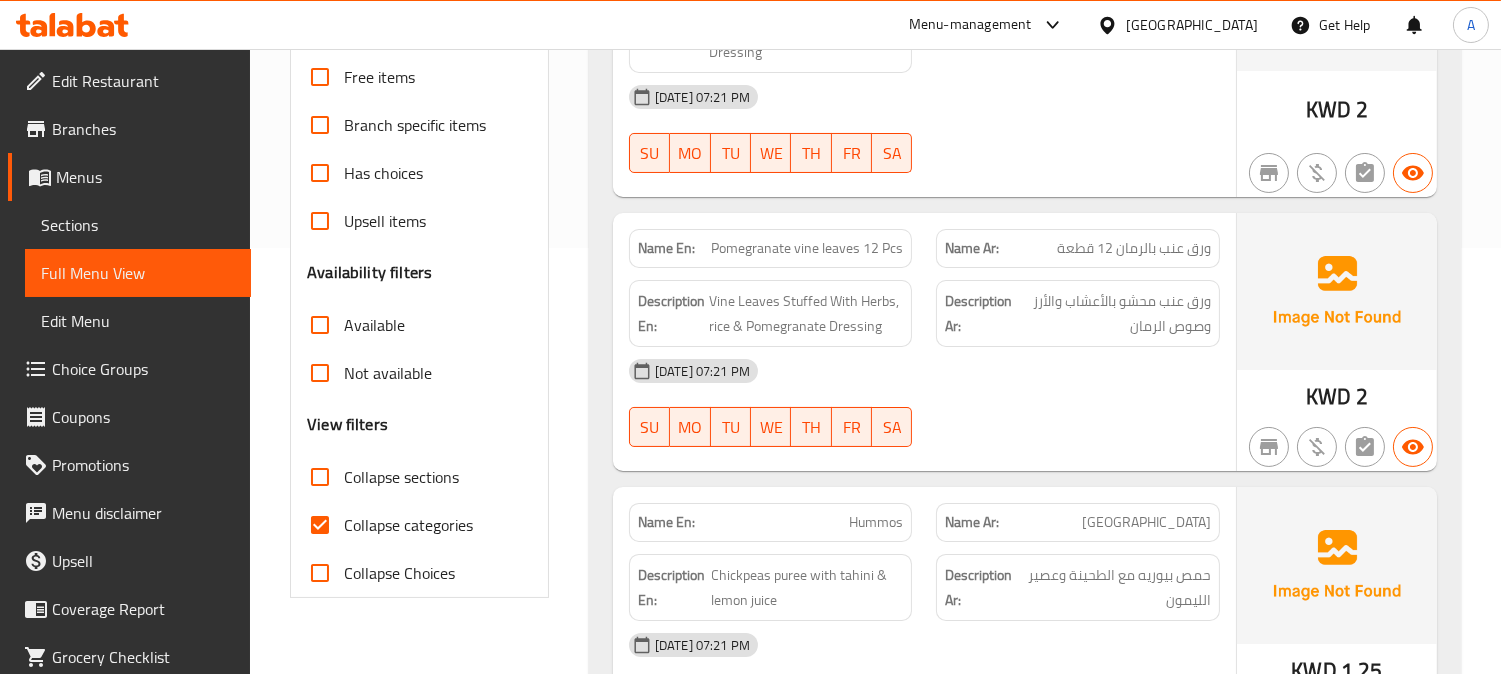 scroll, scrollTop: 444, scrollLeft: 0, axis: vertical 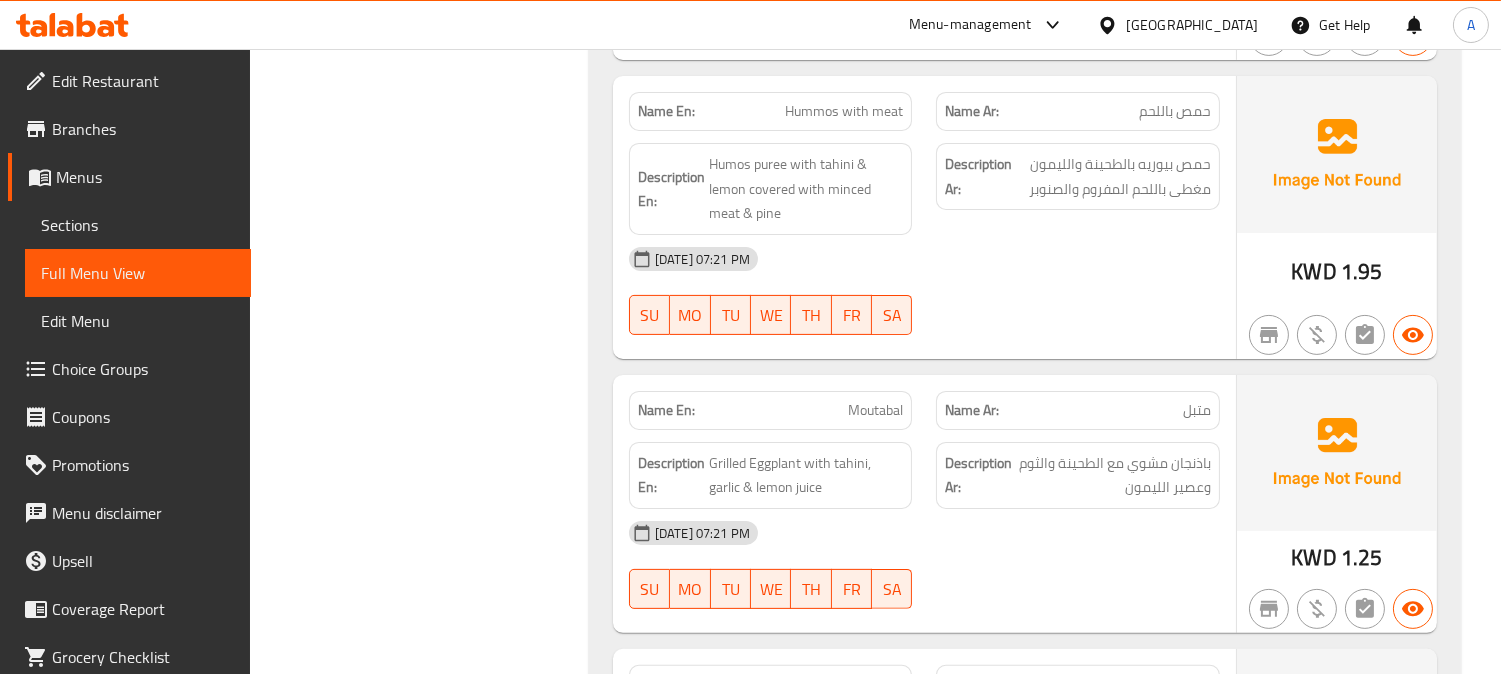 click on "Filter Branches Branches Popular filters Free items Branch specific items Has choices Upsell items Availability filters Available Not available View filters Collapse sections Collapse categories Collapse Choices" at bounding box center (427, 11487) 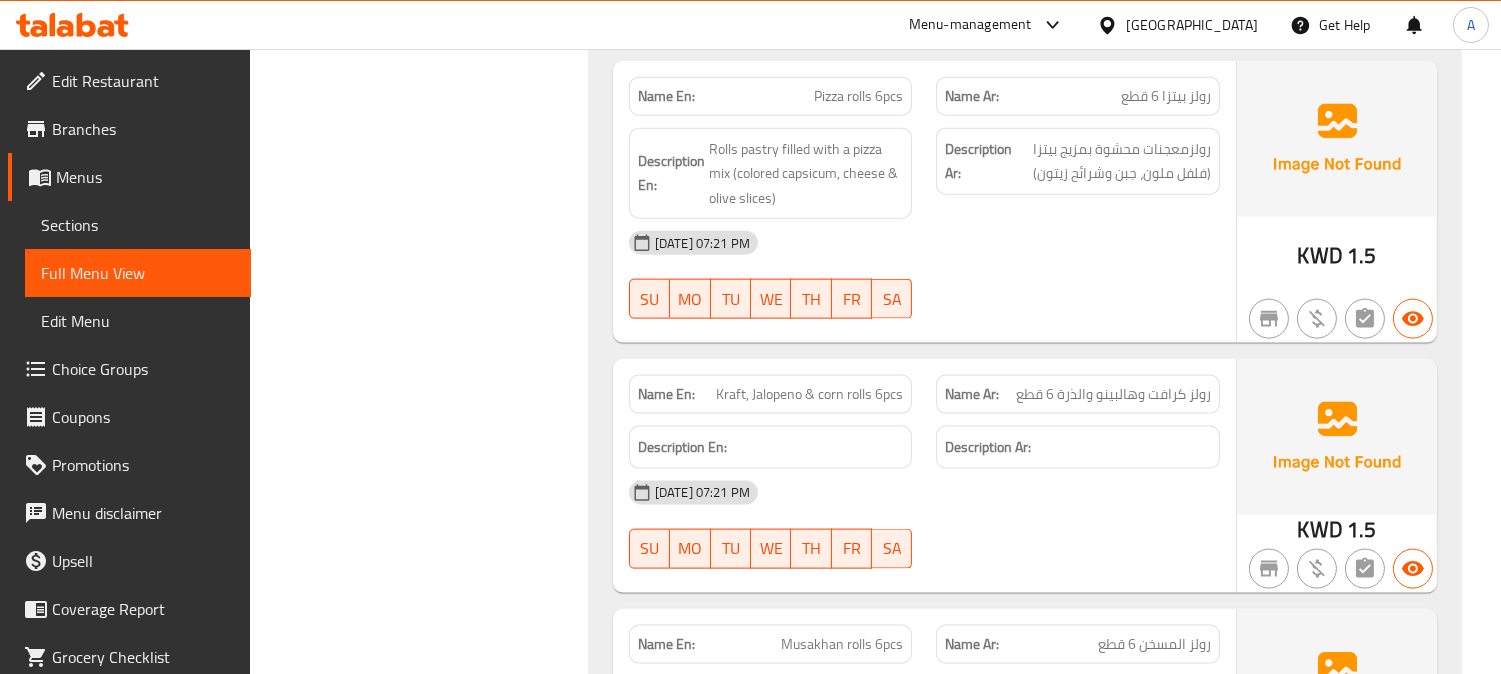 scroll, scrollTop: 4888, scrollLeft: 0, axis: vertical 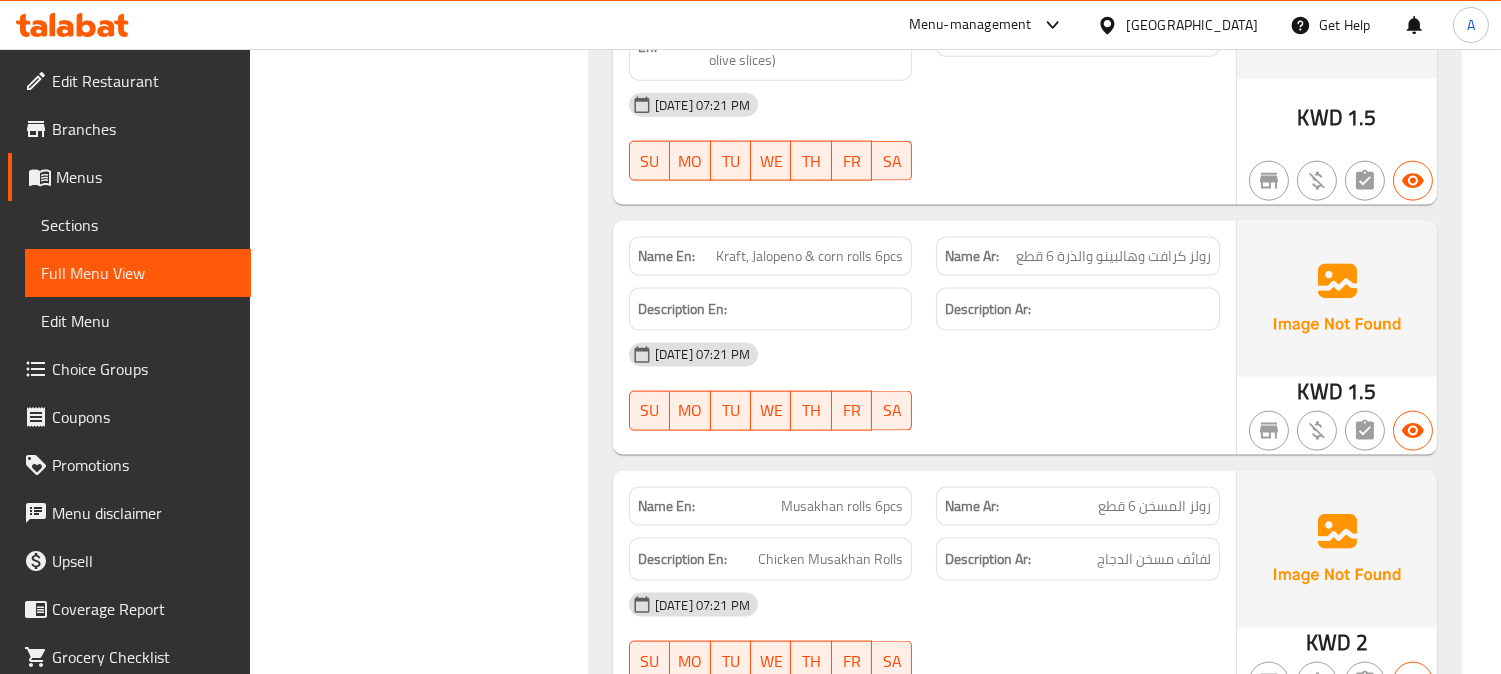 click on "Kraft, Jalopeno & corn rolls 6pcs" at bounding box center [809, 256] 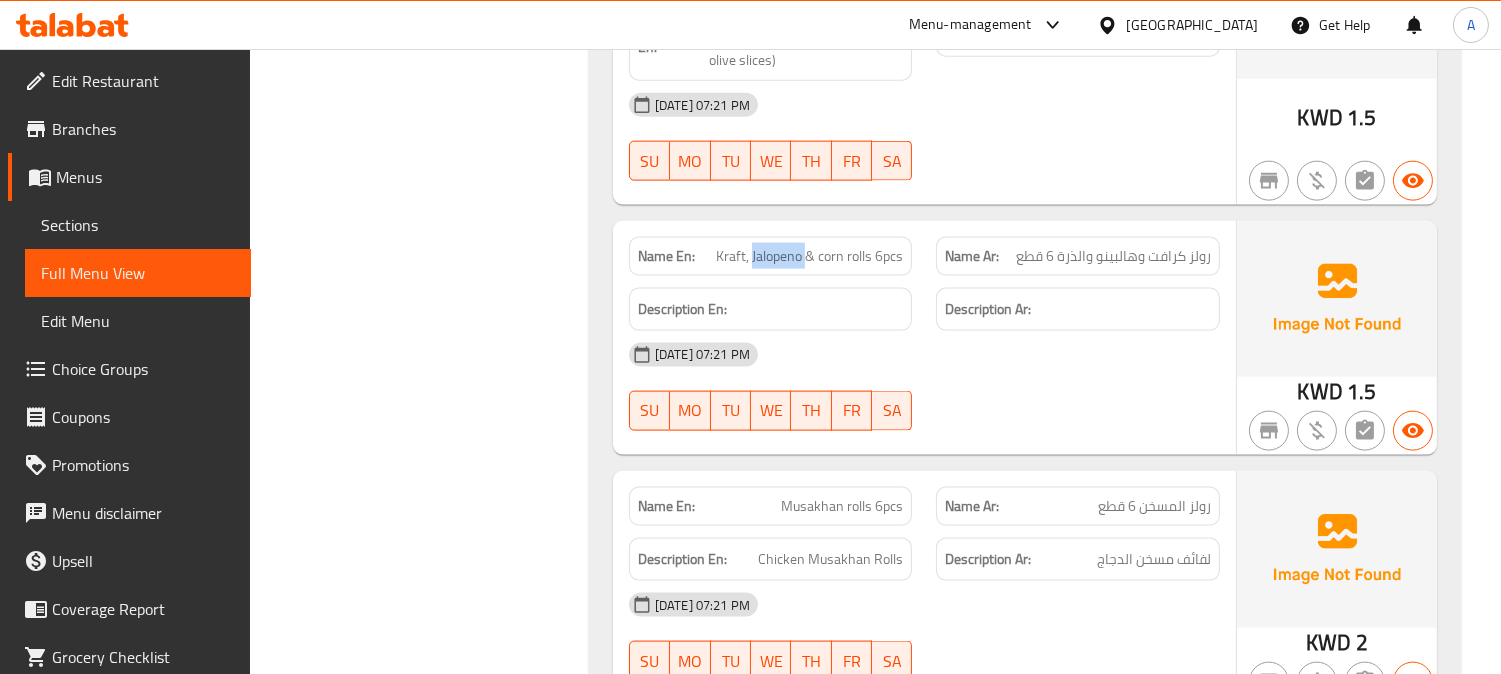 click on "Kraft, Jalopeno & corn rolls 6pcs" at bounding box center (809, 256) 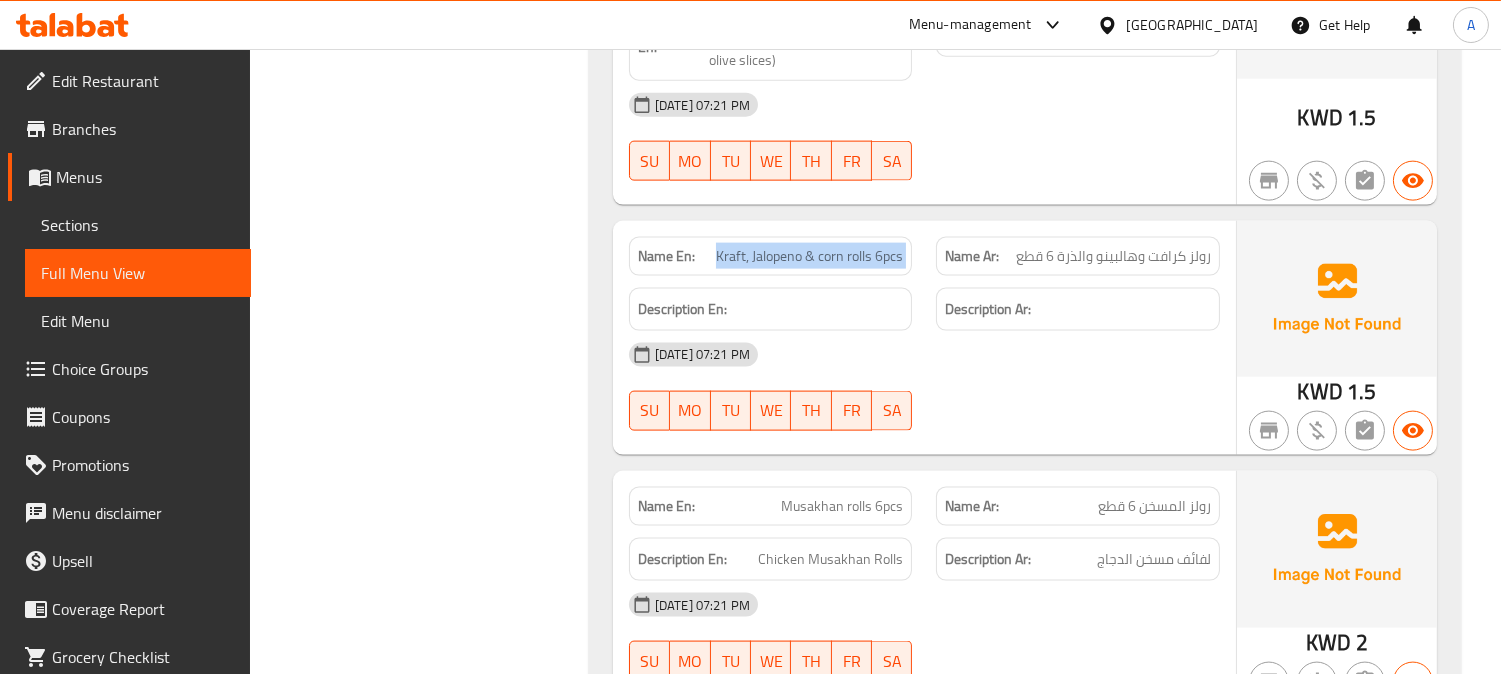 click on "Kraft, Jalopeno & corn rolls 6pcs" at bounding box center [809, 256] 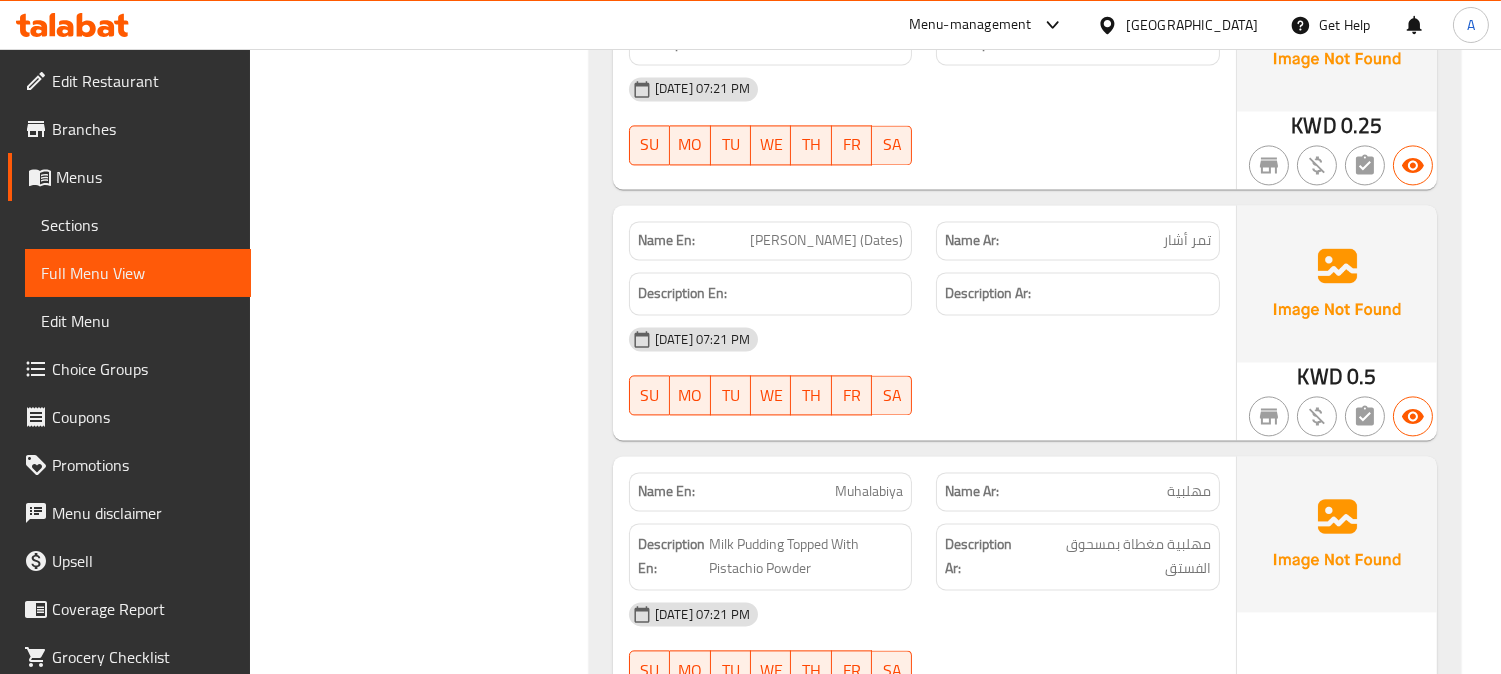 scroll, scrollTop: 21444, scrollLeft: 0, axis: vertical 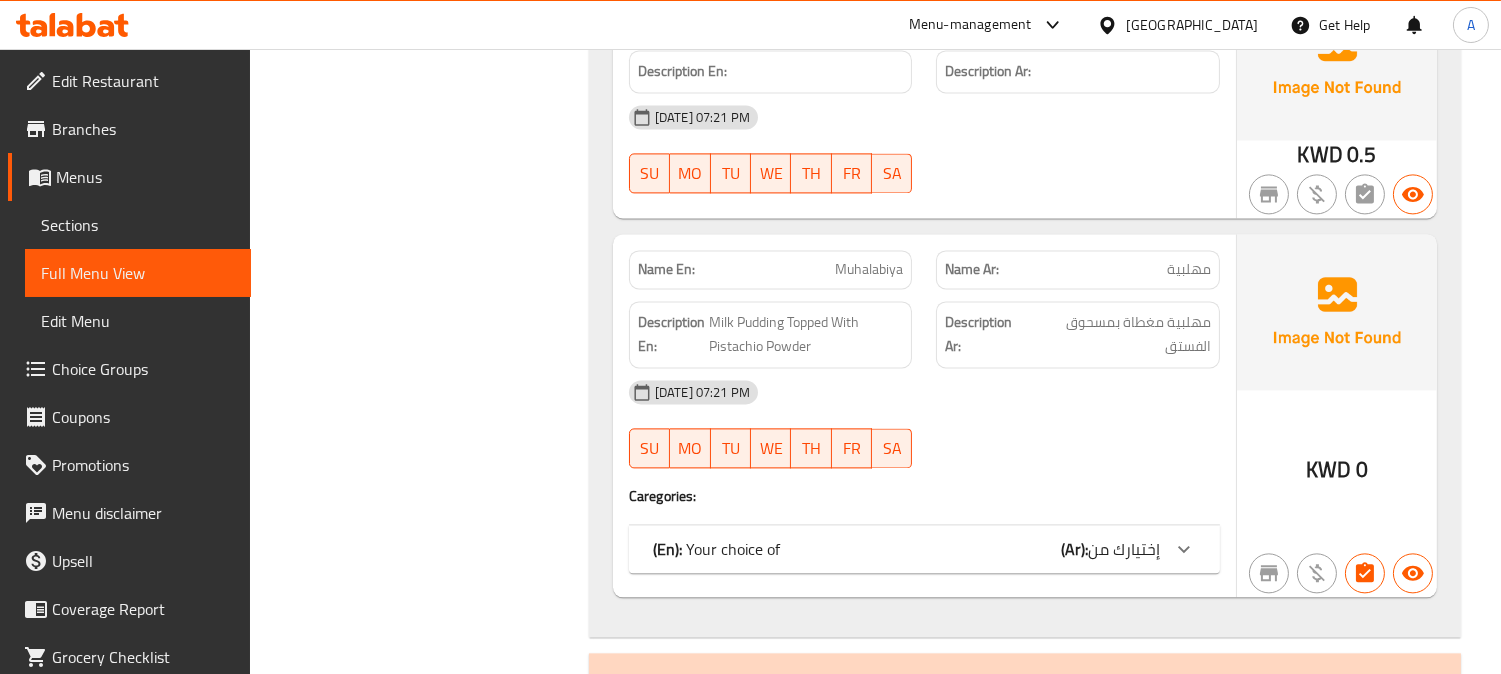 click on "(En):   Your choice of (Ar): إختيارك من" at bounding box center [906, 549] 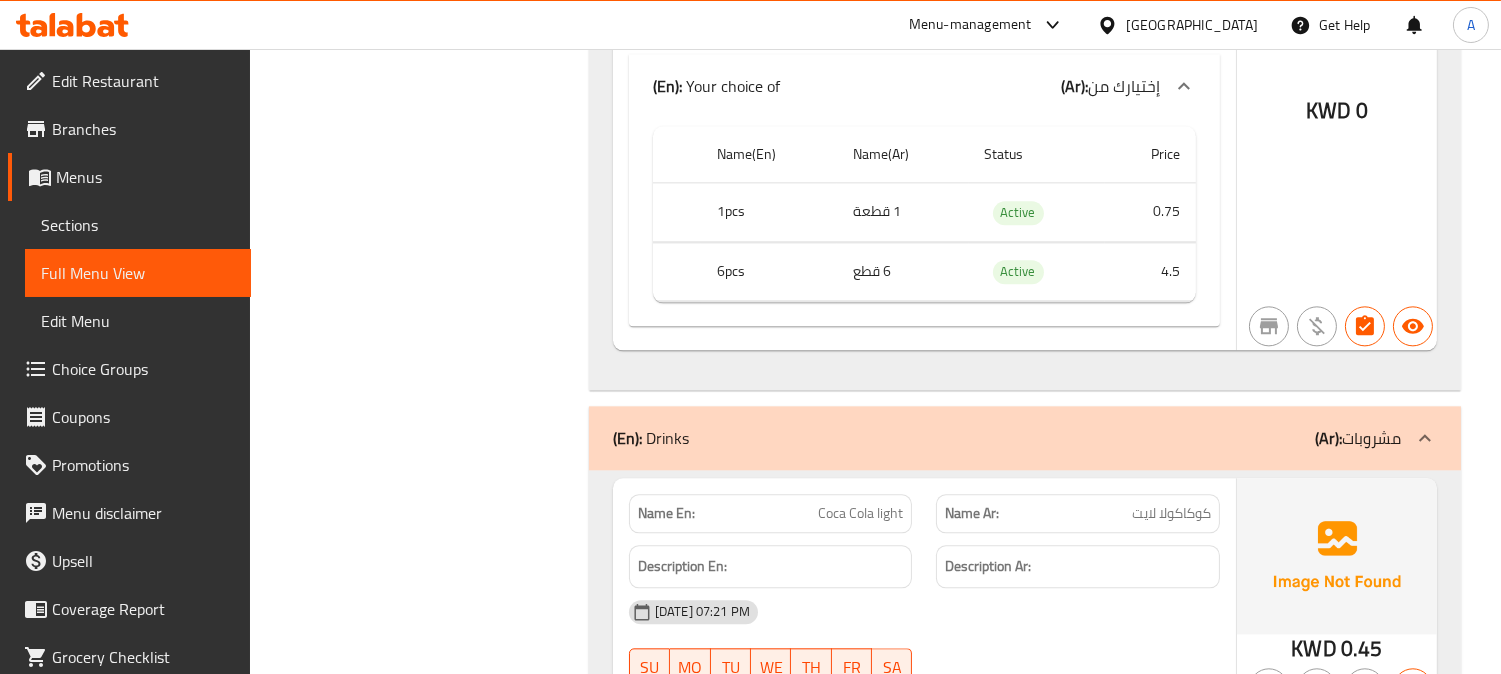scroll, scrollTop: 22111, scrollLeft: 0, axis: vertical 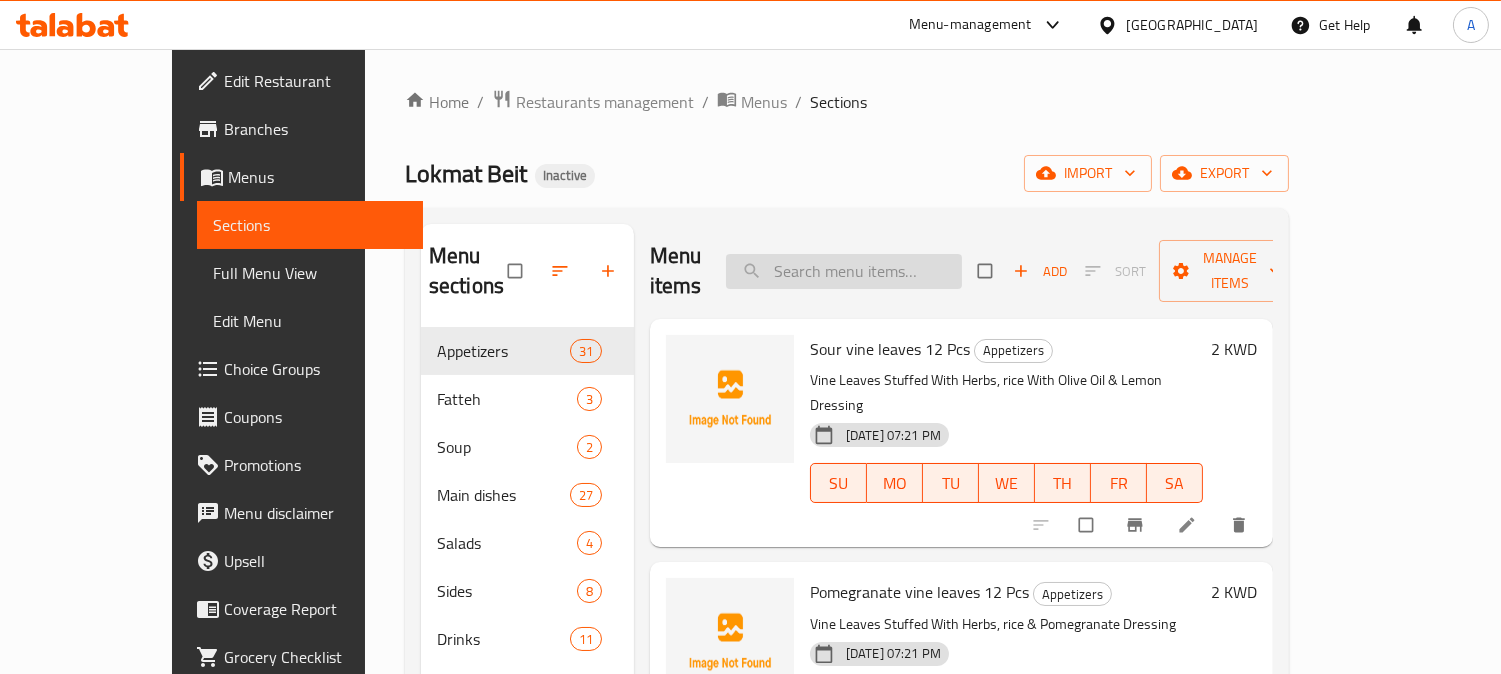 click at bounding box center [844, 271] 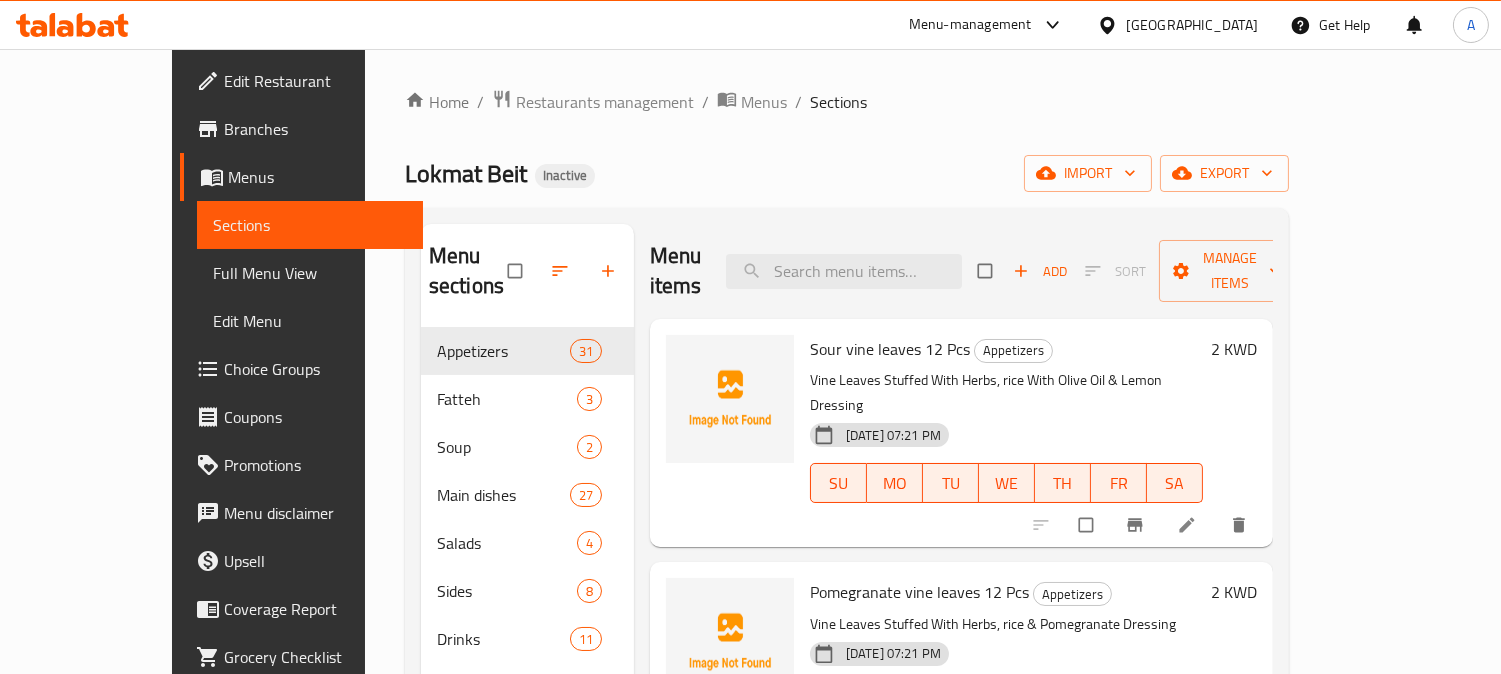 paste on "Kraft, Jalopeno & corn rolls 6pcs" 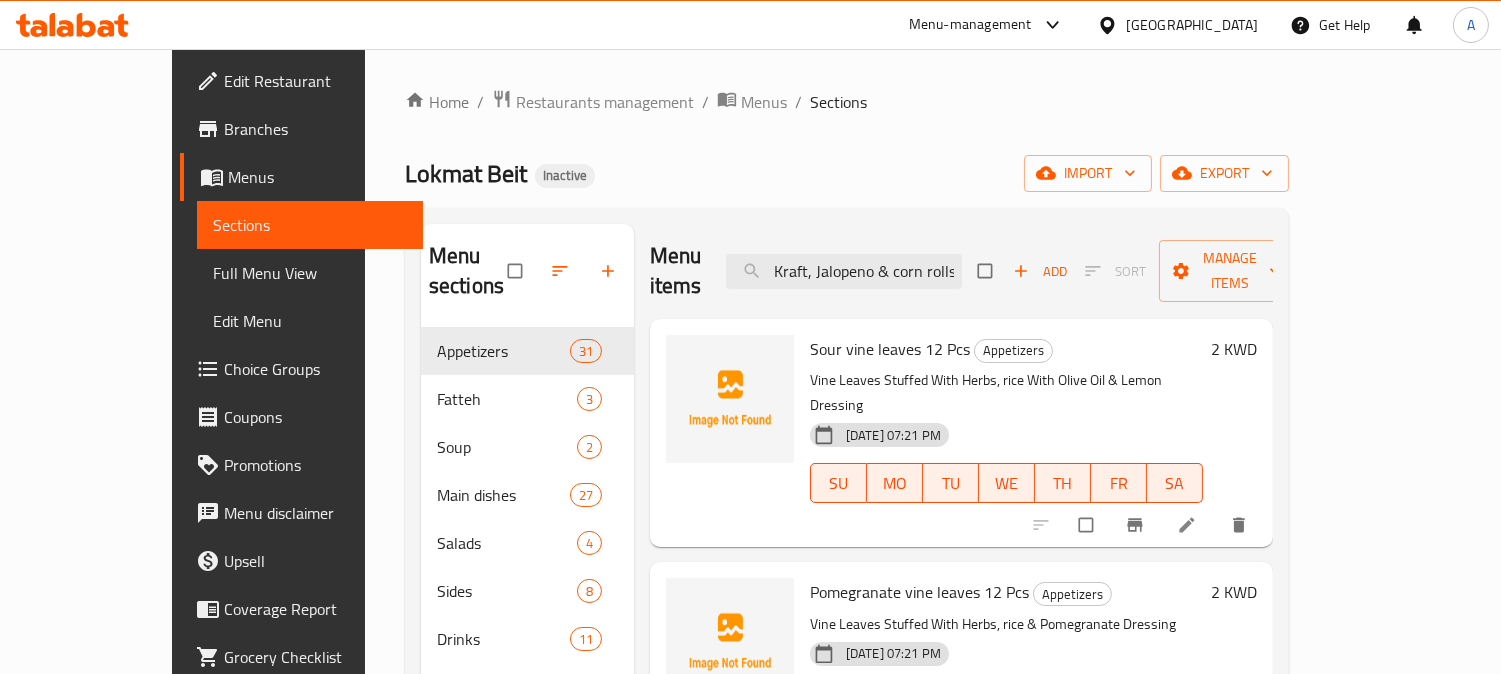 scroll, scrollTop: 0, scrollLeft: 34, axis: horizontal 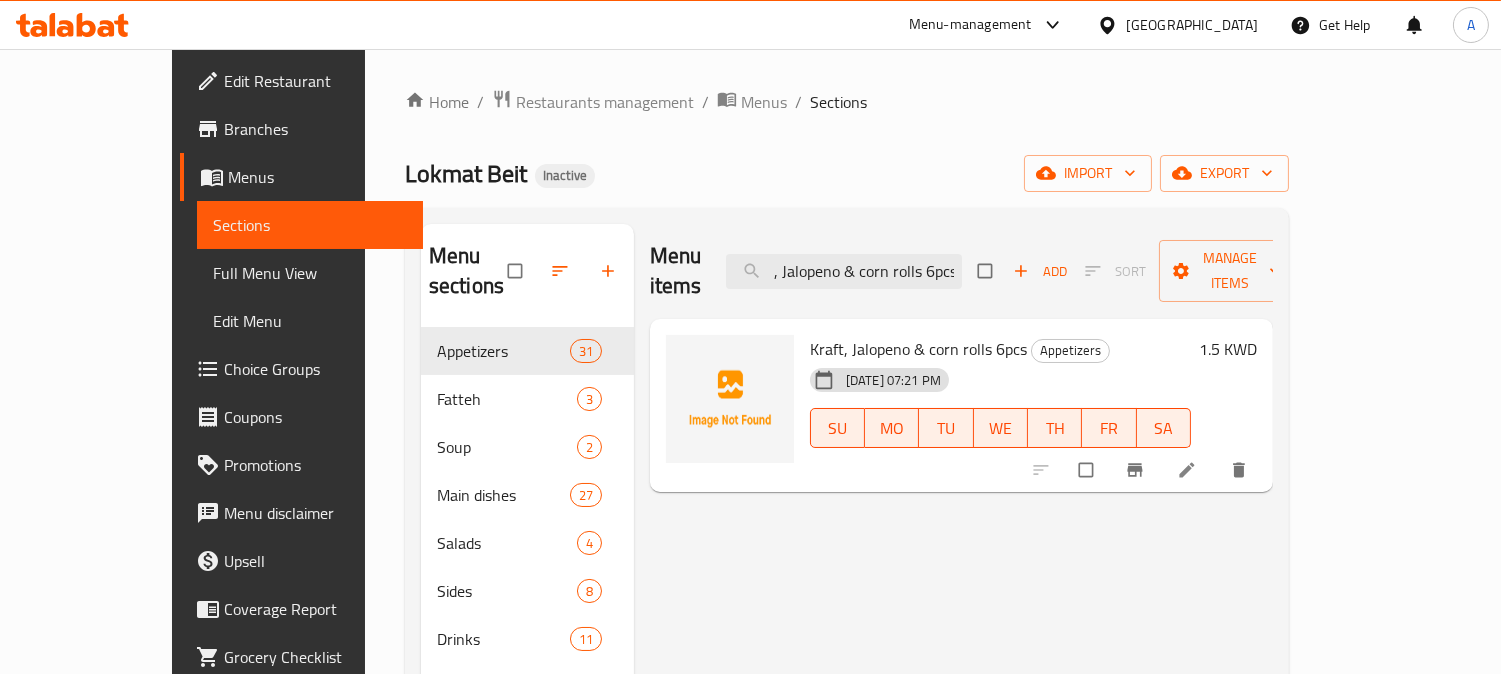 type on "Kraft, Jalopeno & corn rolls 6pcs" 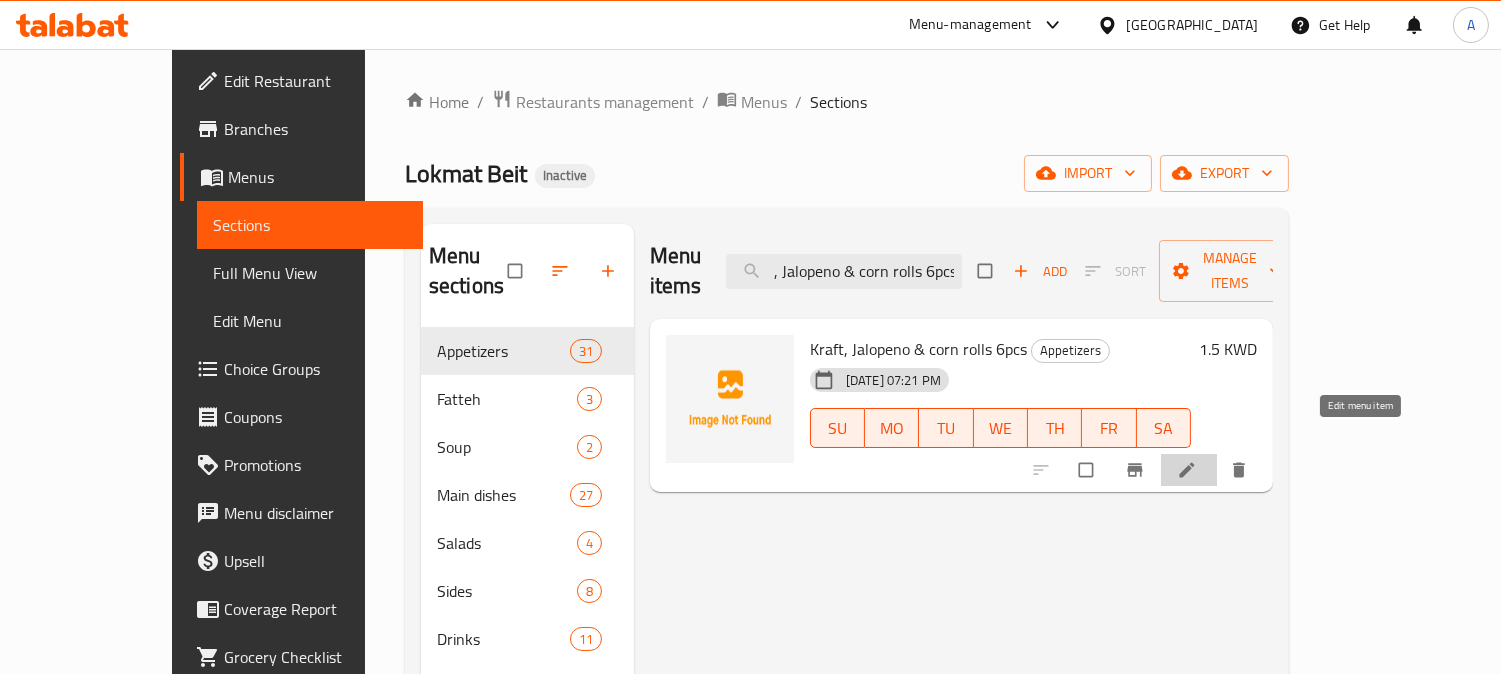 click 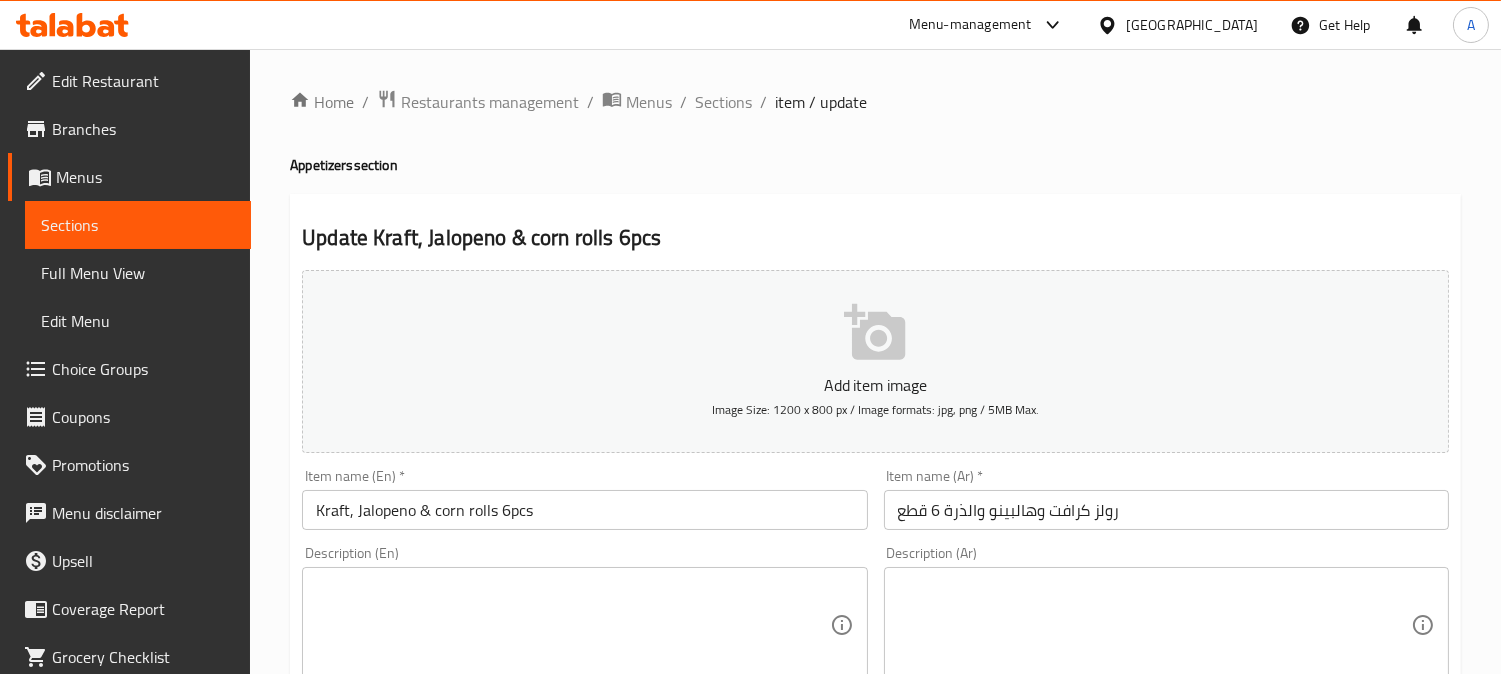click on "رولز كرافت وهالبينو والذرة 6 قطع" at bounding box center (1166, 510) 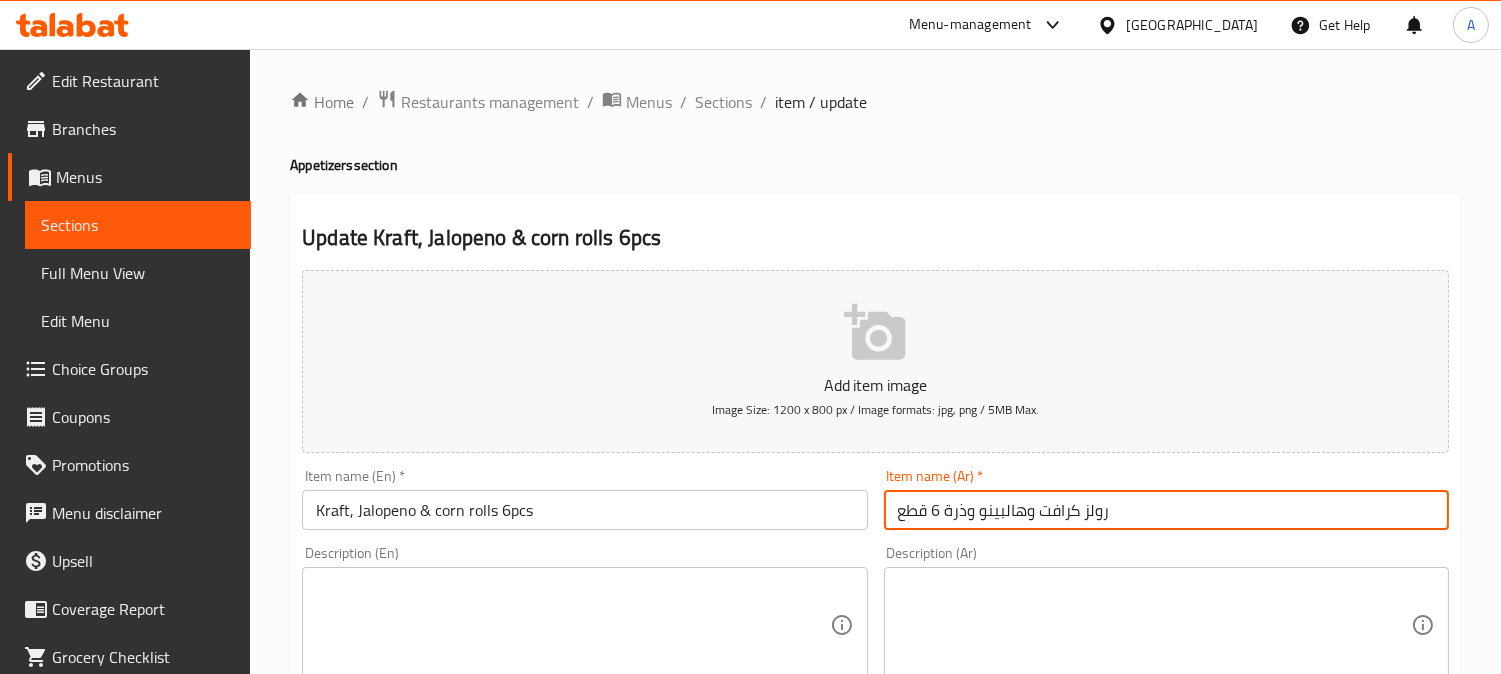 type on "رولز كرافت وهالبينو وذرة 6 قطع" 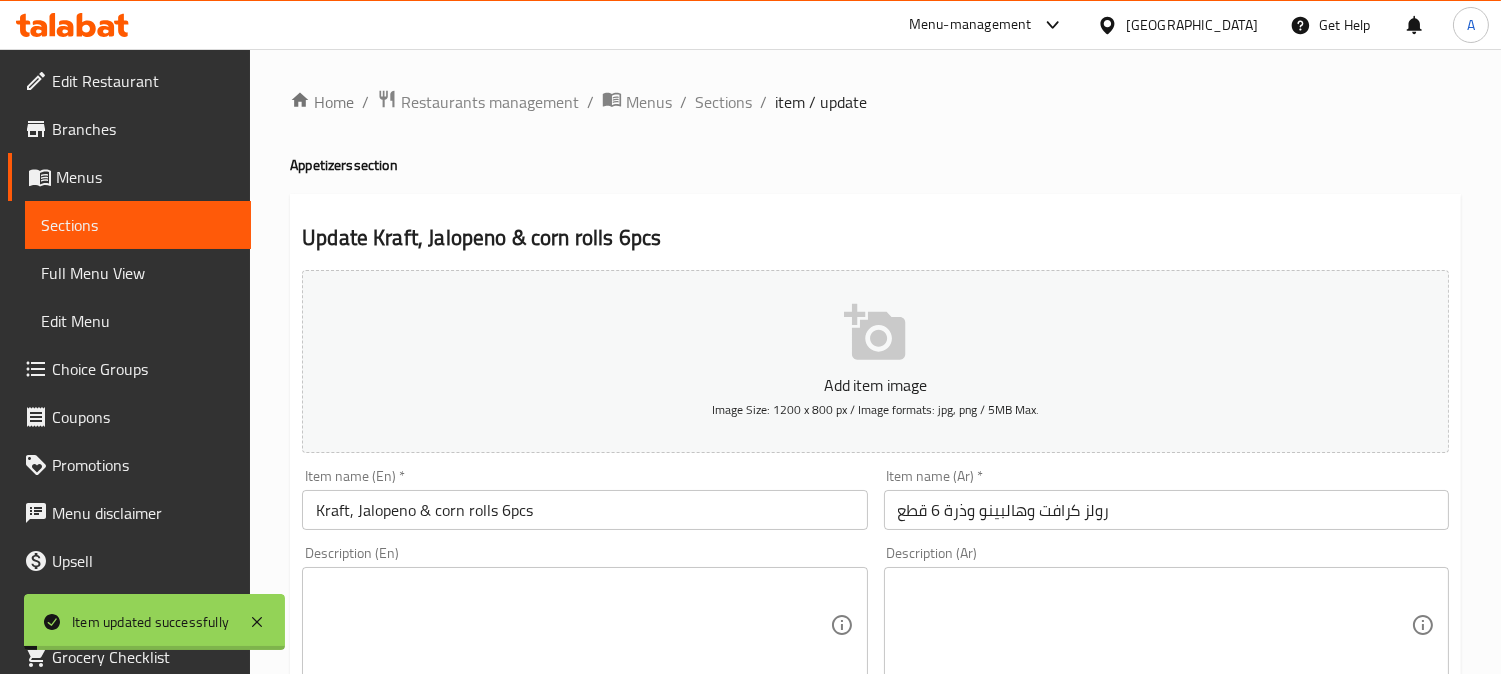 click on "Sections" at bounding box center [723, 102] 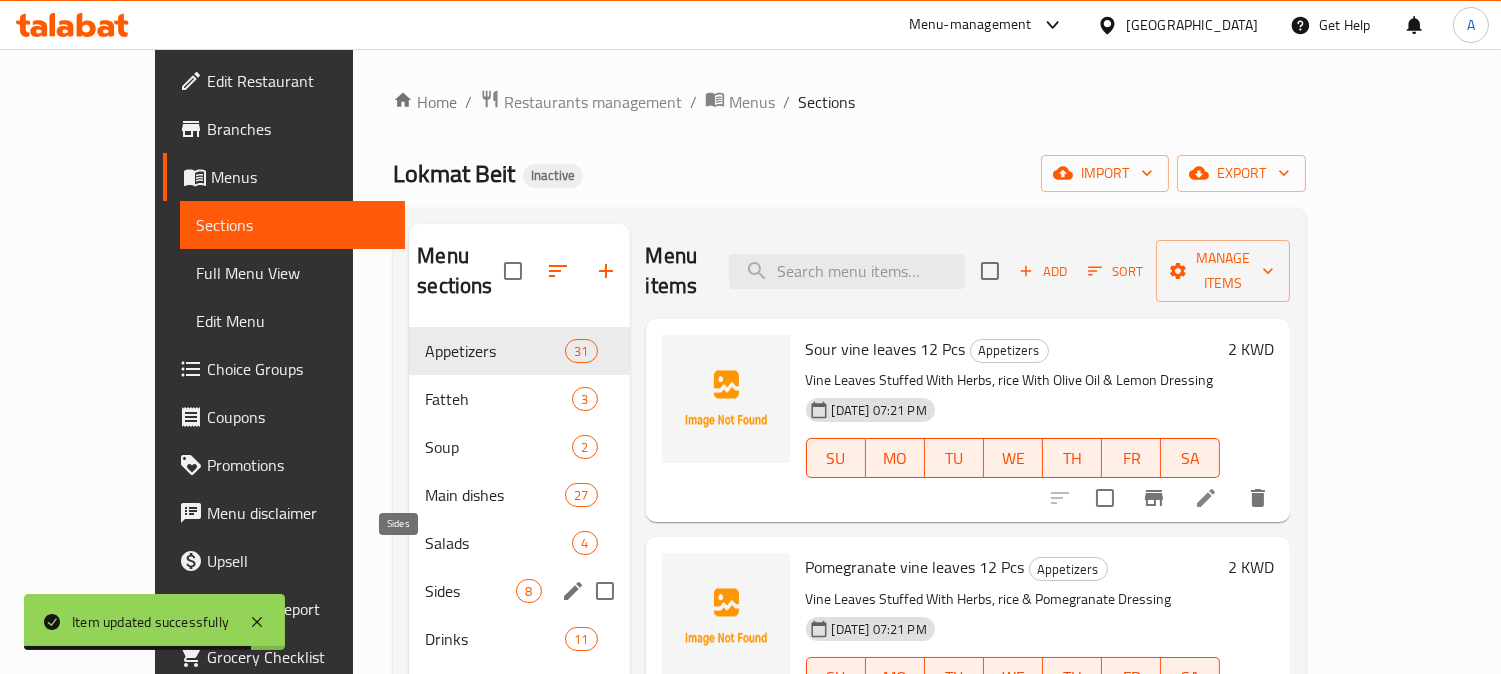 scroll, scrollTop: 280, scrollLeft: 0, axis: vertical 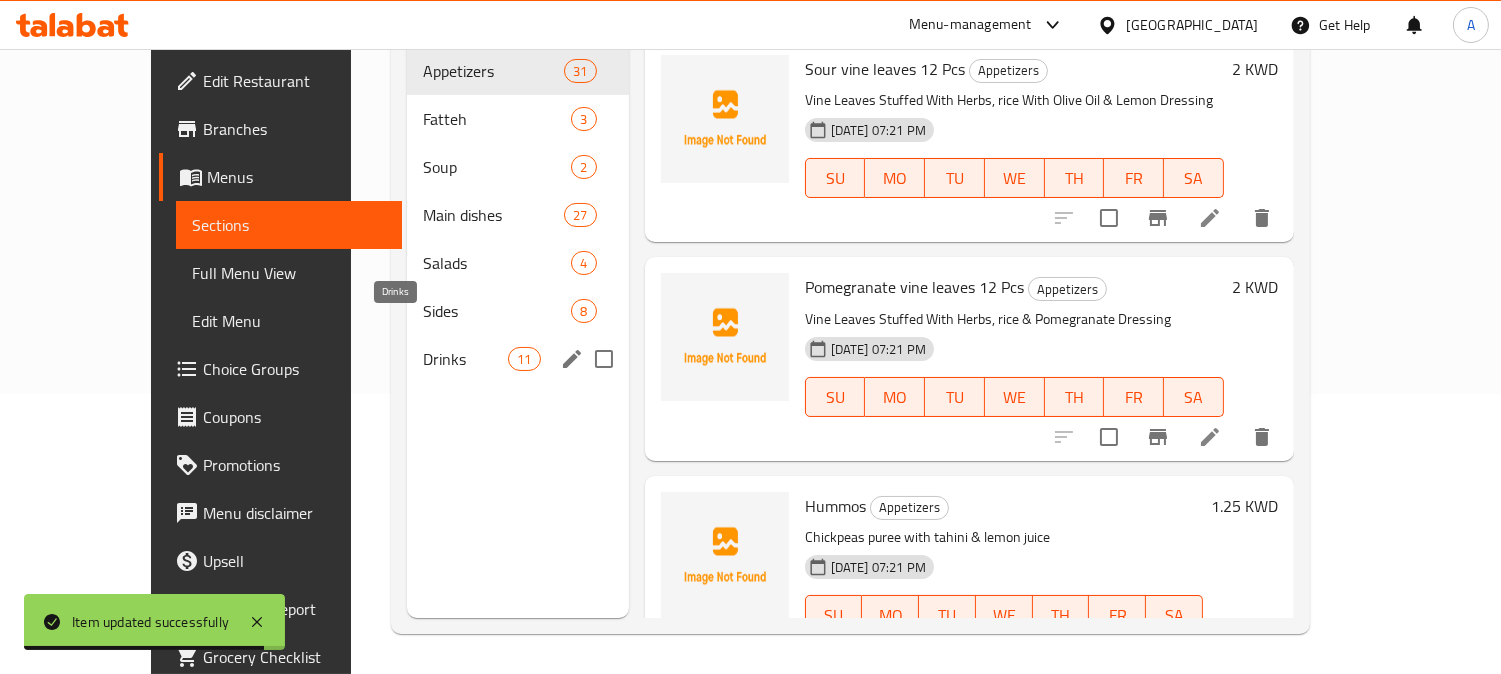 click on "Drinks" at bounding box center (465, 359) 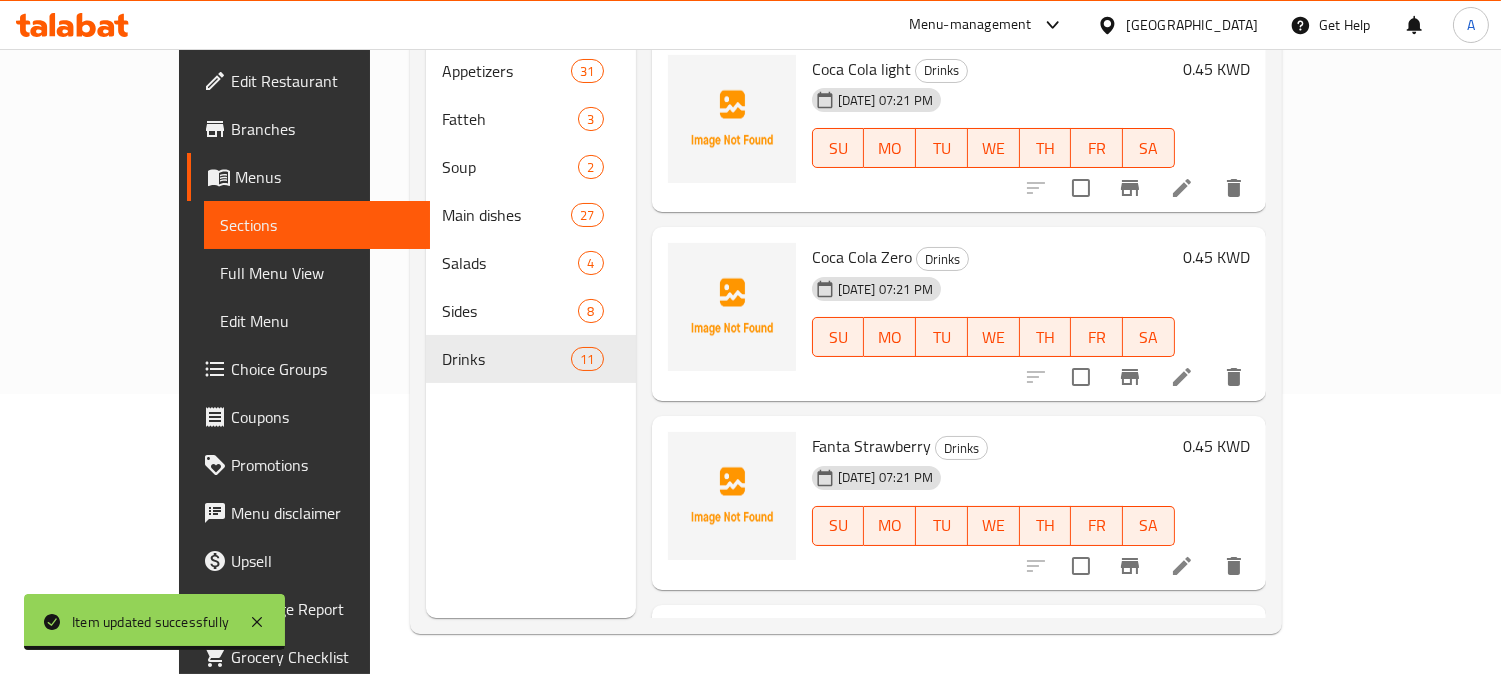 scroll, scrollTop: 0, scrollLeft: 0, axis: both 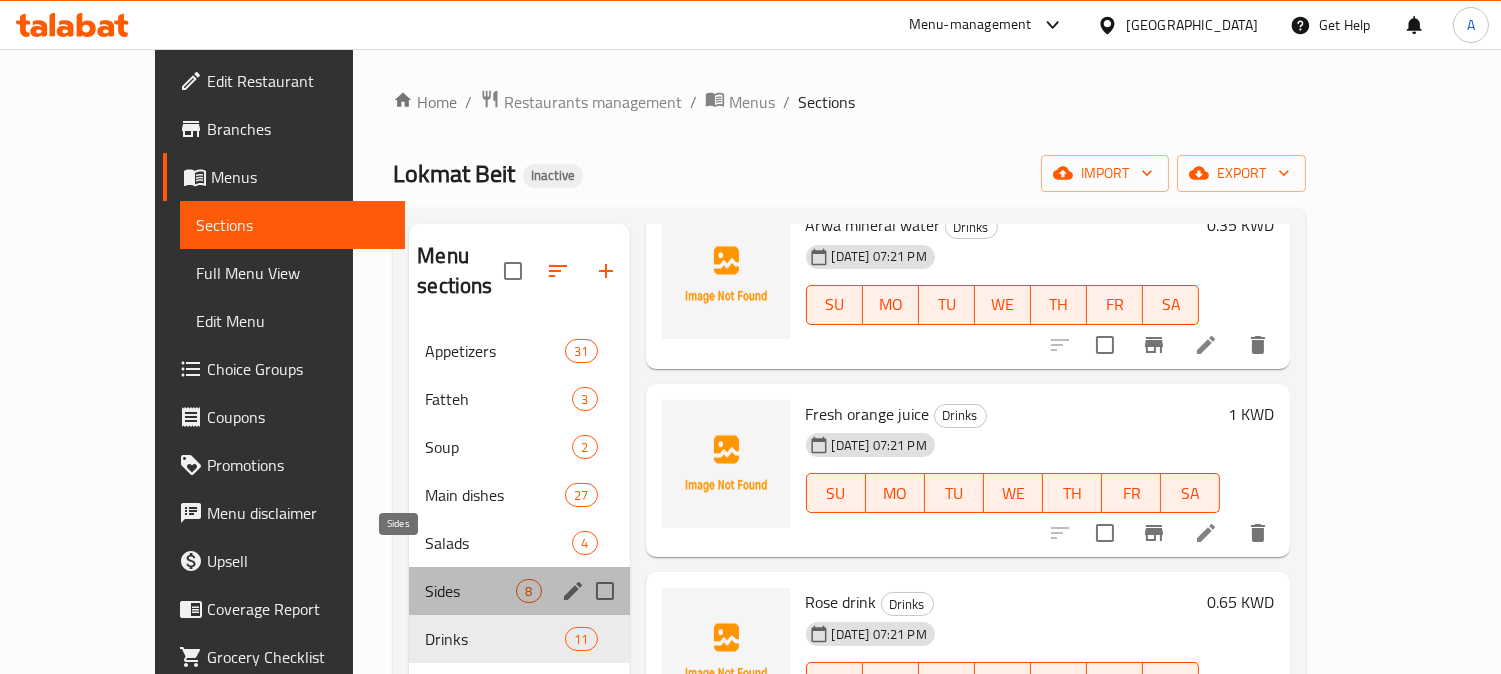 drag, startPoint x: 343, startPoint y: 562, endPoint x: 452, endPoint y: 528, distance: 114.17968 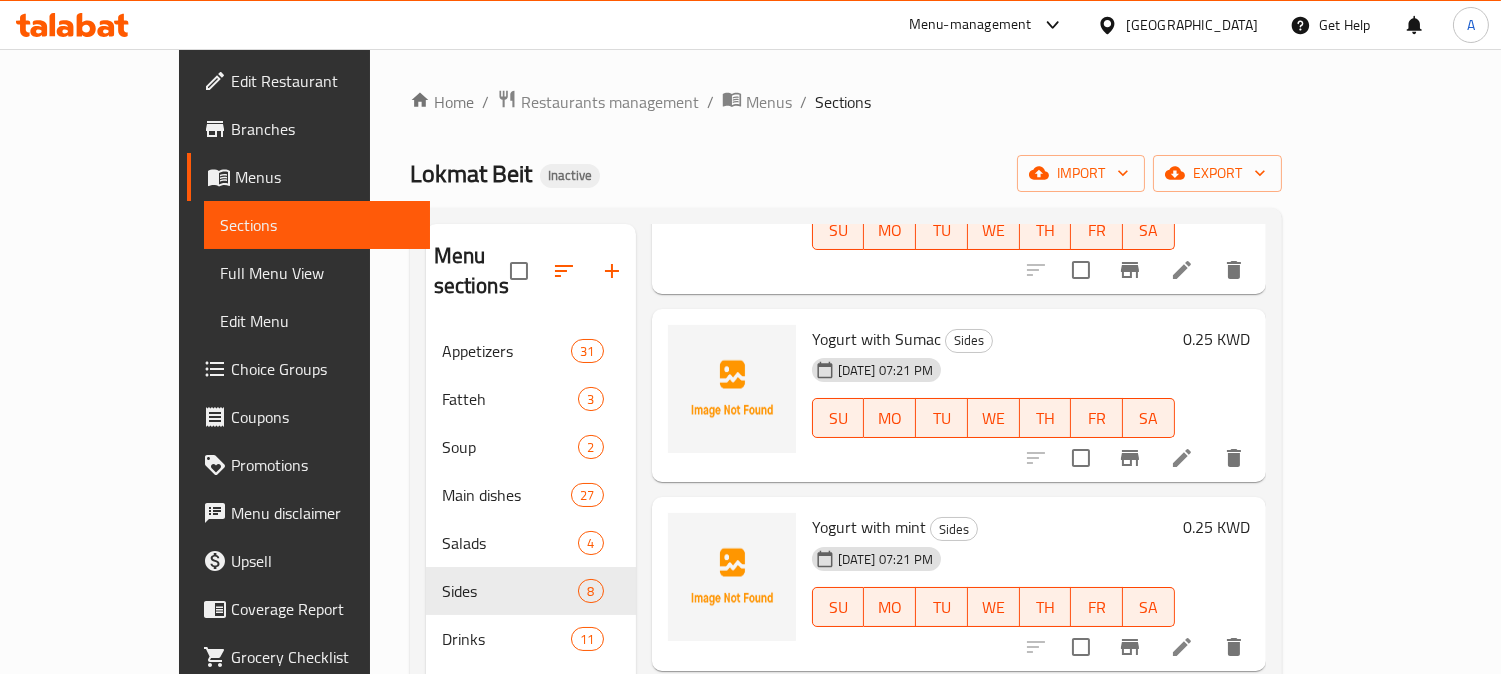 scroll, scrollTop: 3, scrollLeft: 0, axis: vertical 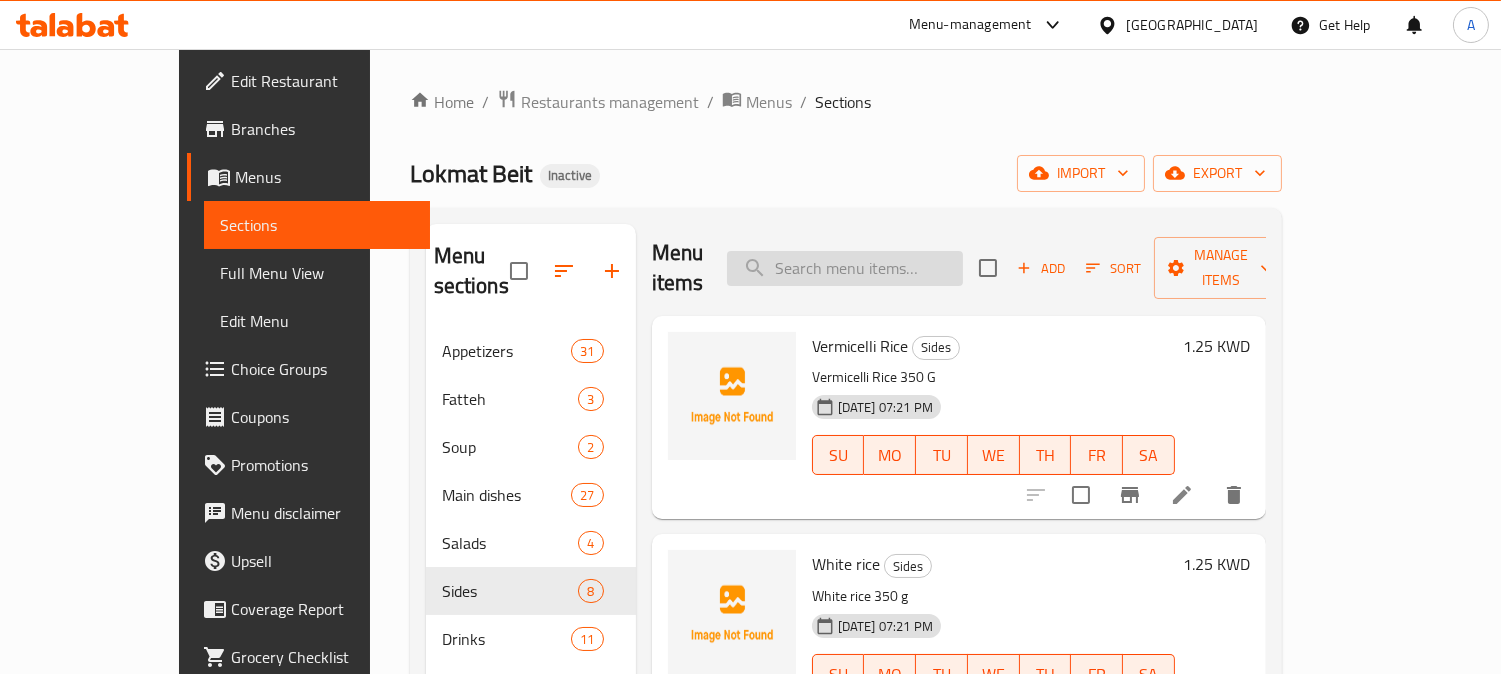 click at bounding box center (845, 268) 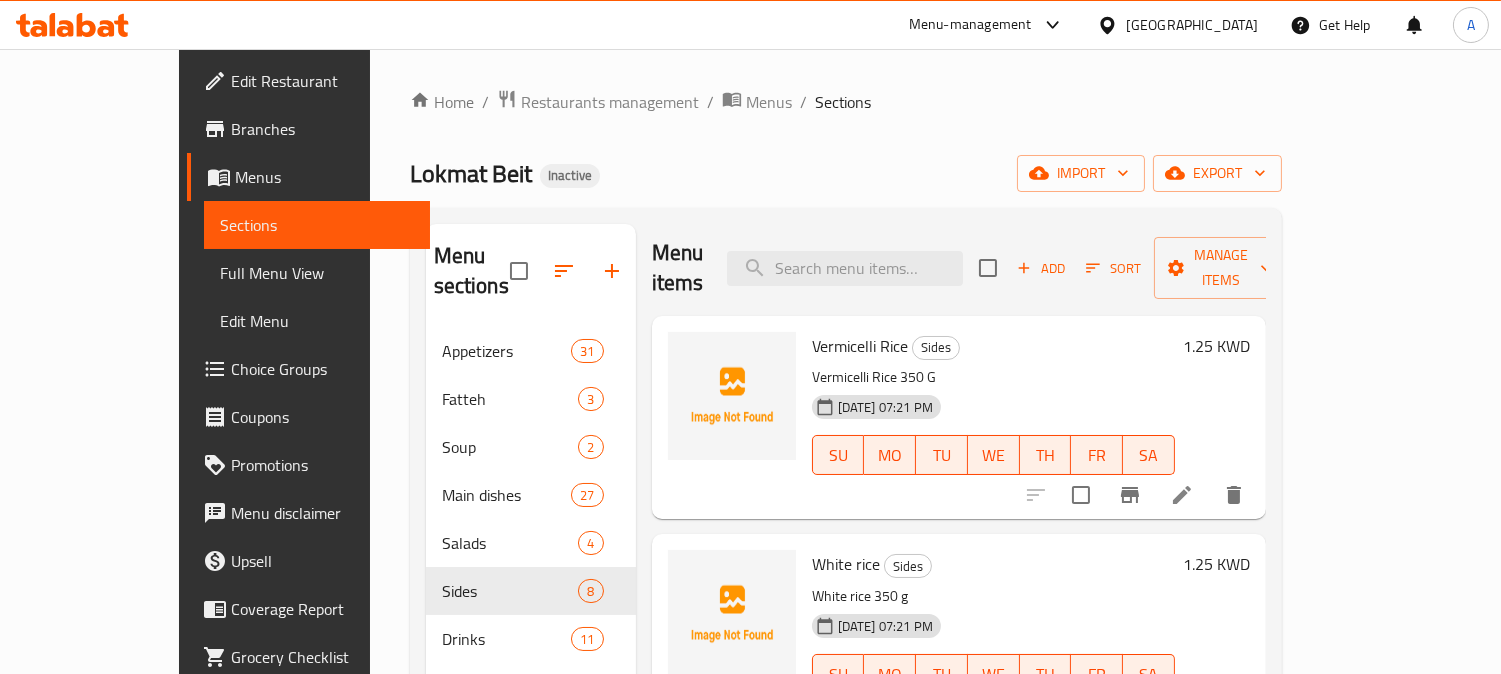paste on "Rose water-flavored milk pudding made with milk, sugar, cornstarch, and rose water." 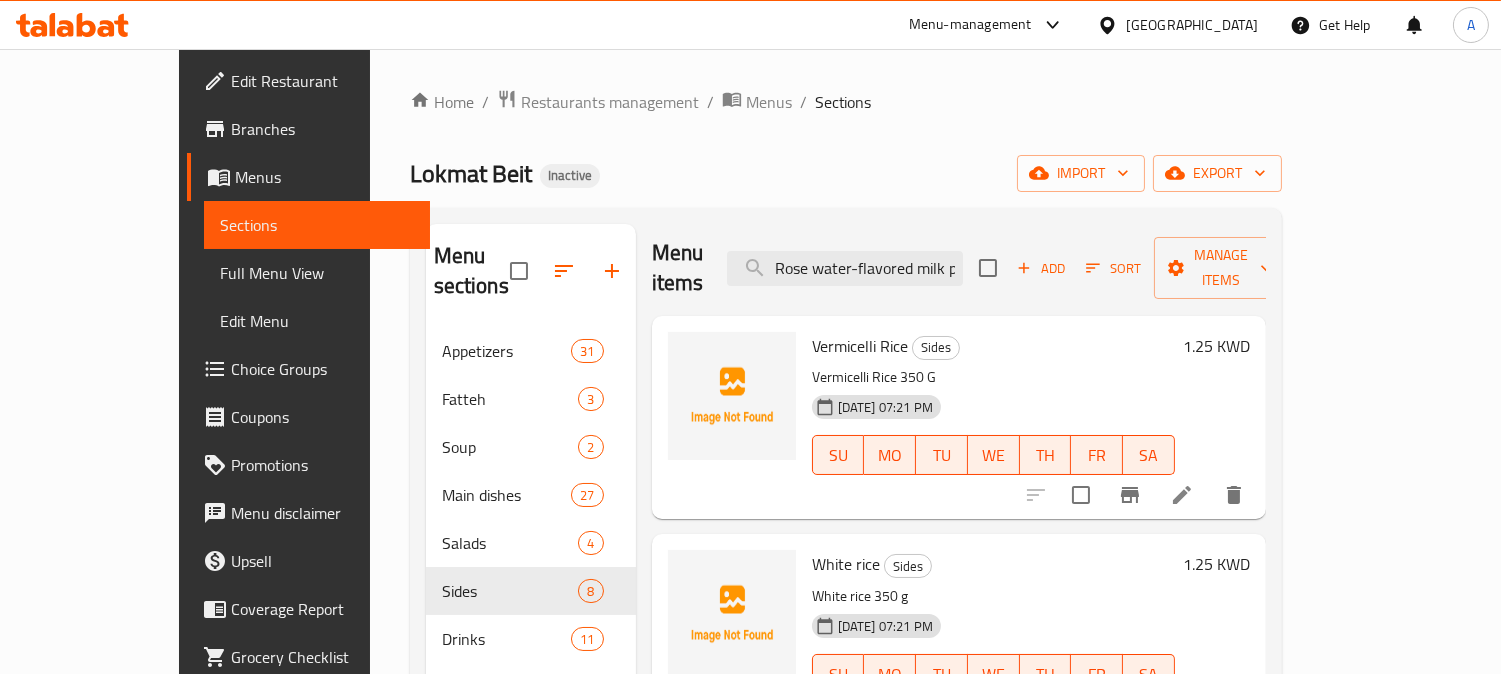 scroll, scrollTop: 0, scrollLeft: 386, axis: horizontal 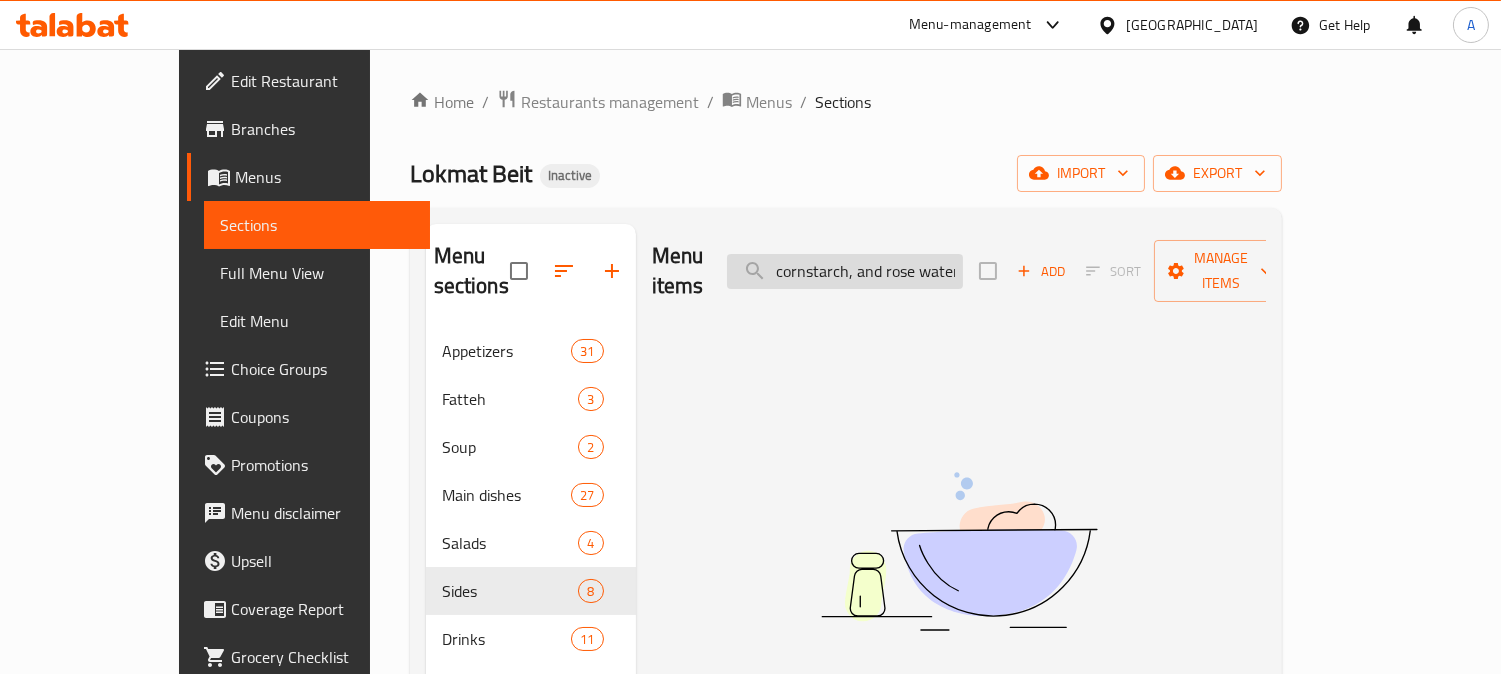 click on "Rose water-flavored milk pudding made with milk, sugar, cornstarch, and rose water." at bounding box center (845, 271) 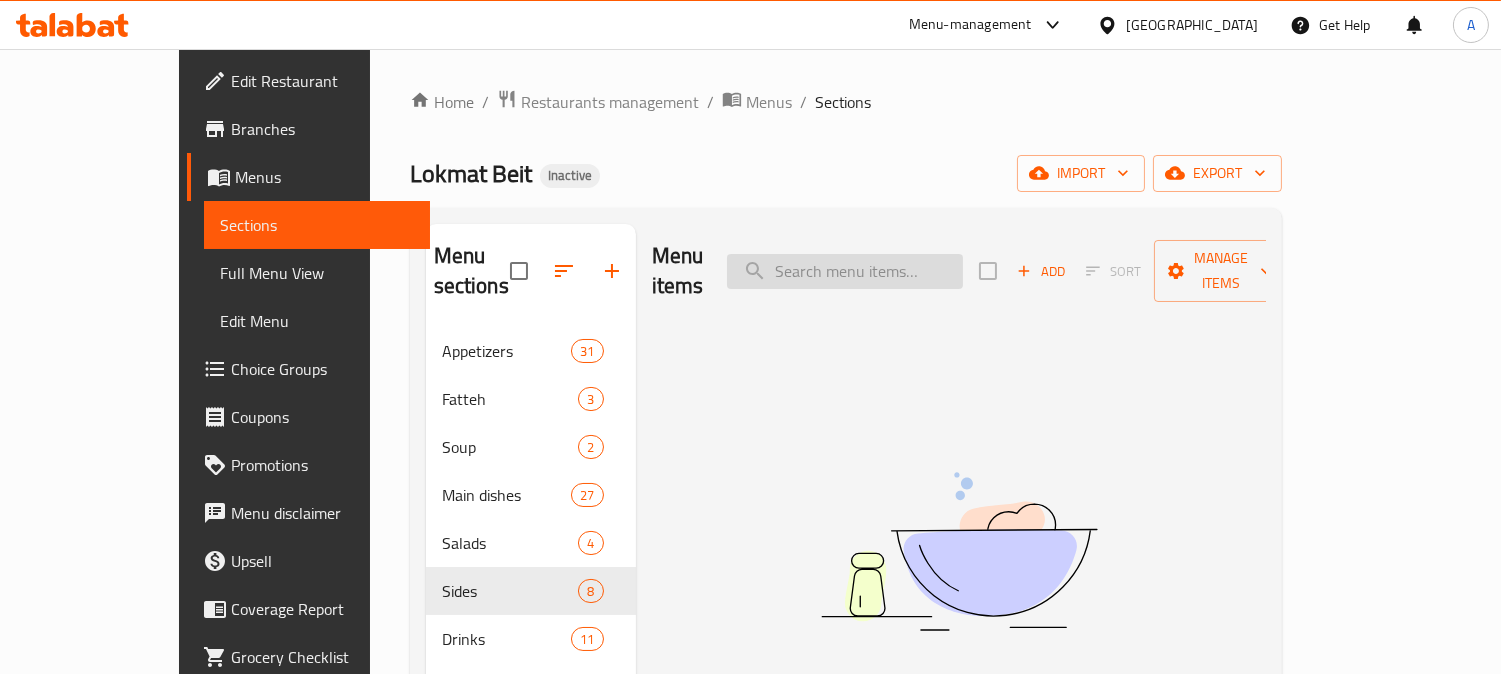 scroll, scrollTop: 0, scrollLeft: 0, axis: both 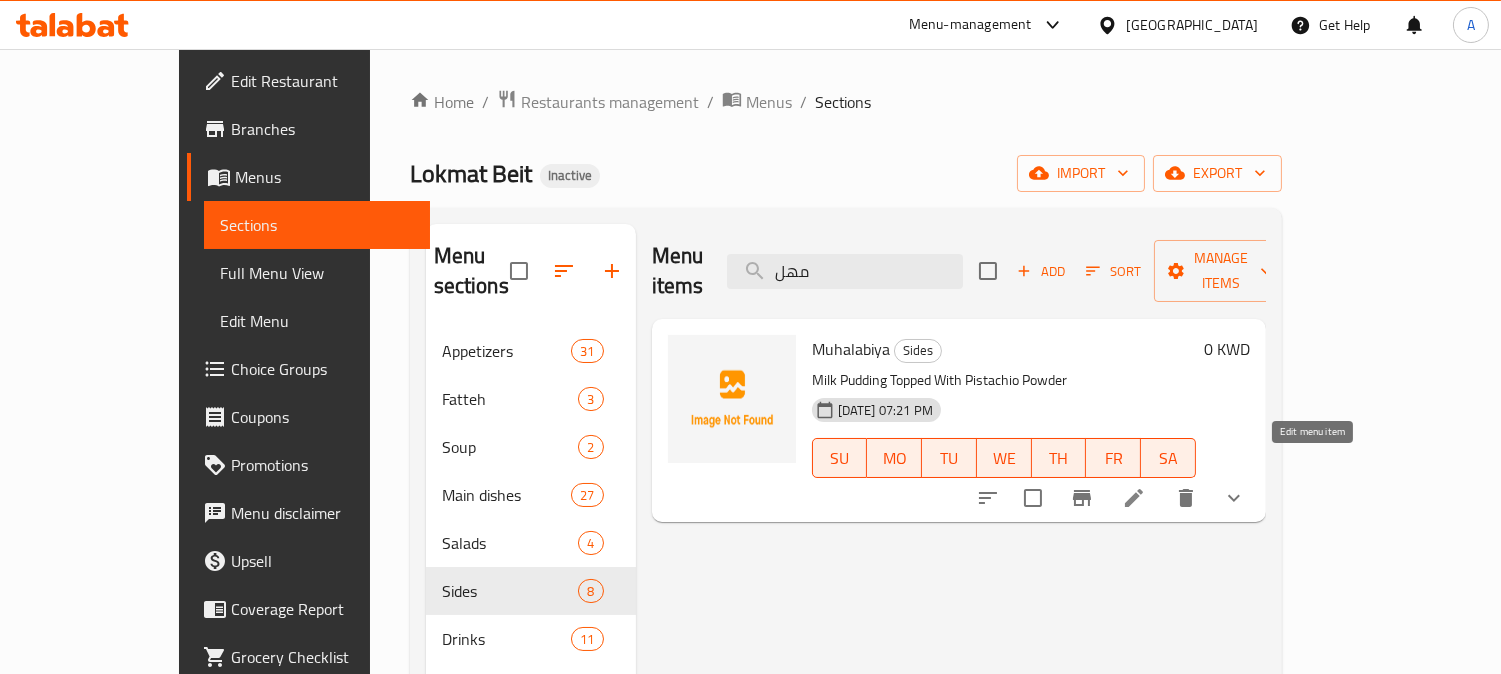 type on "مهل" 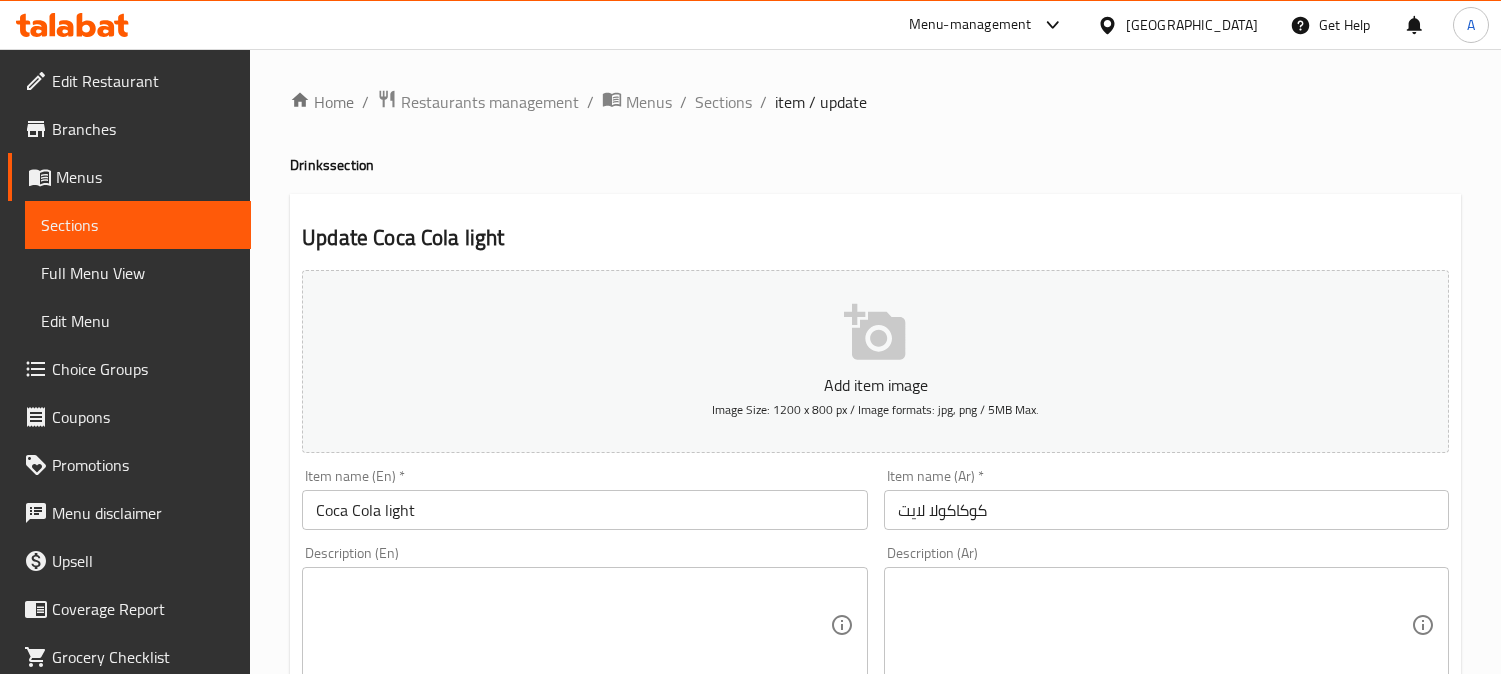 scroll, scrollTop: 0, scrollLeft: 0, axis: both 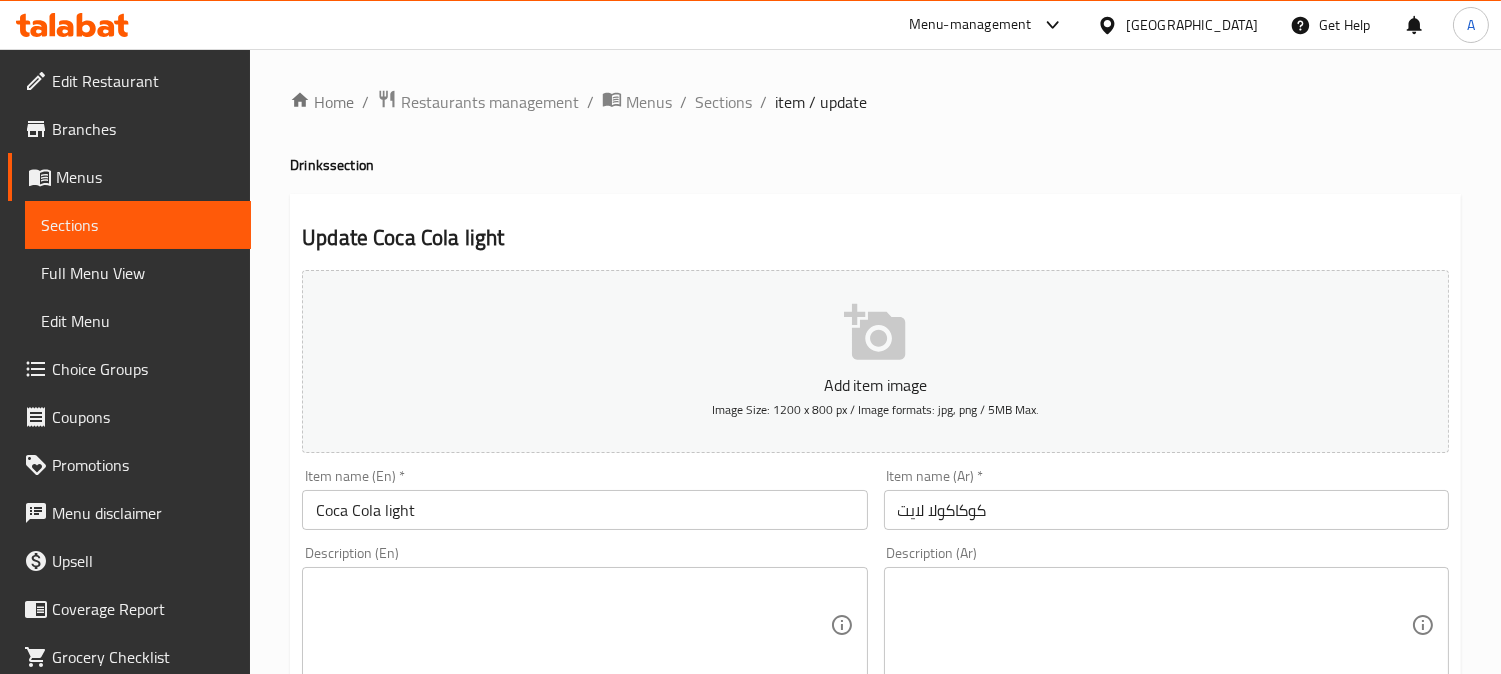 click at bounding box center [572, 625] 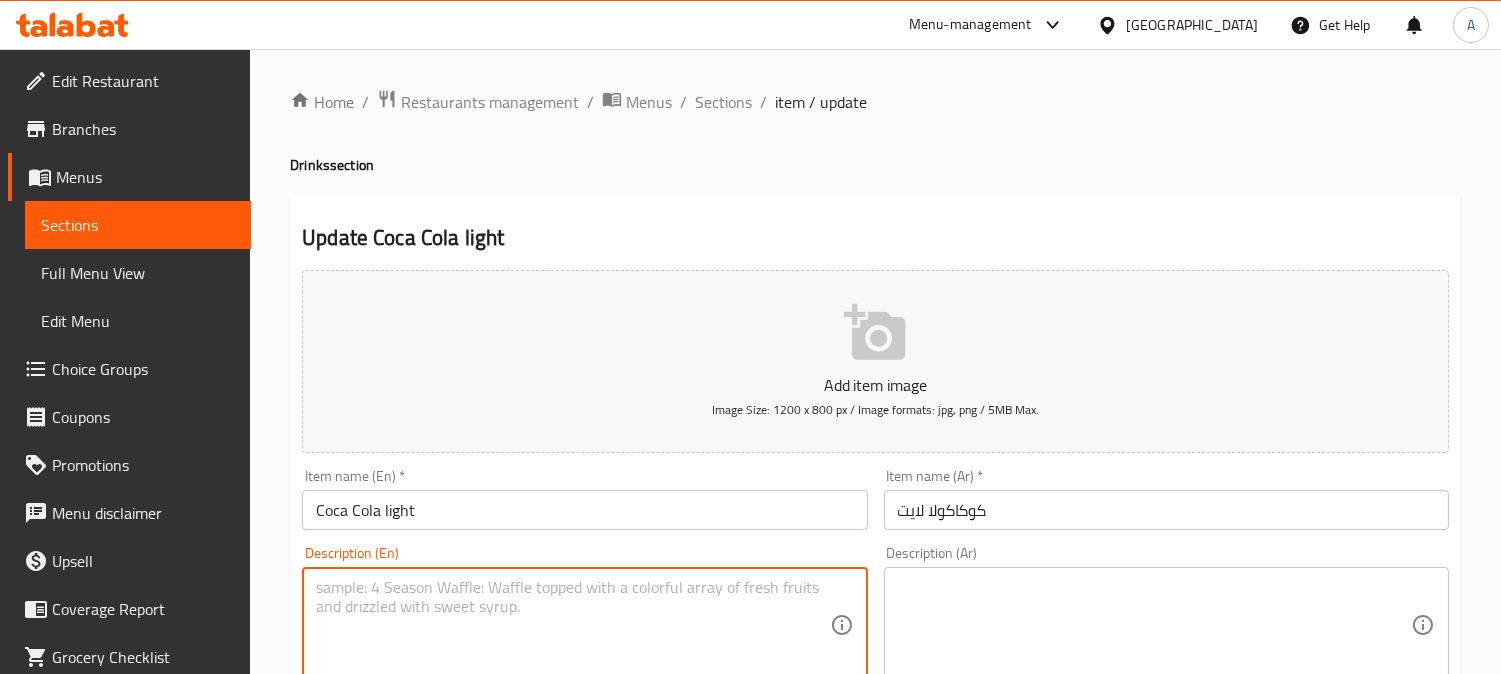 paste on "Soft Drink" 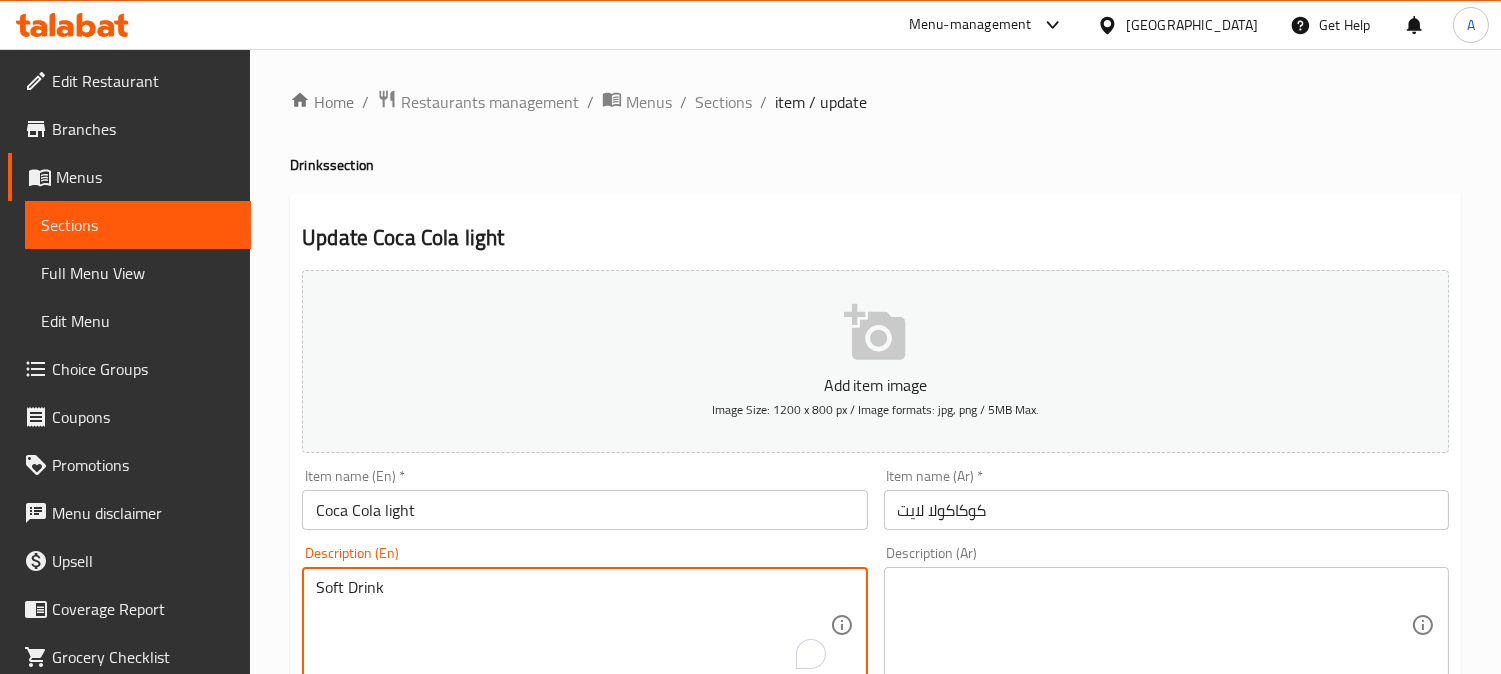 type on "Soft Drink" 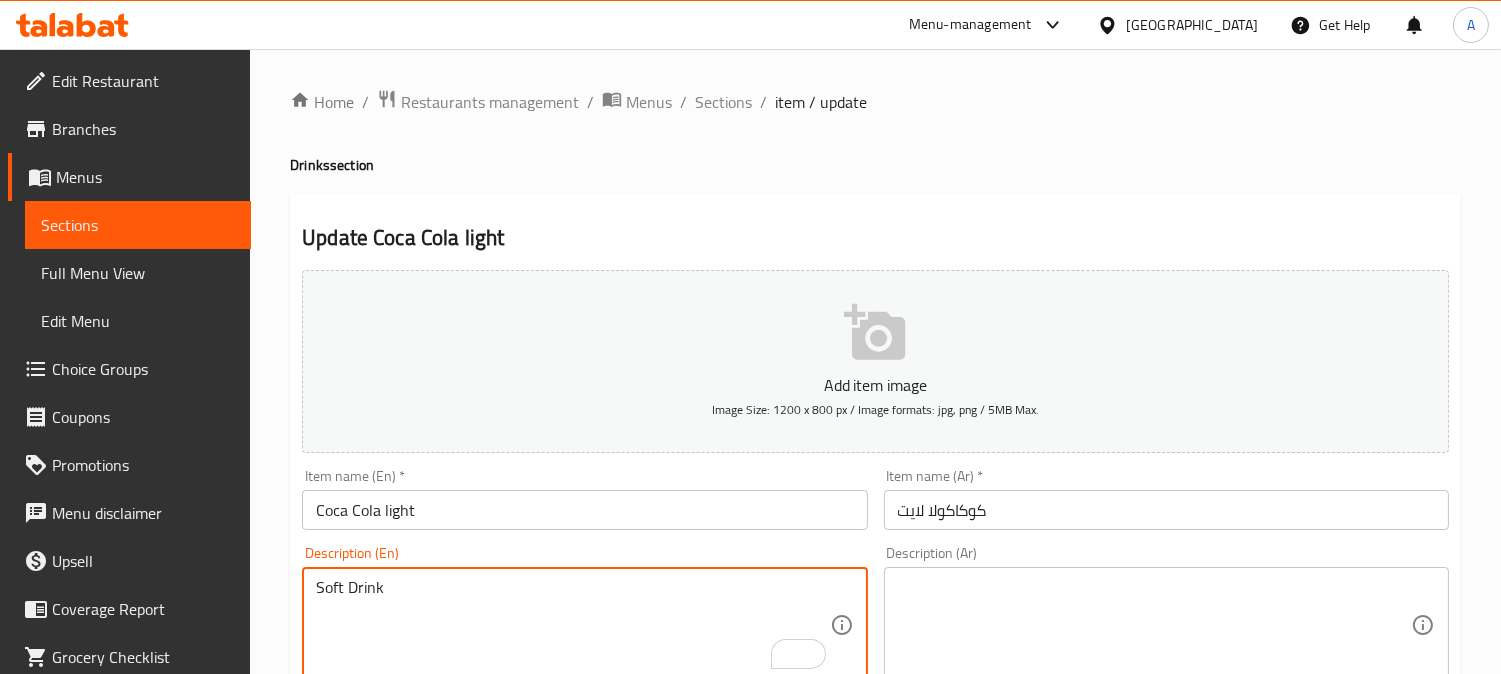 click at bounding box center [1154, 625] 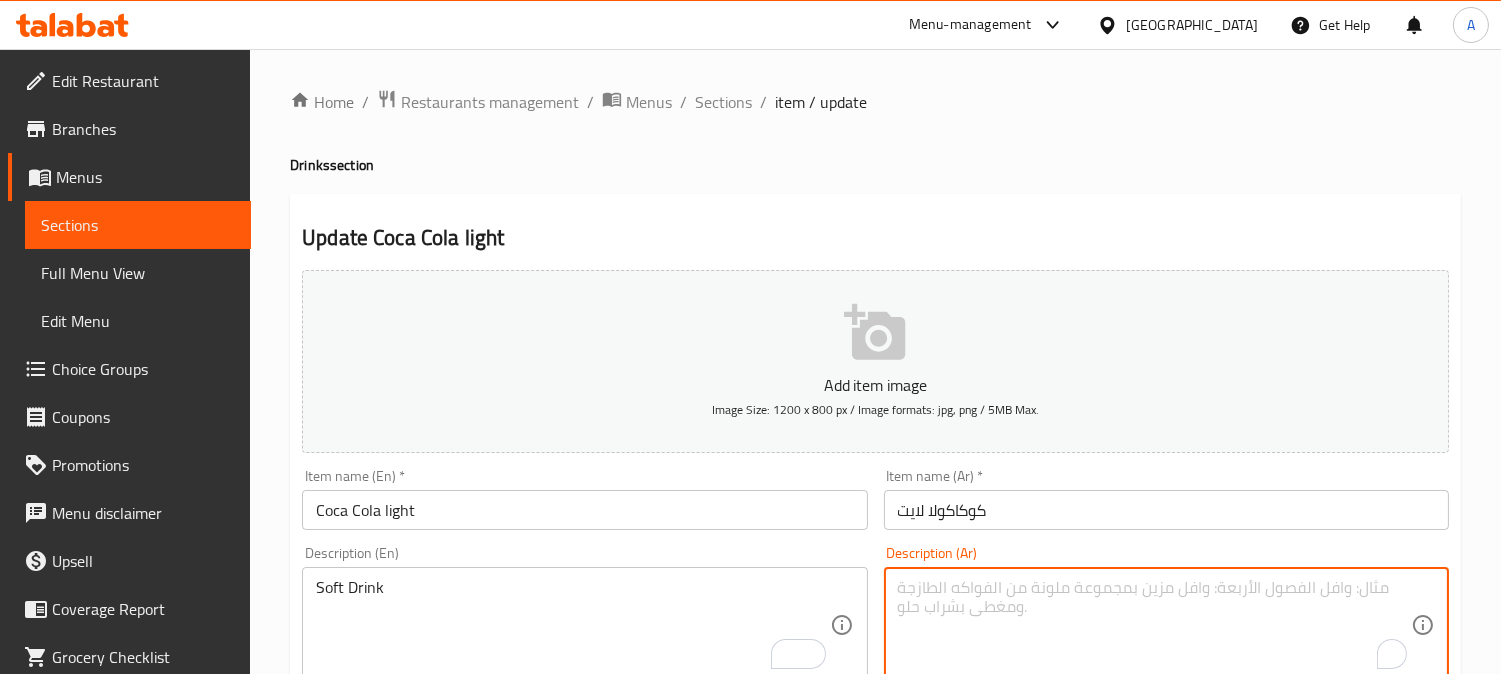 paste on "مشروب غازي." 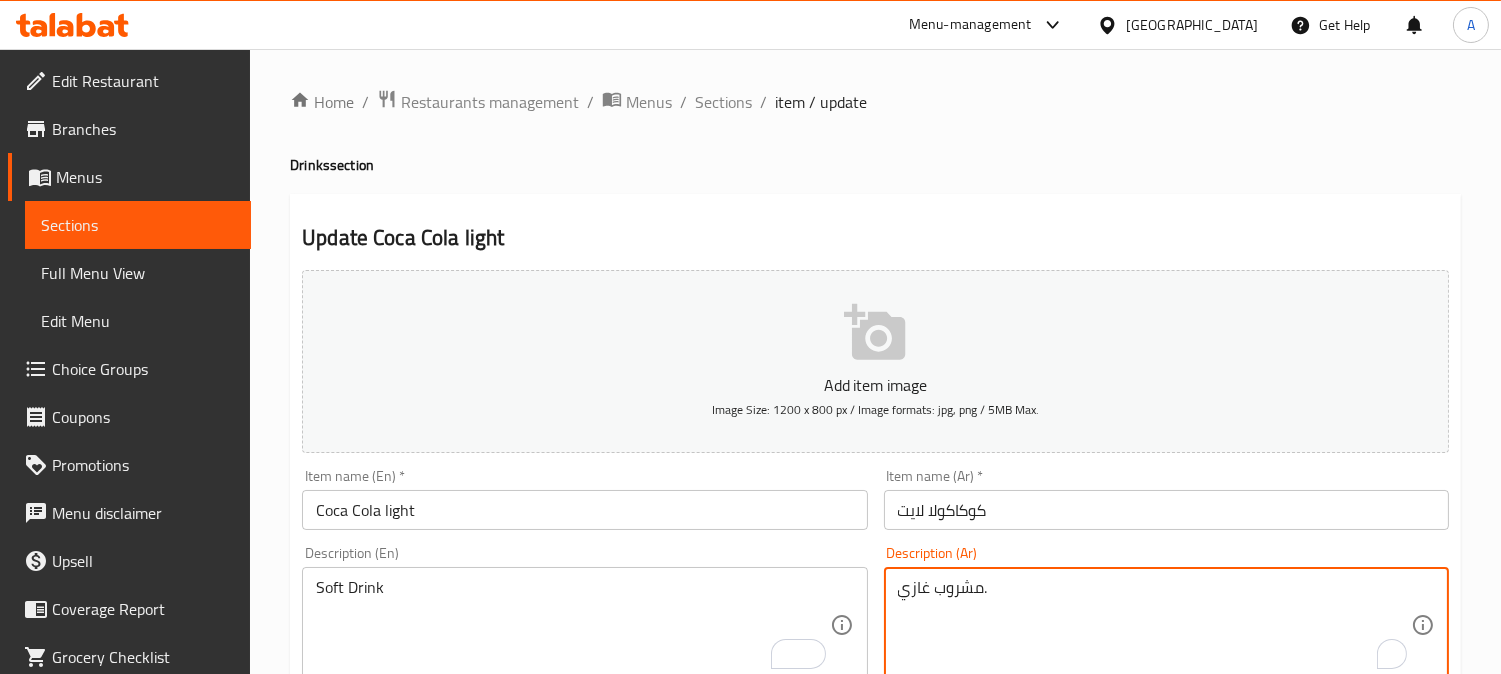 type on "مشروب غازي." 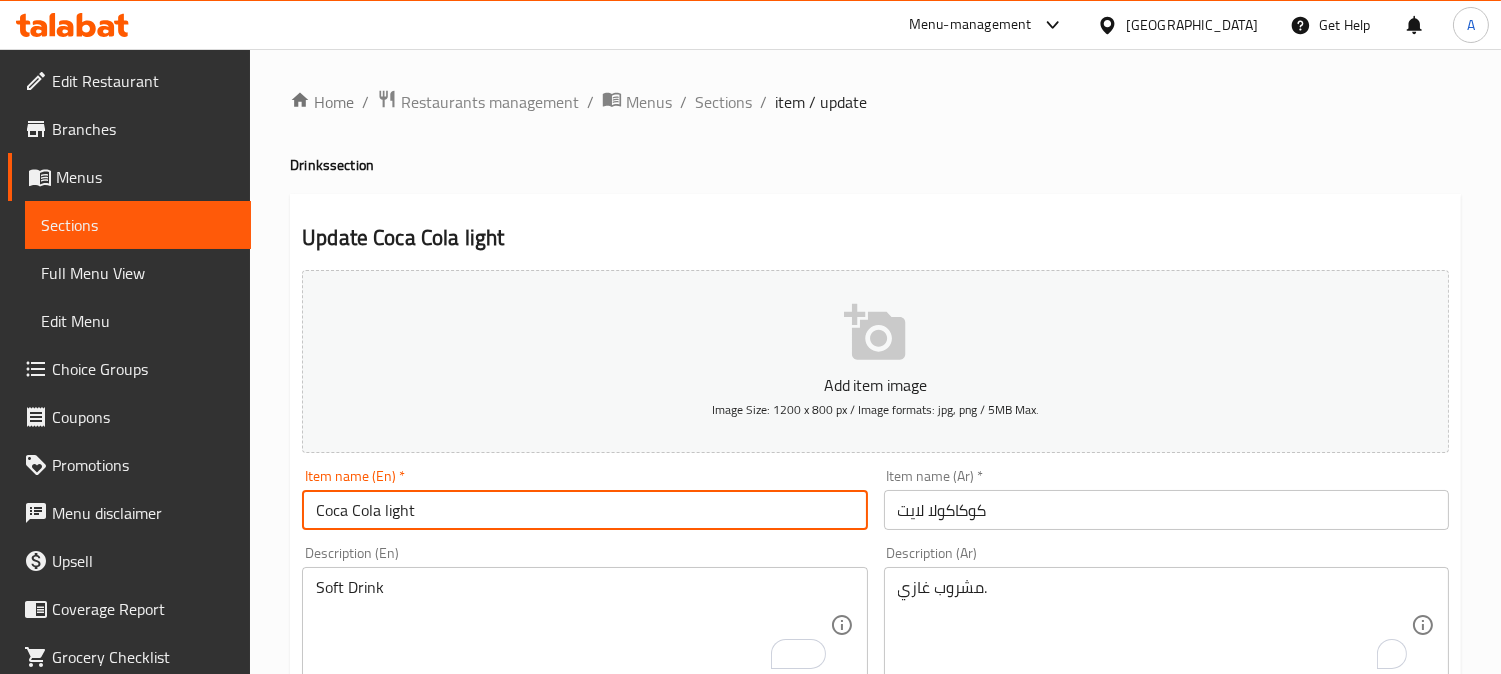 click on "Update" at bounding box center [439, 1326] 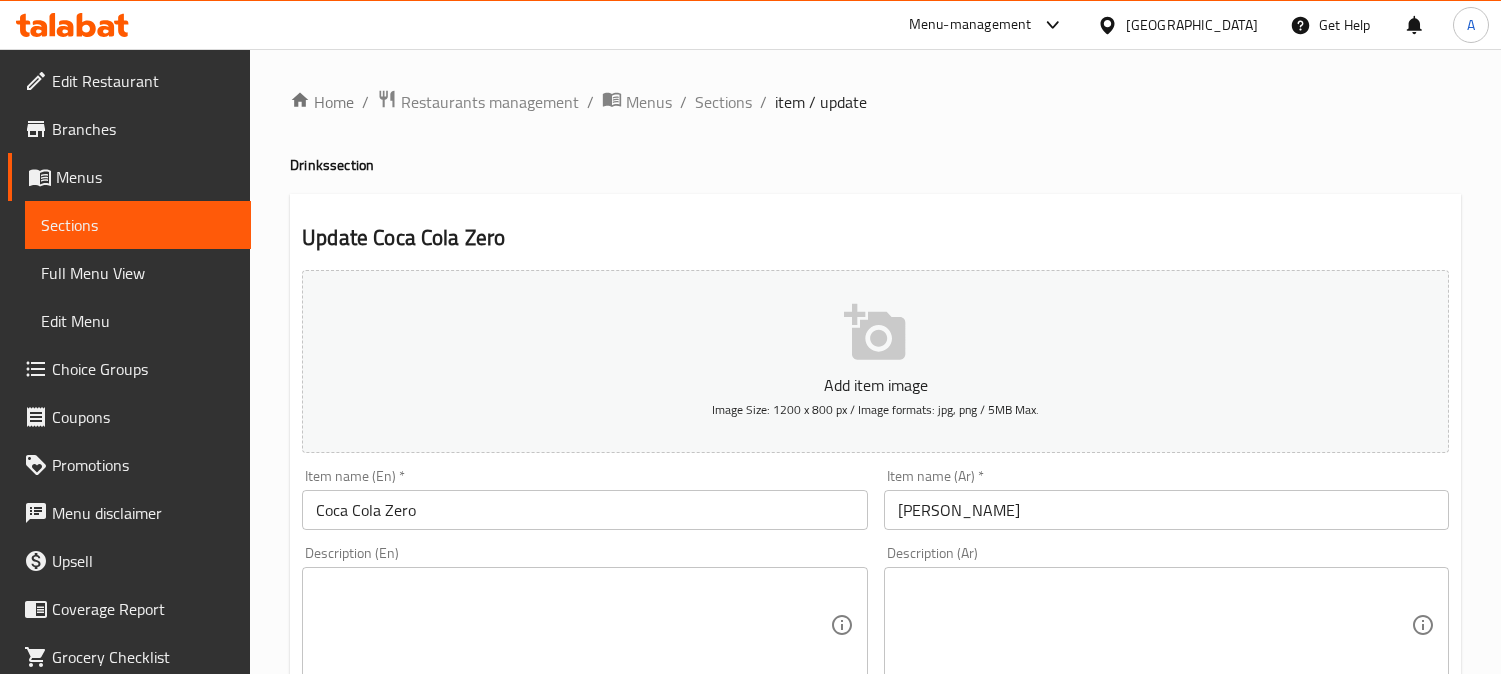 scroll, scrollTop: 0, scrollLeft: 0, axis: both 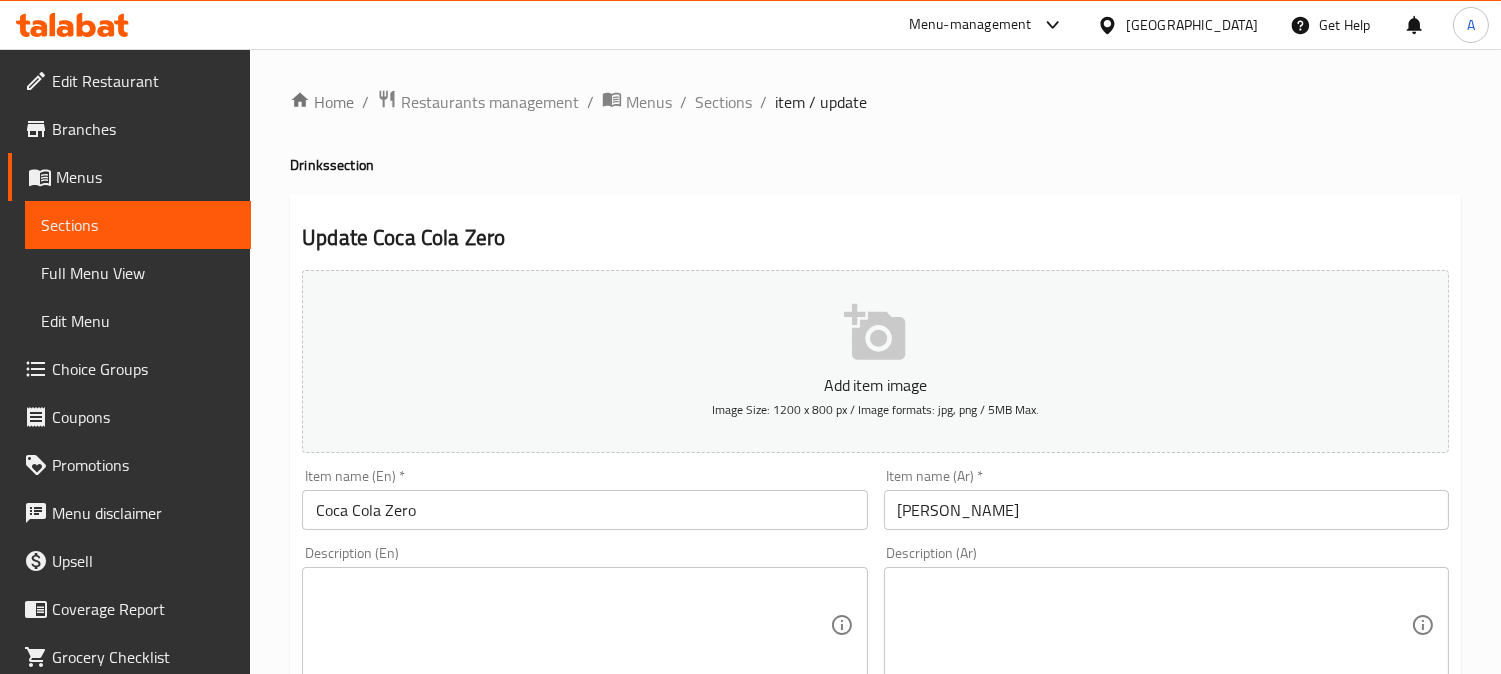 click at bounding box center [572, 625] 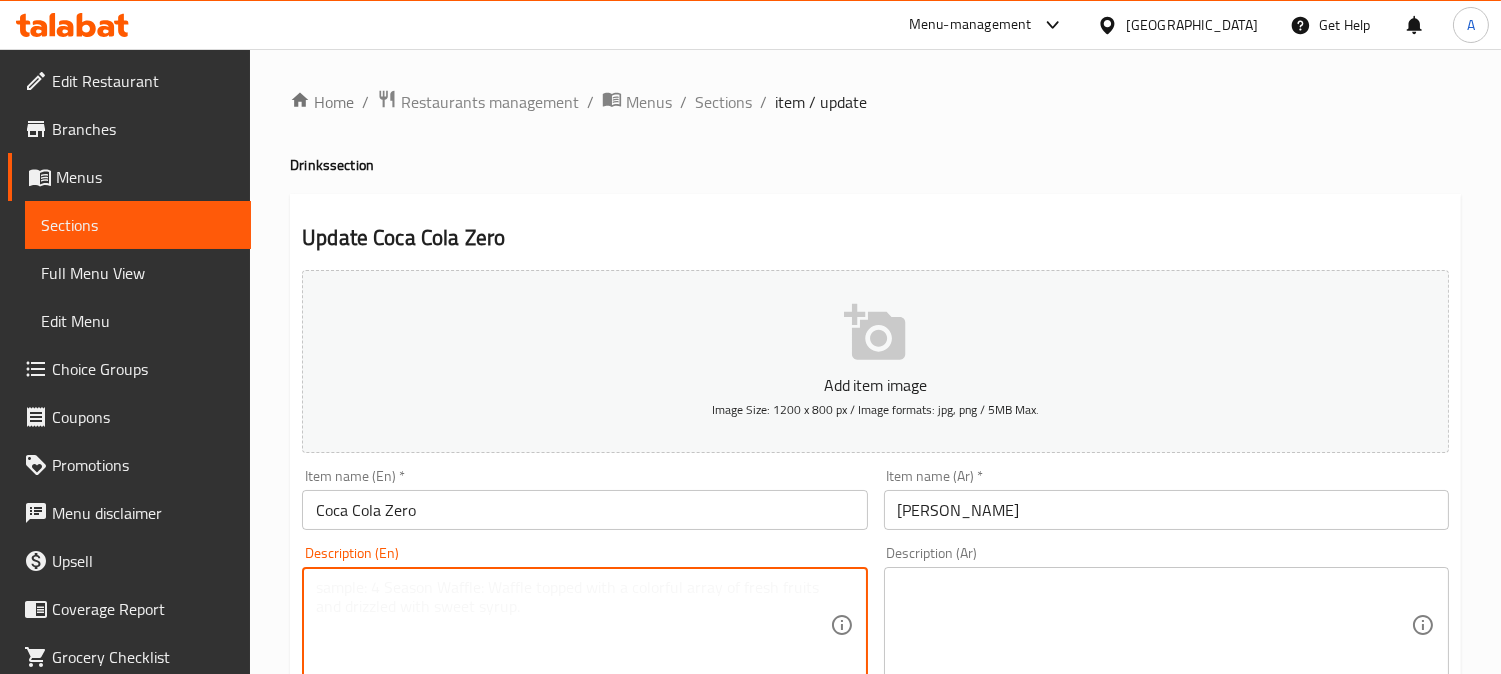 paste on "Soft Drink" 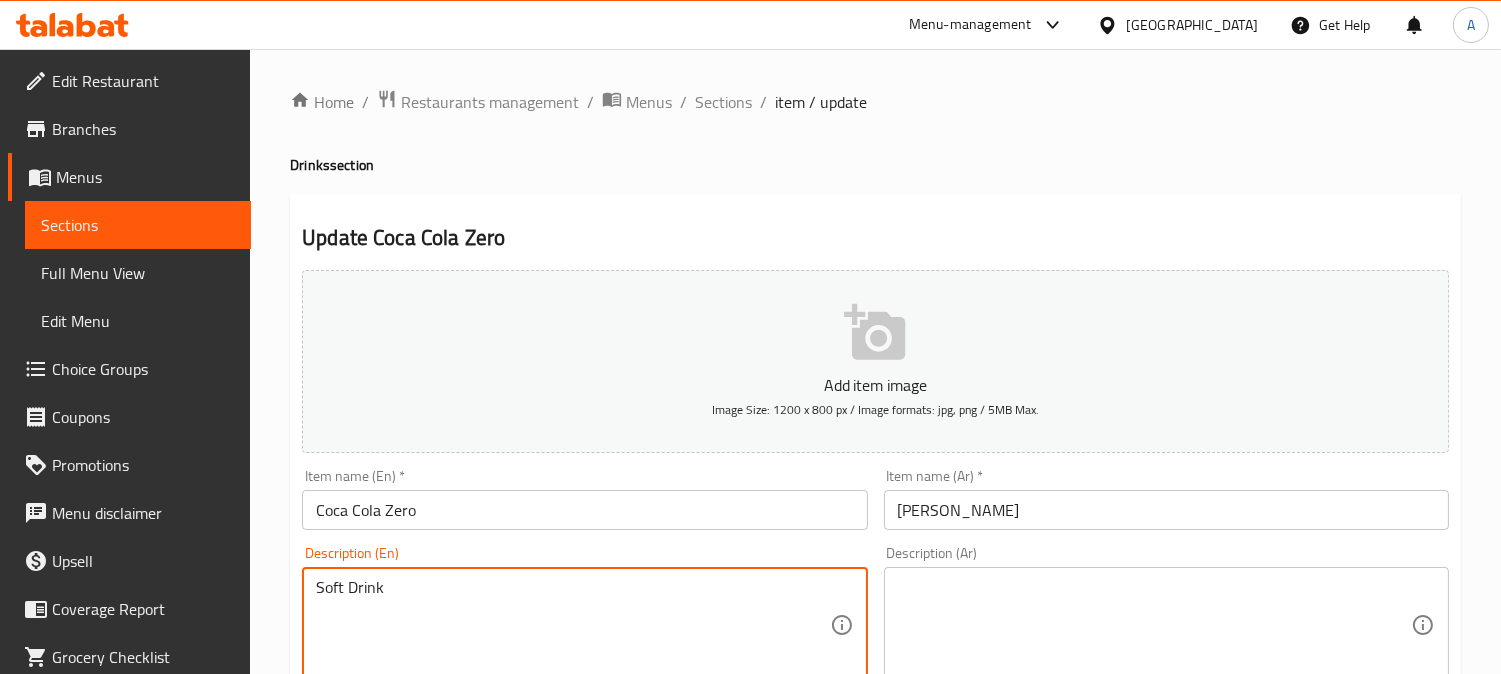 type on "Soft Drink" 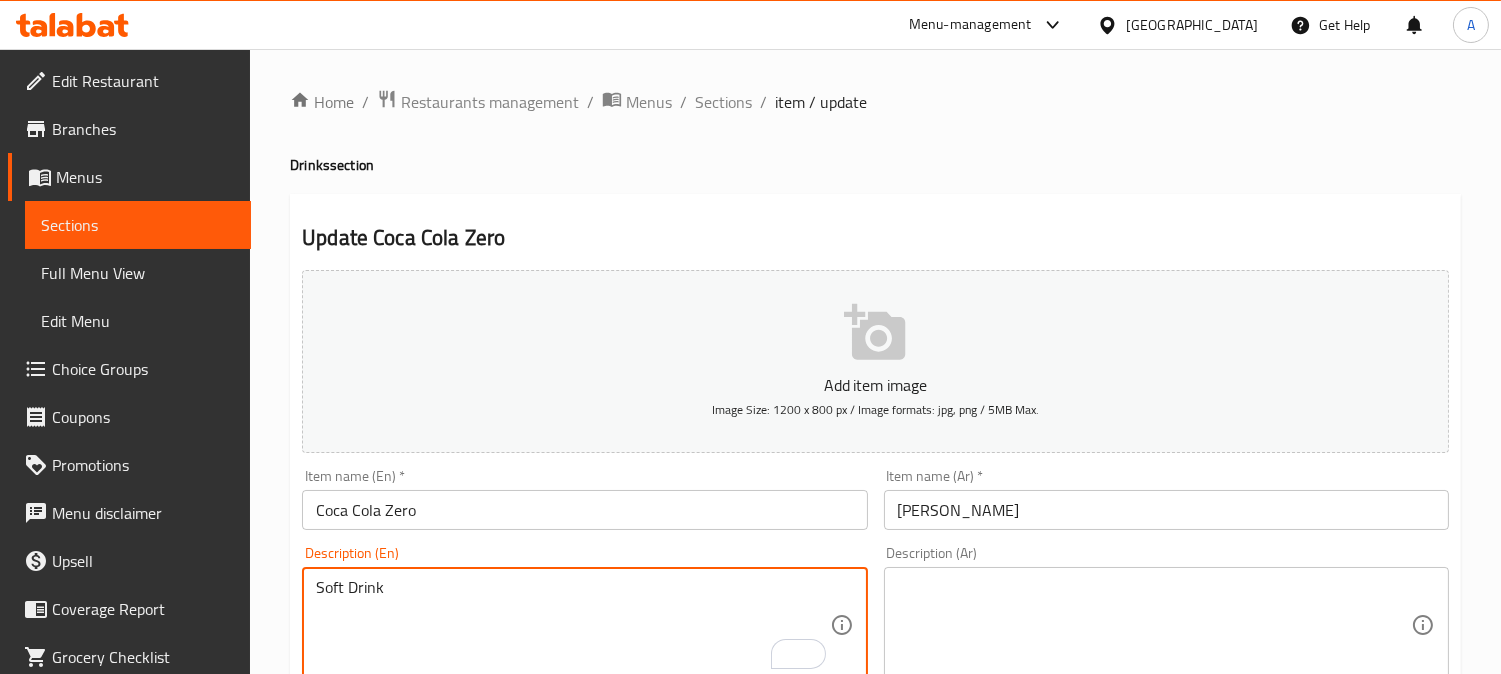 click at bounding box center (1154, 625) 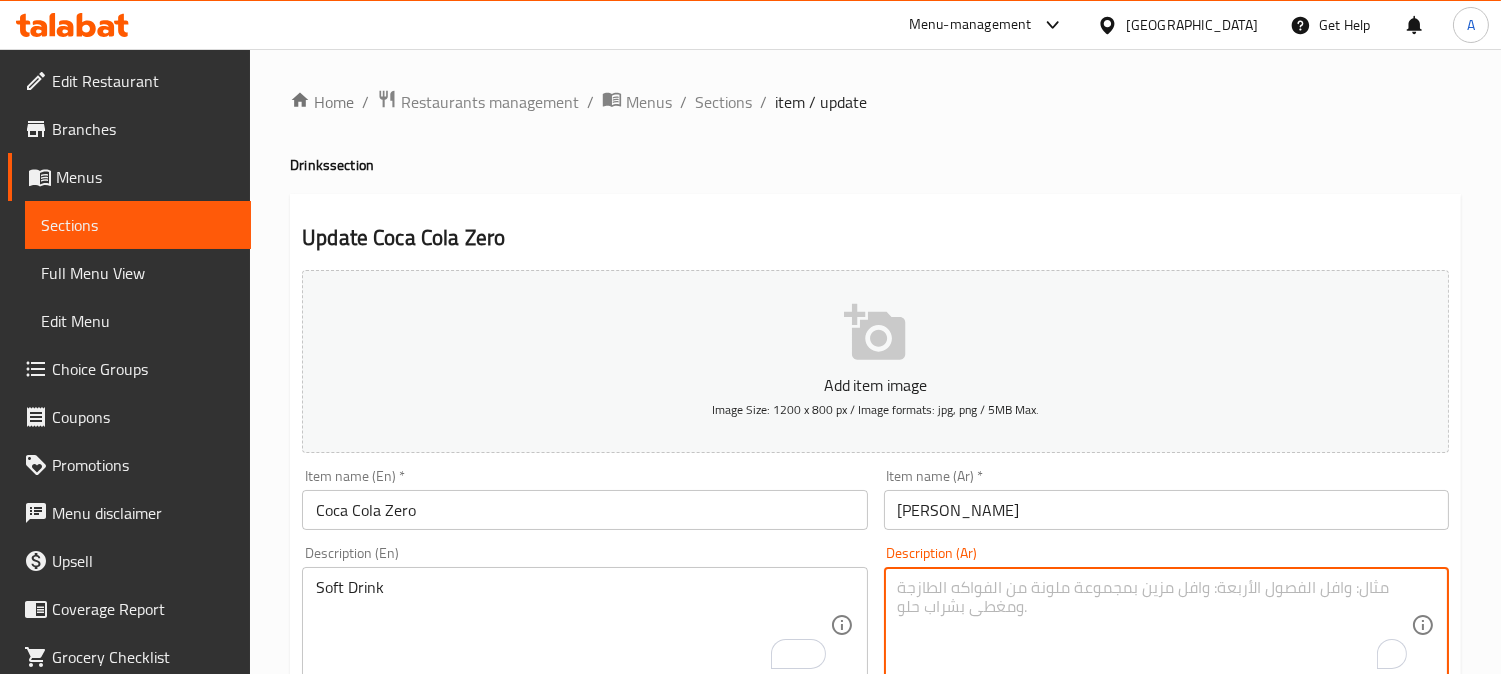 paste on "مشروب غازي." 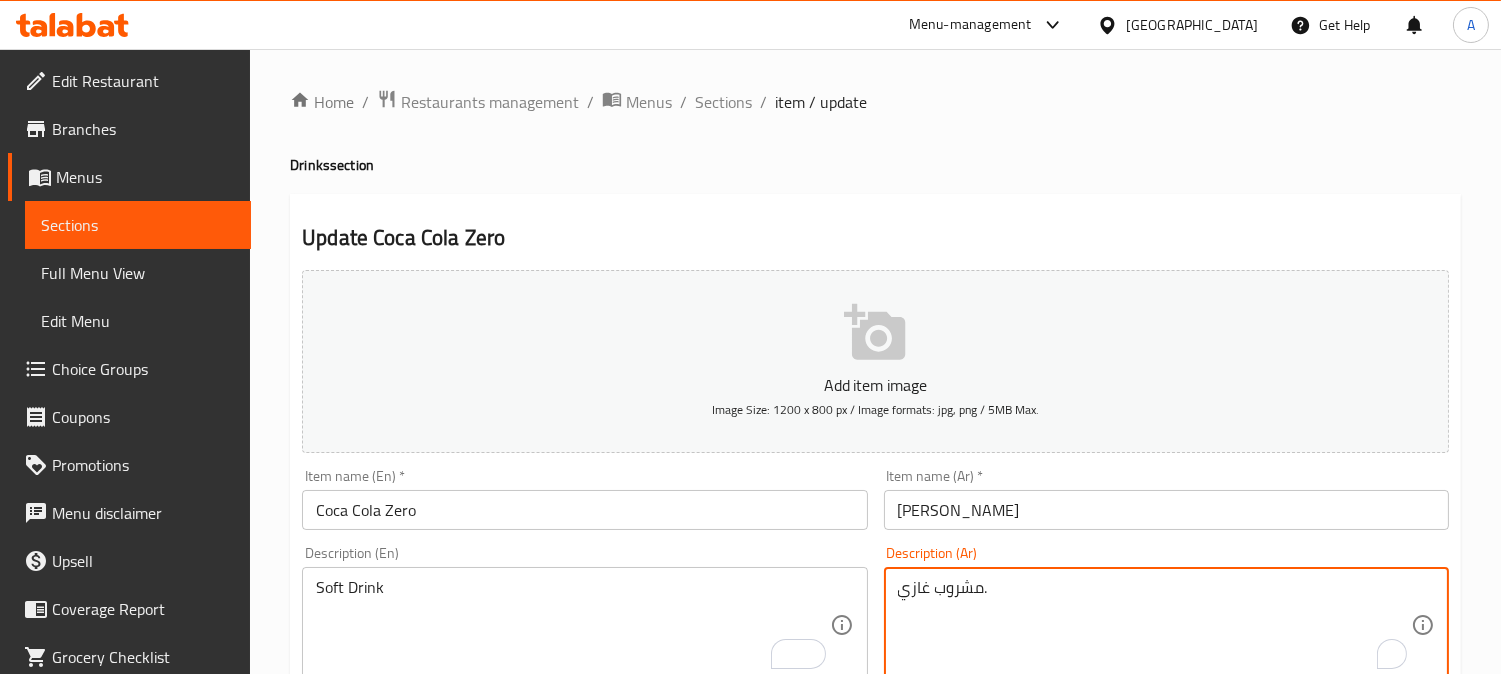 type on "مشروب غازي." 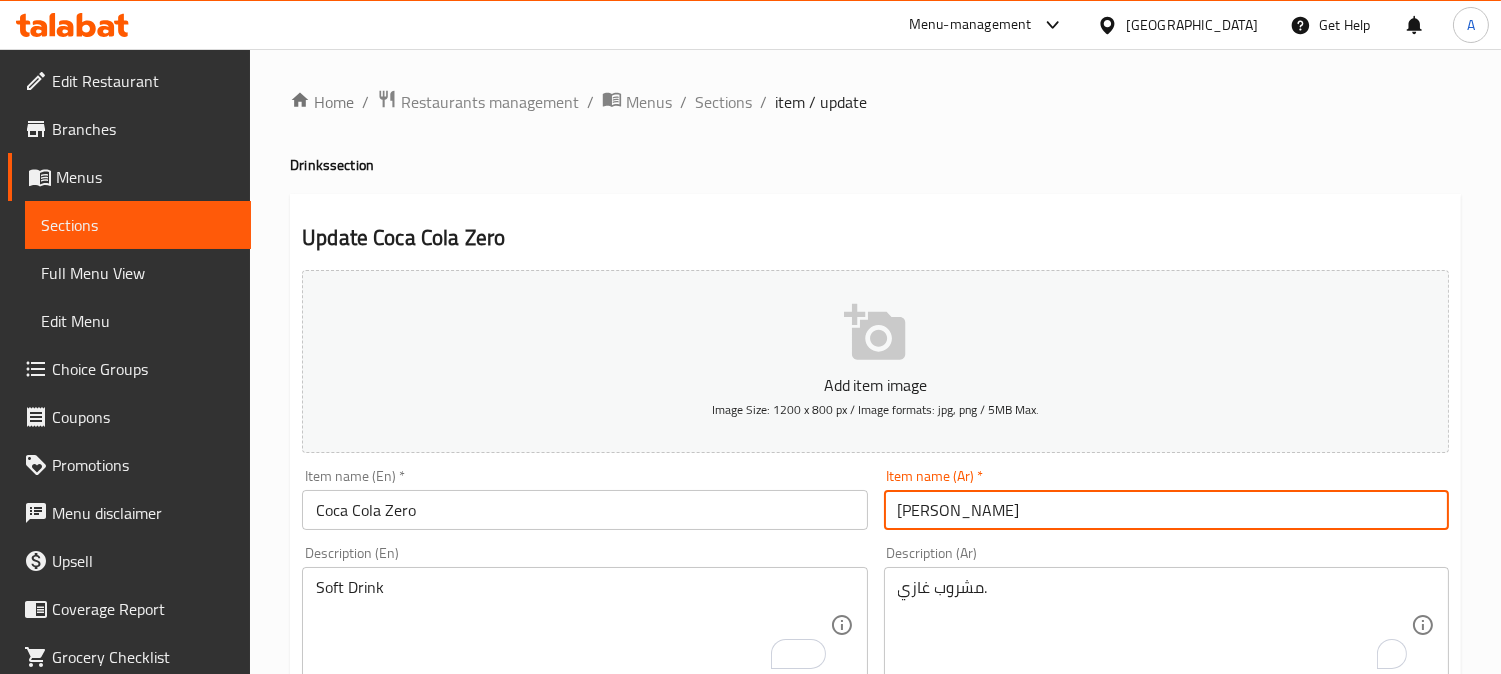 click on "[PERSON_NAME]" at bounding box center (1166, 510) 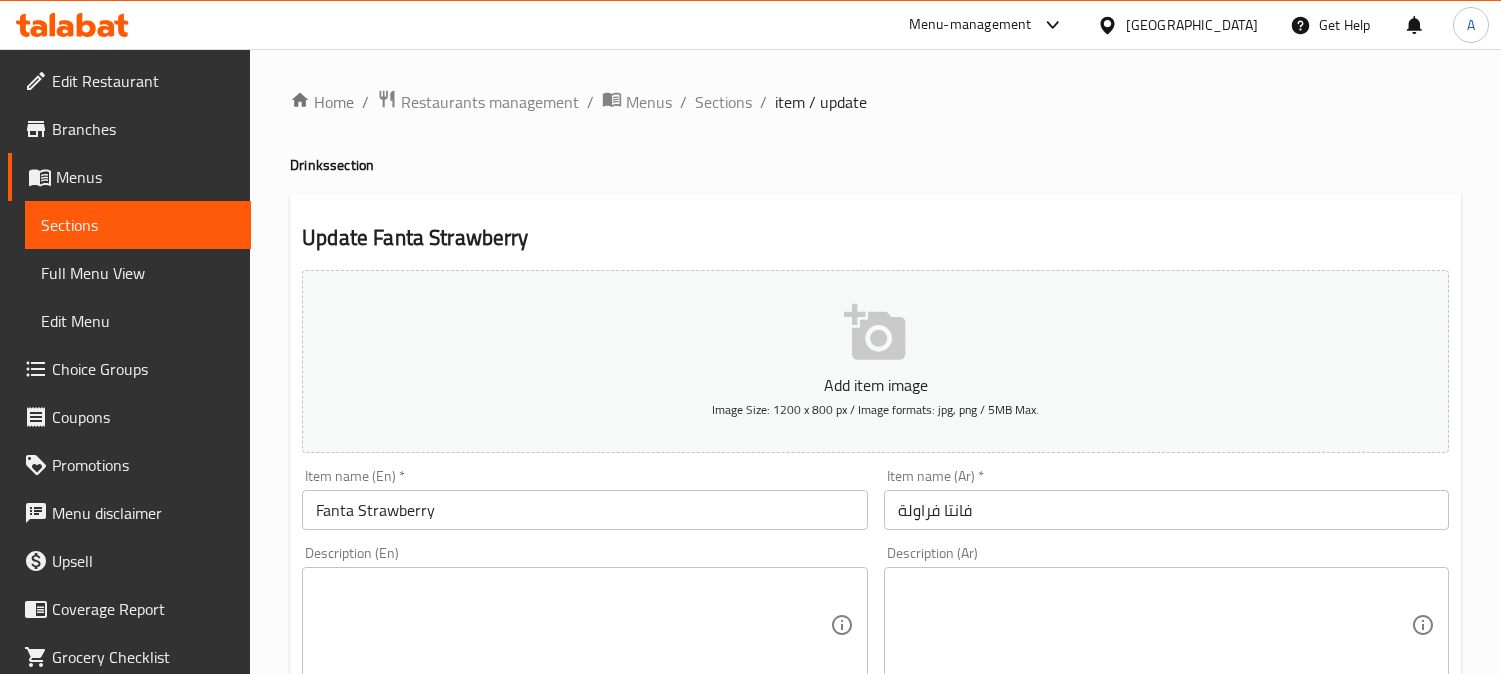scroll, scrollTop: 0, scrollLeft: 0, axis: both 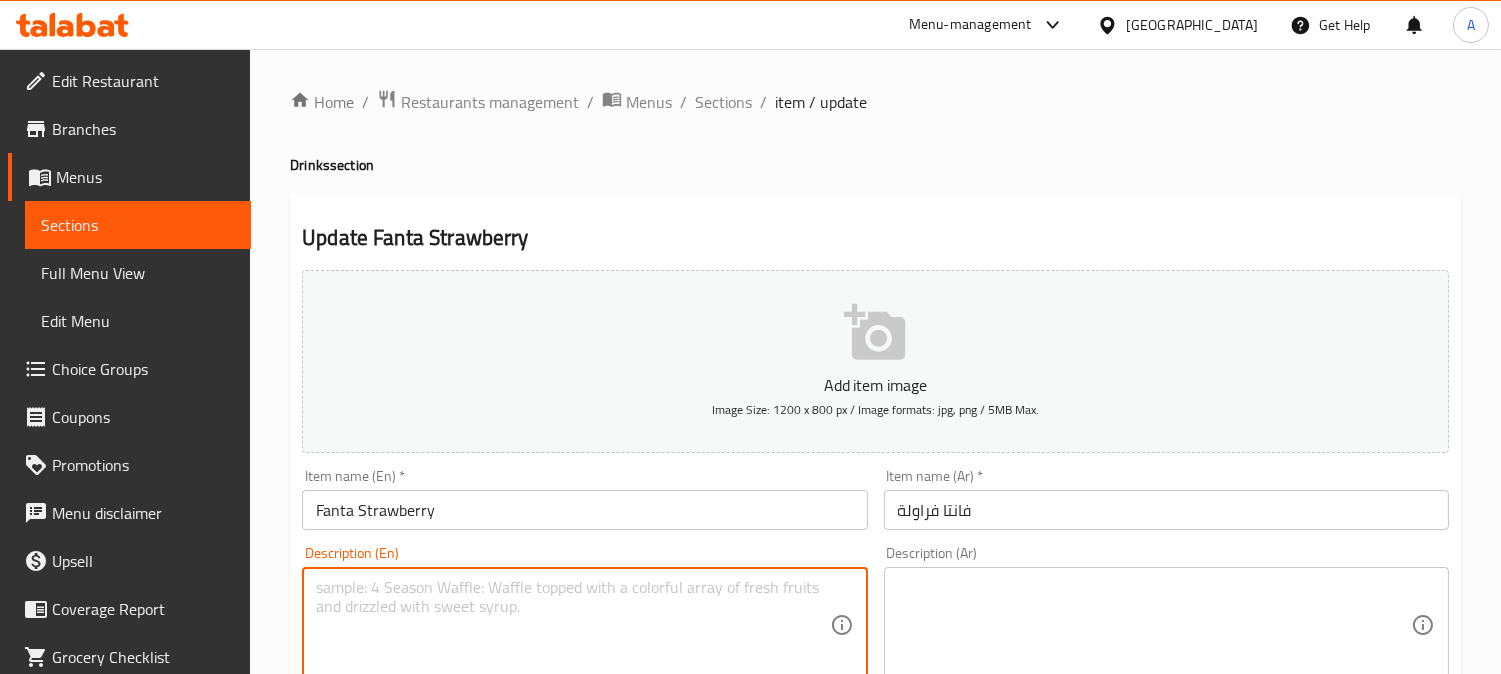 drag, startPoint x: 432, startPoint y: 615, endPoint x: 838, endPoint y: 0, distance: 736.9267 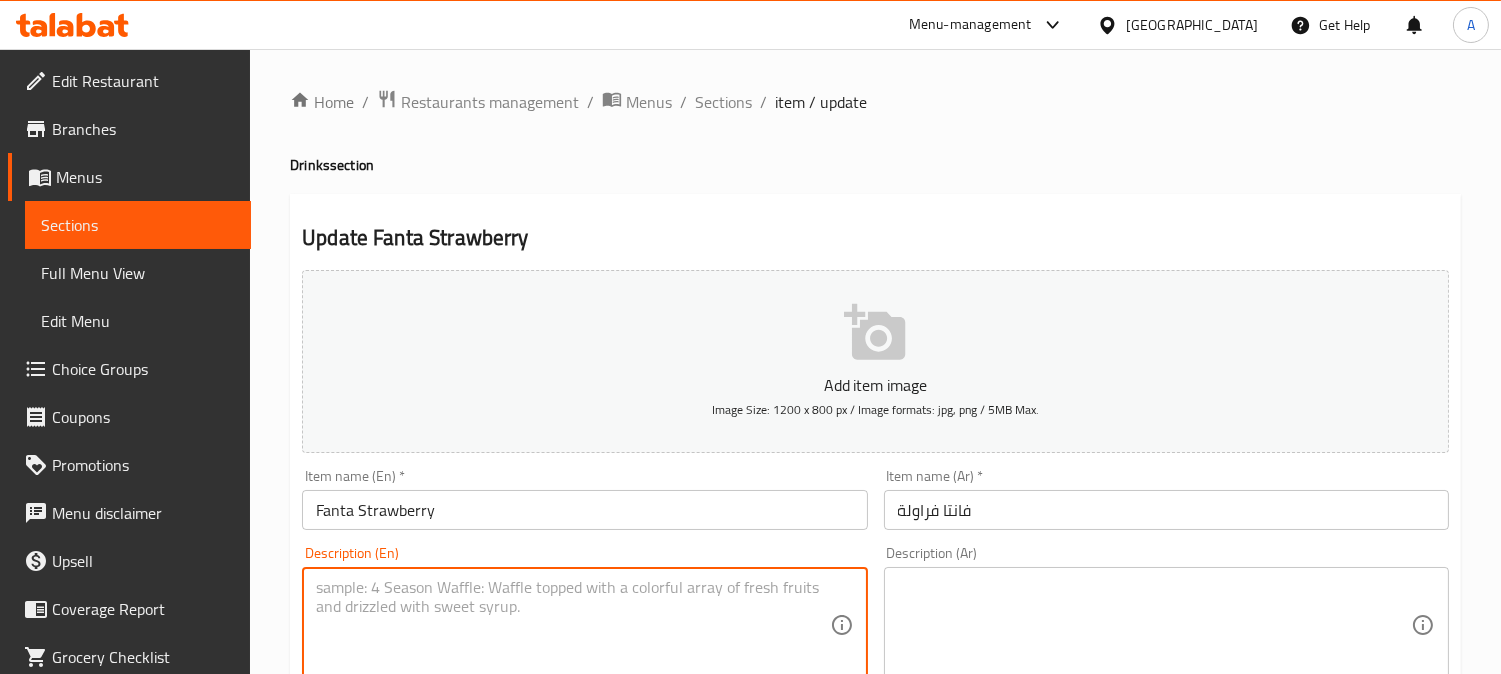 click at bounding box center (572, 625) 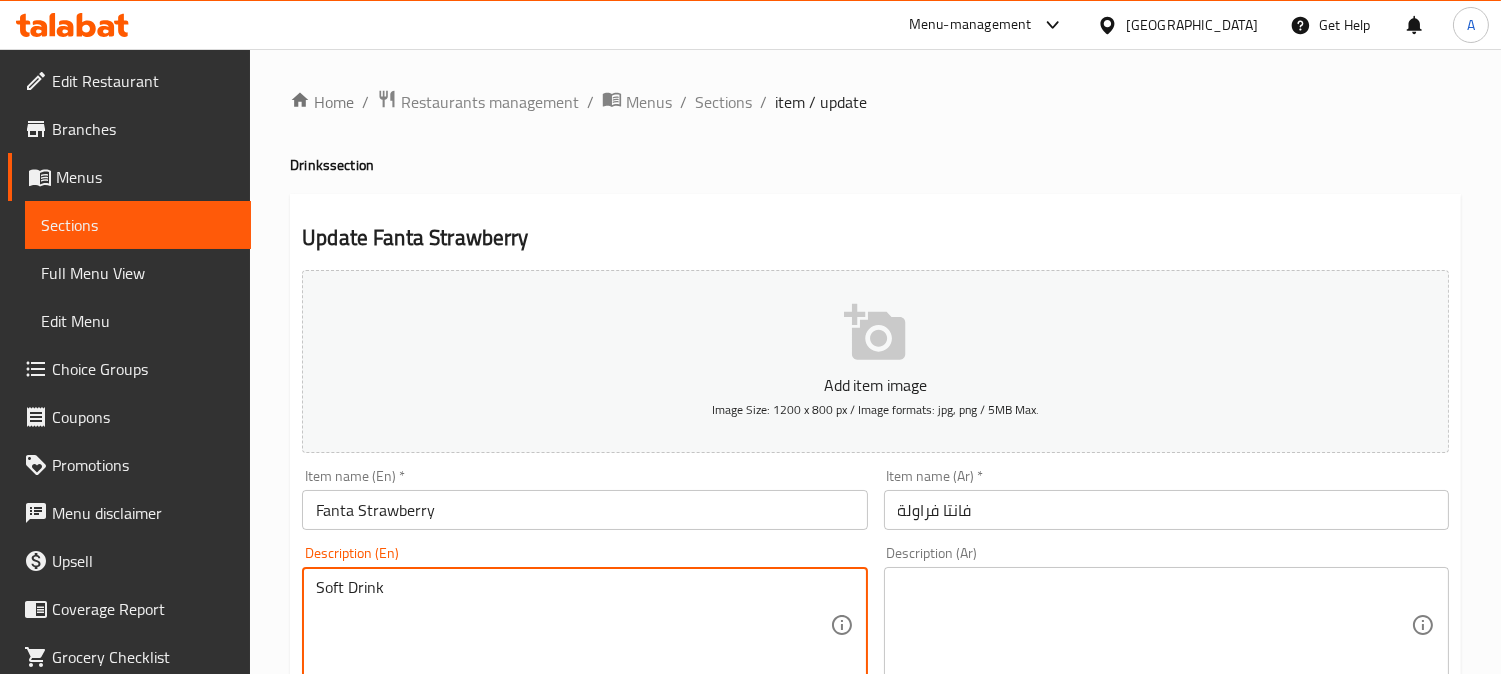 type on "Soft Drink" 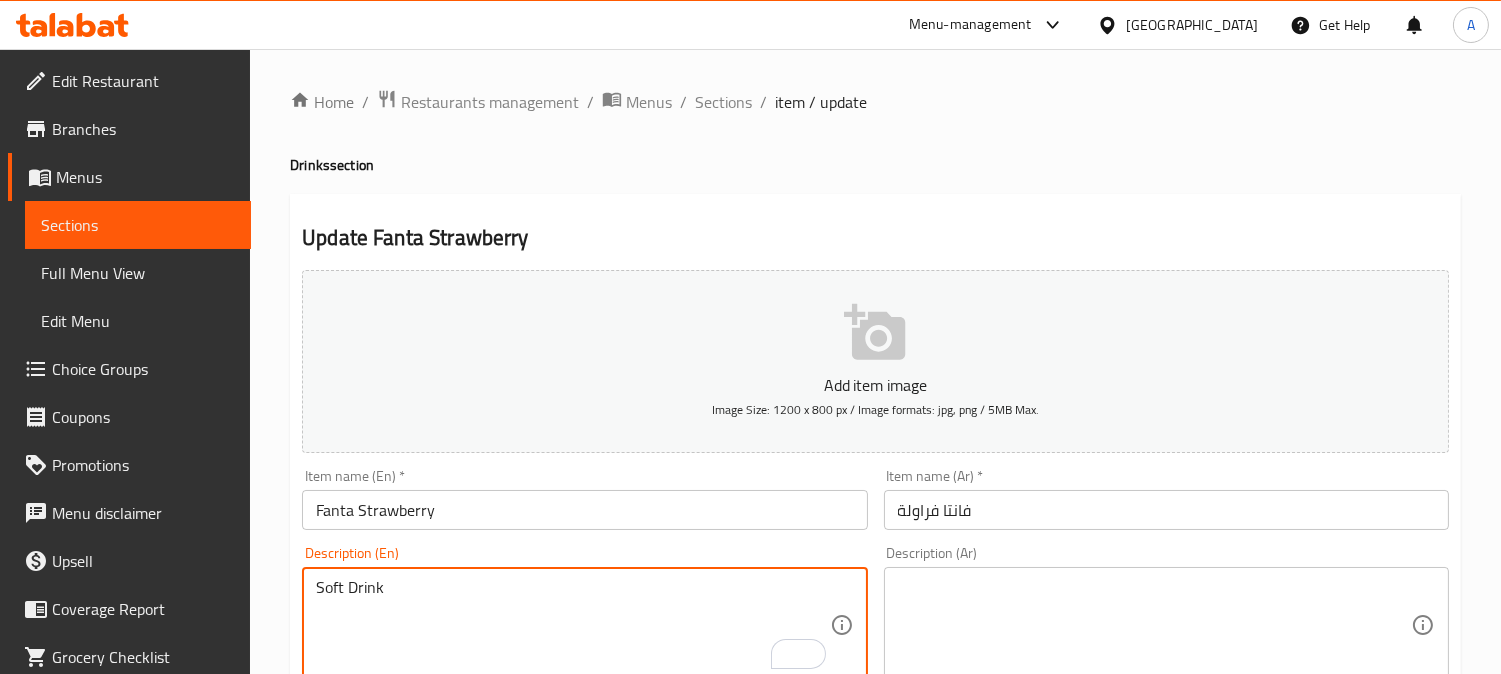 click at bounding box center (1154, 625) 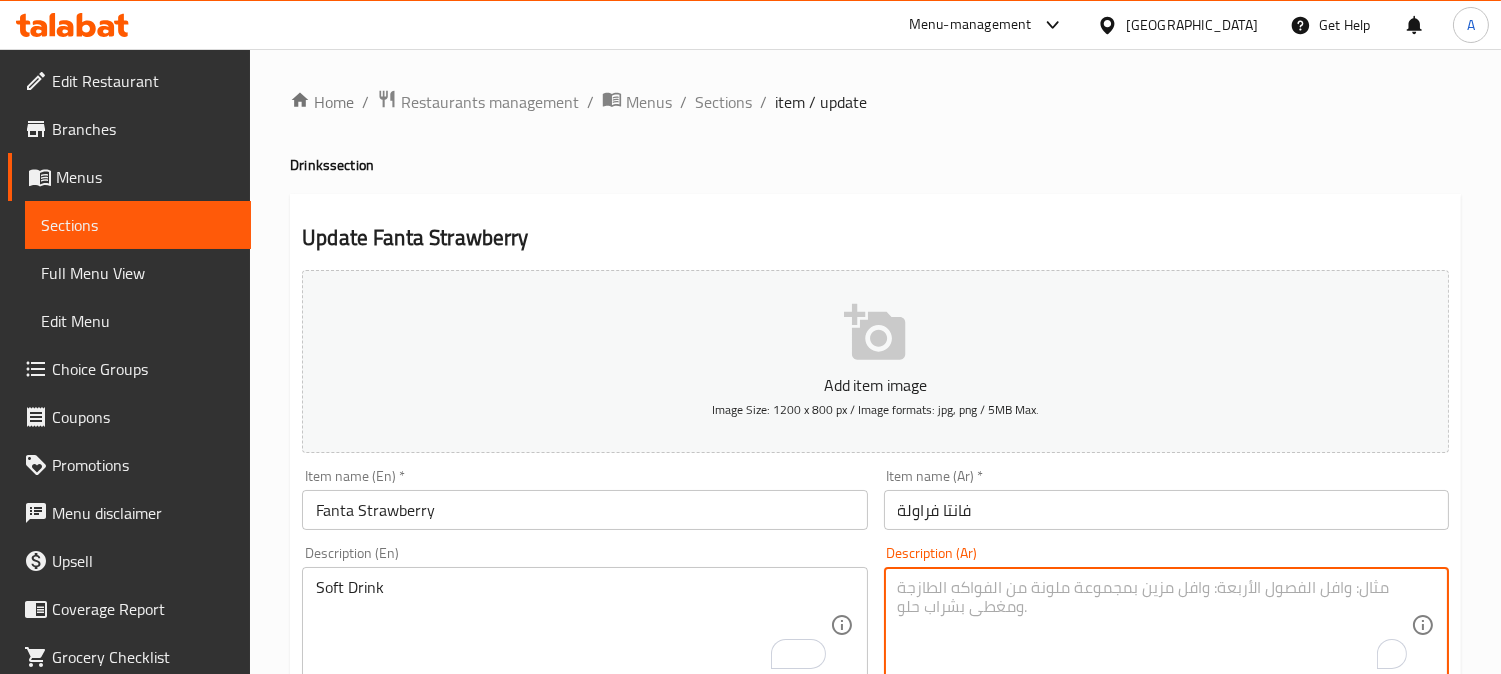 paste on "مشروب غازي." 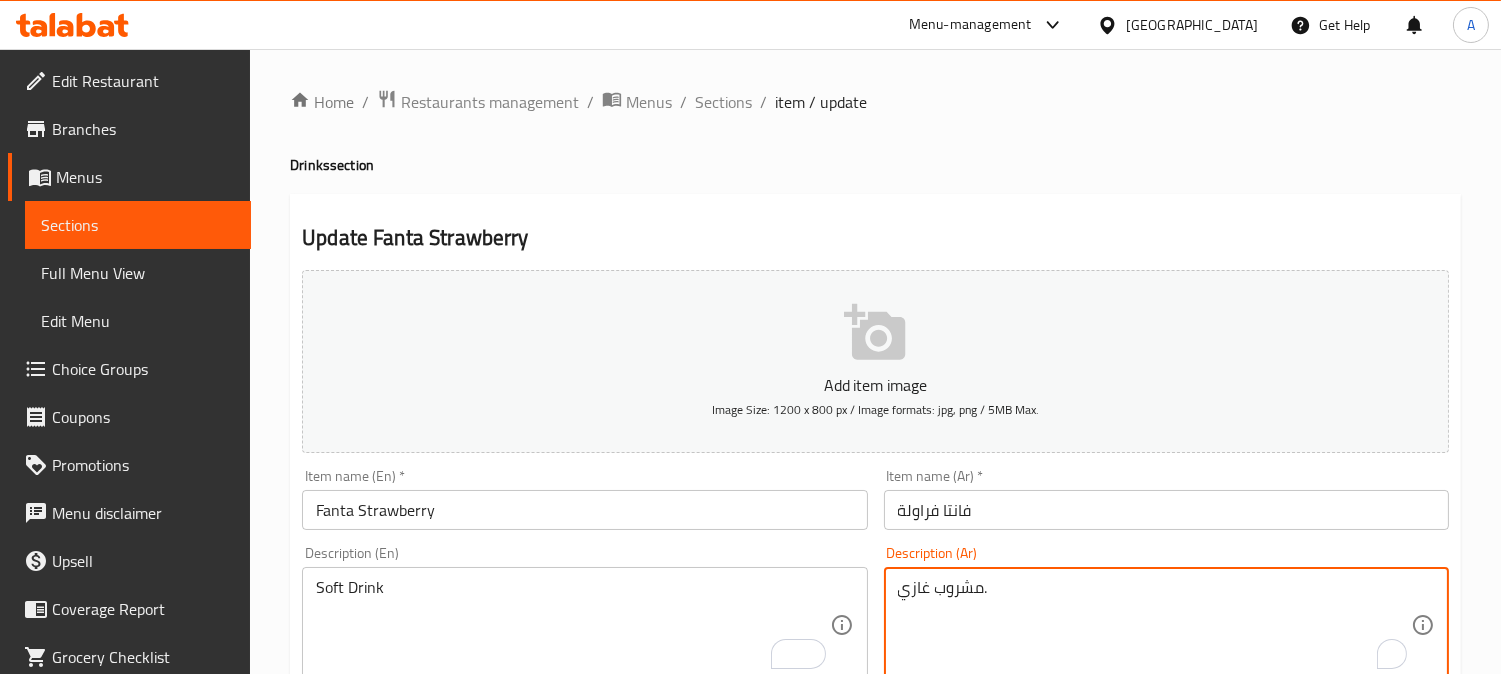 type on "مشروب غازي." 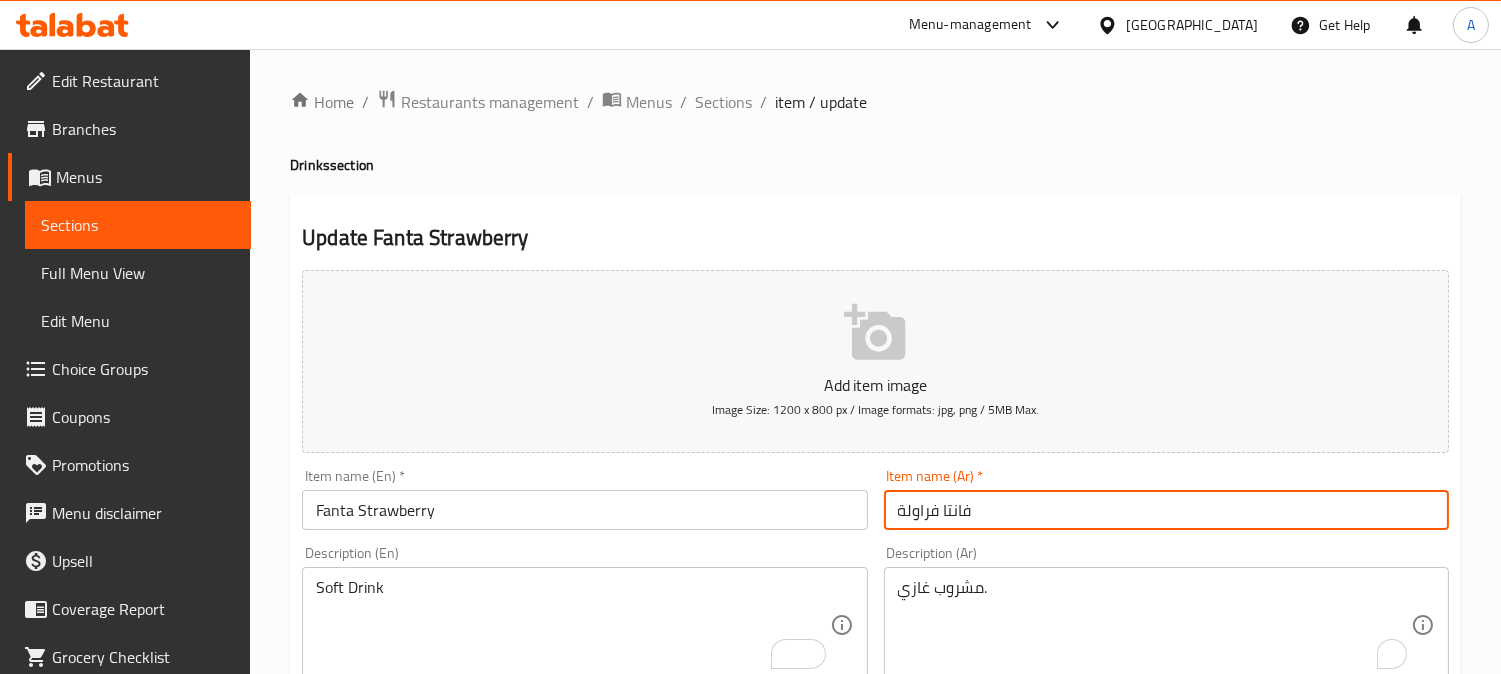 click on "Update" at bounding box center (439, 1326) 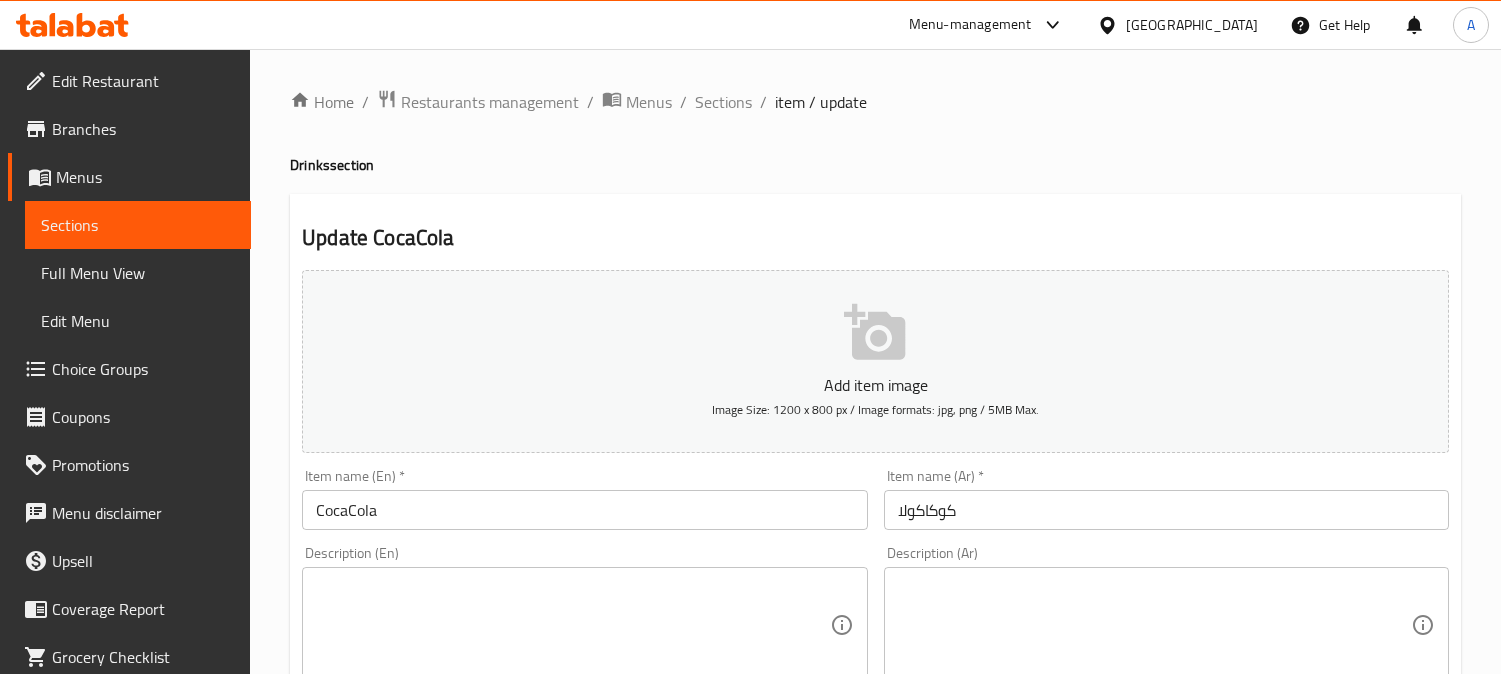 scroll, scrollTop: 0, scrollLeft: 0, axis: both 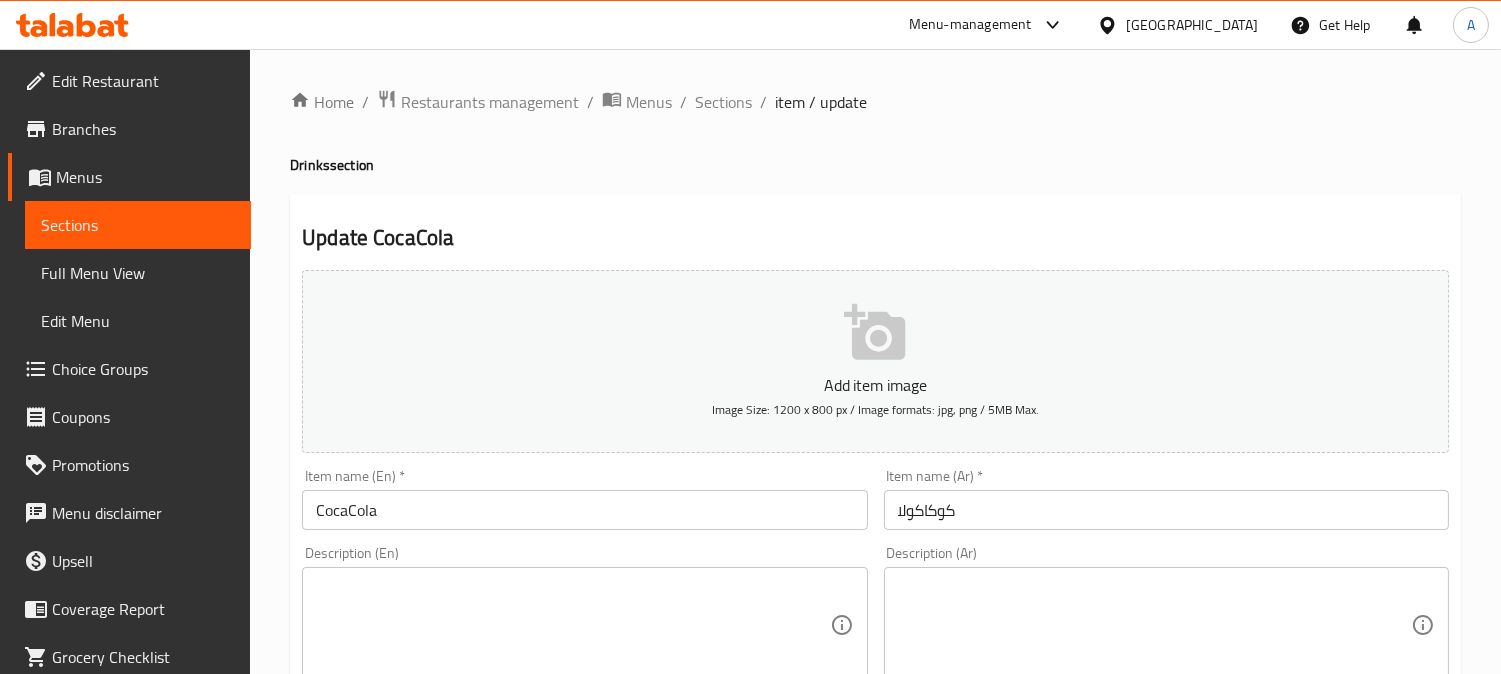 click at bounding box center [572, 625] 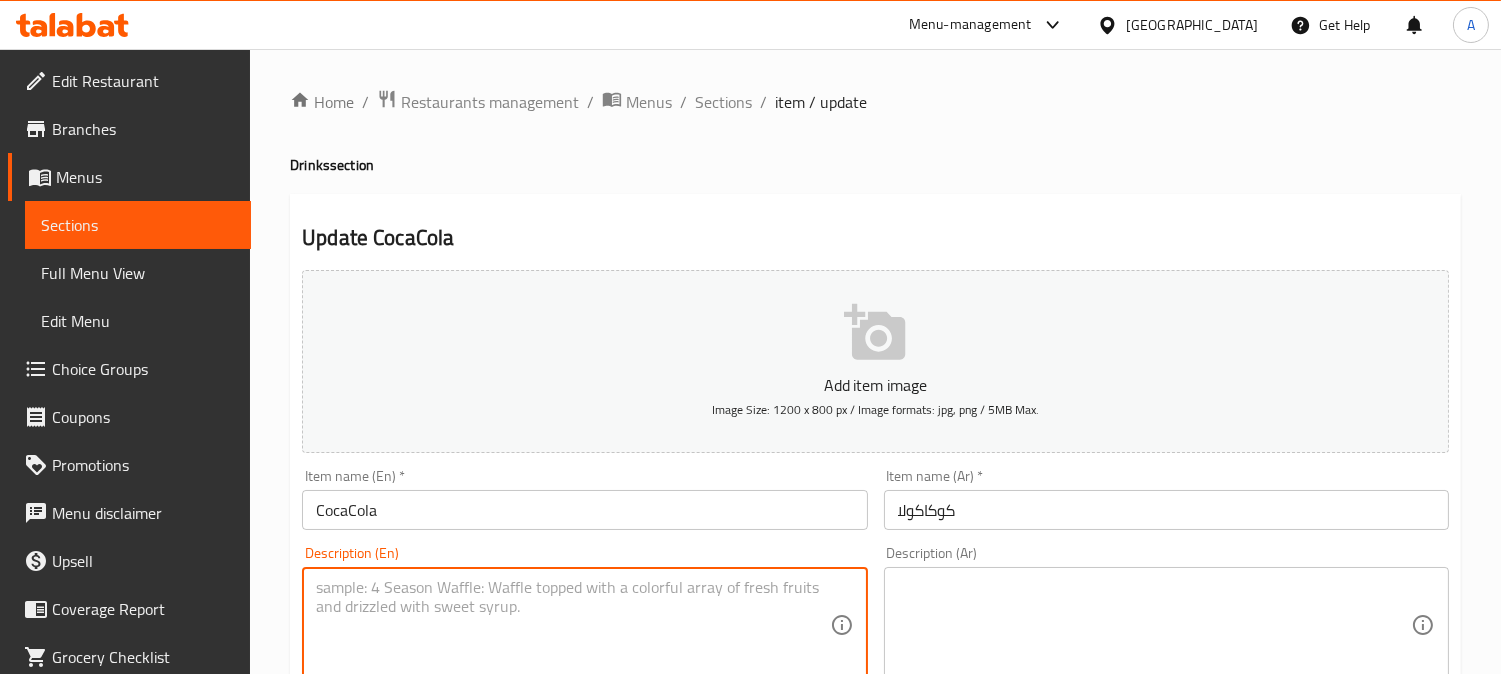 paste on "Soft Drink" 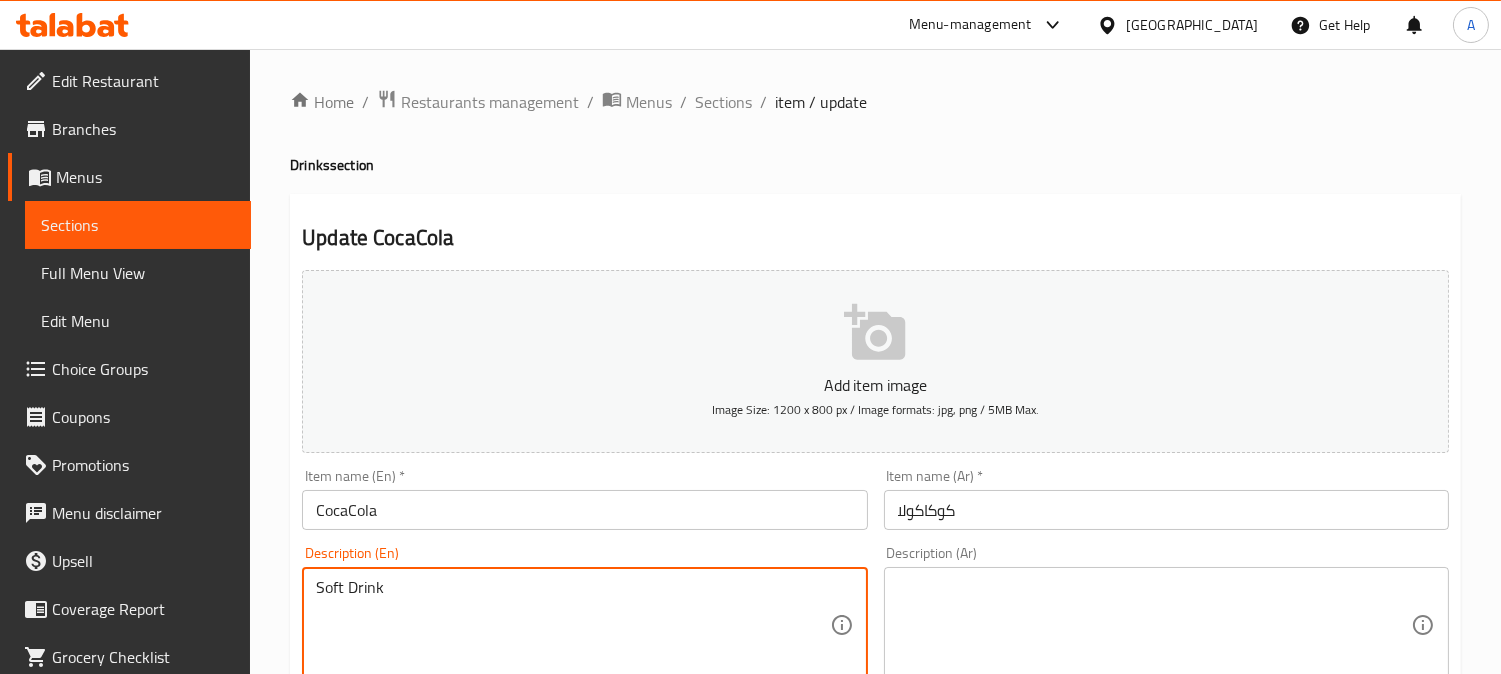 type on "Soft Drink" 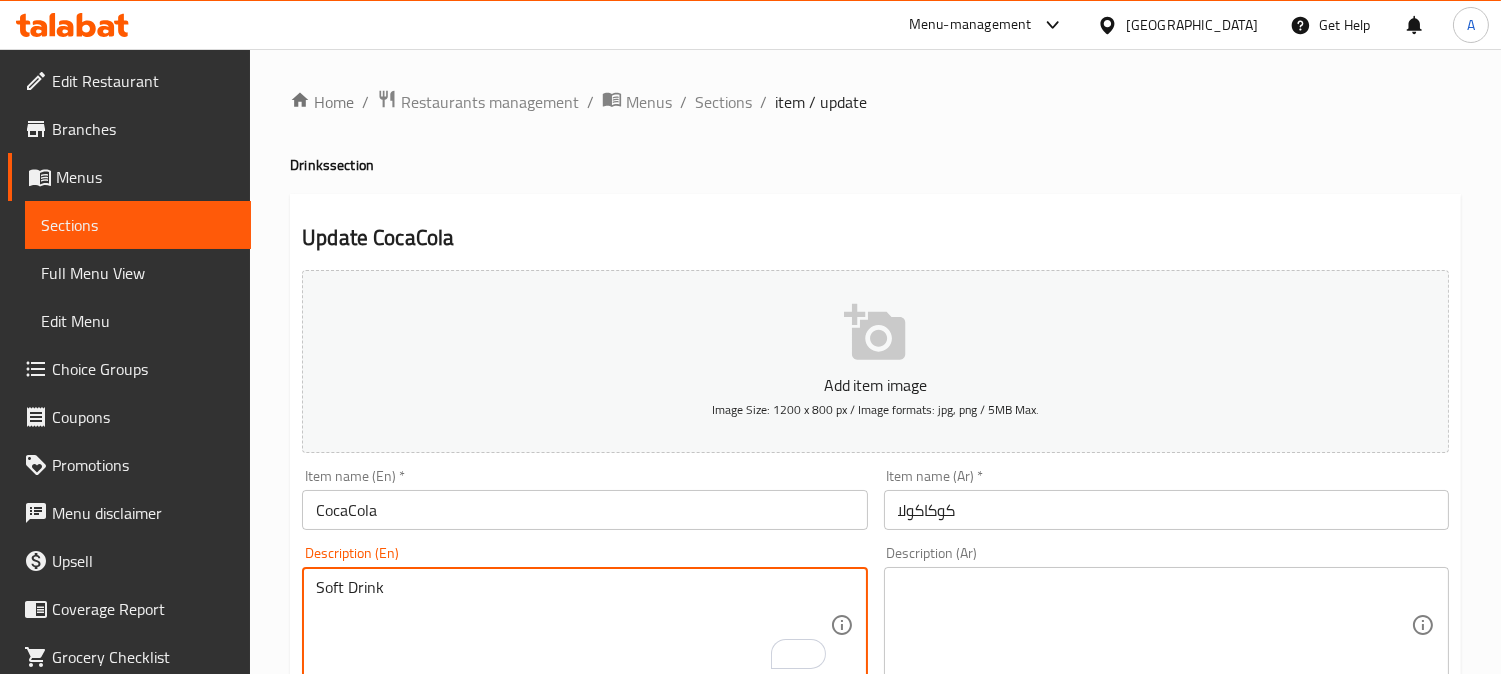 click at bounding box center [1154, 625] 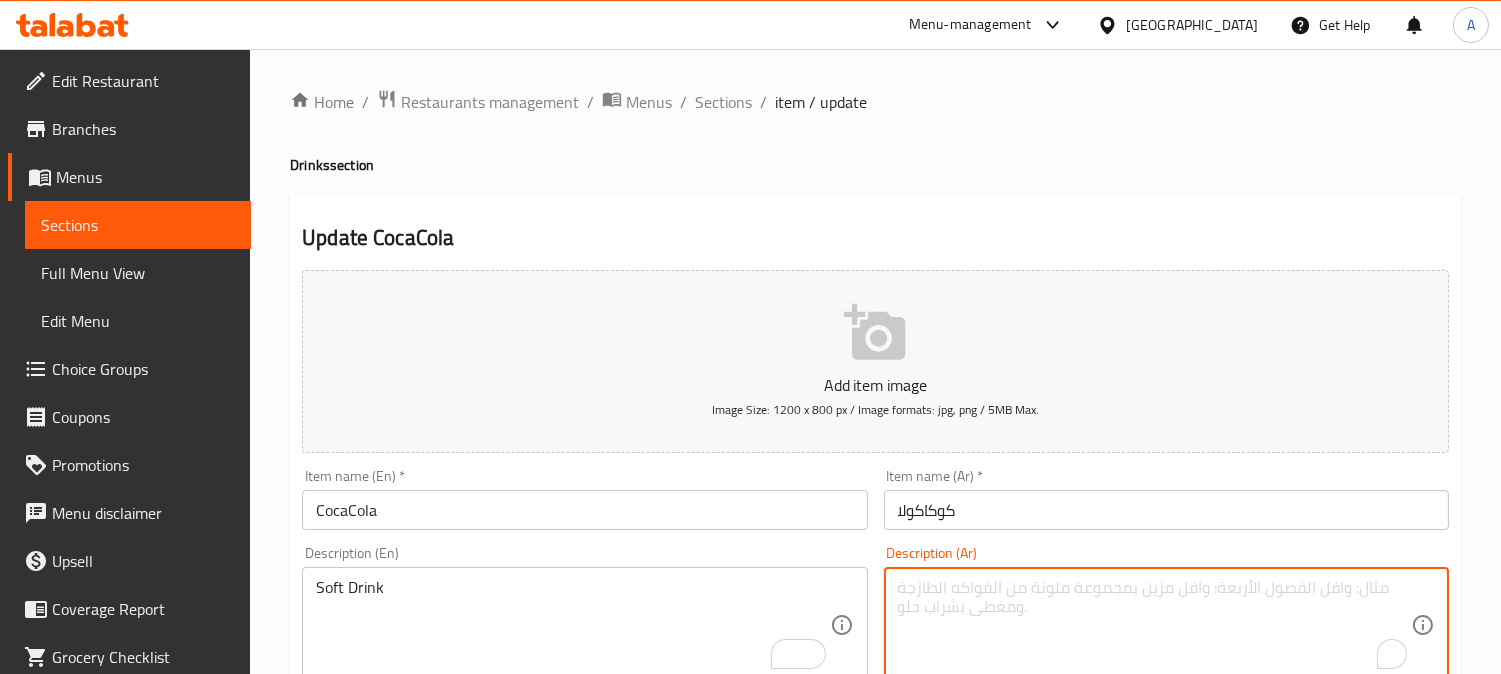 paste on "مشروب غازي." 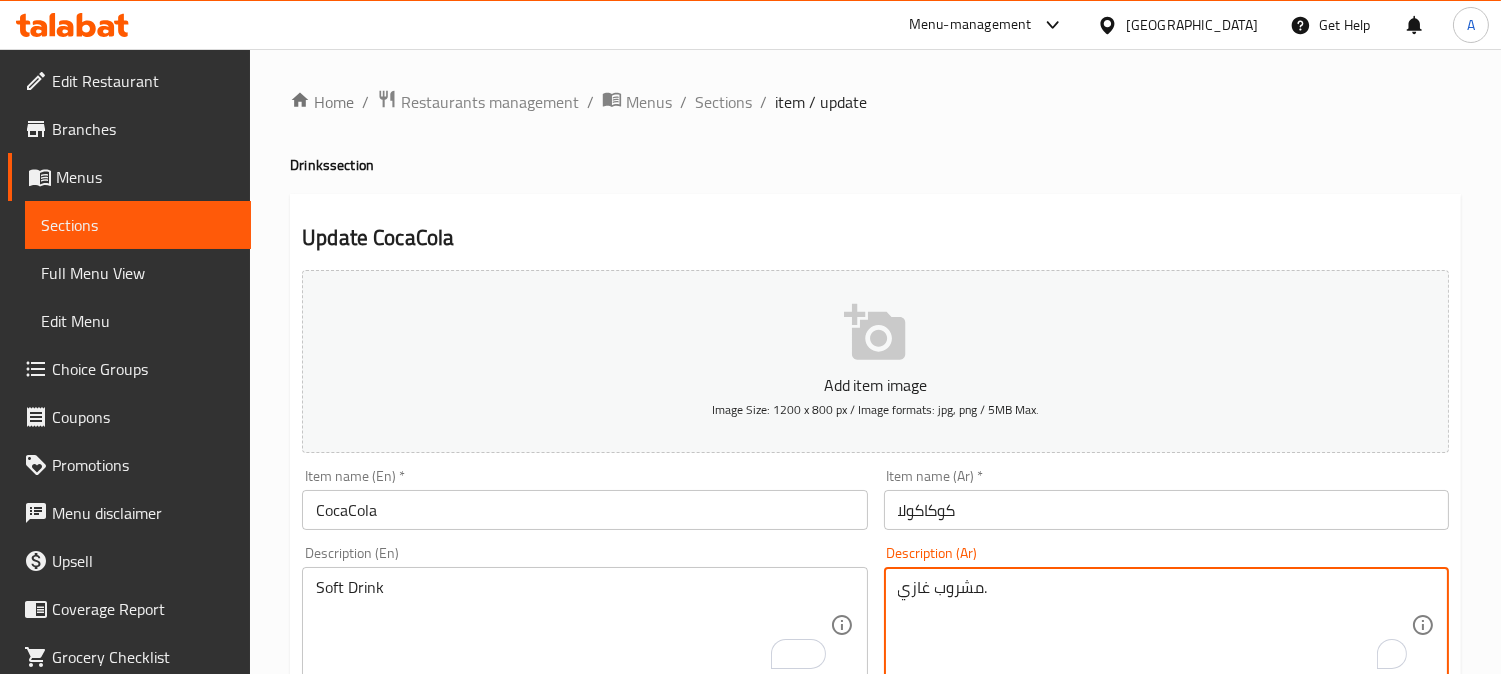 type on "مشروب غازي." 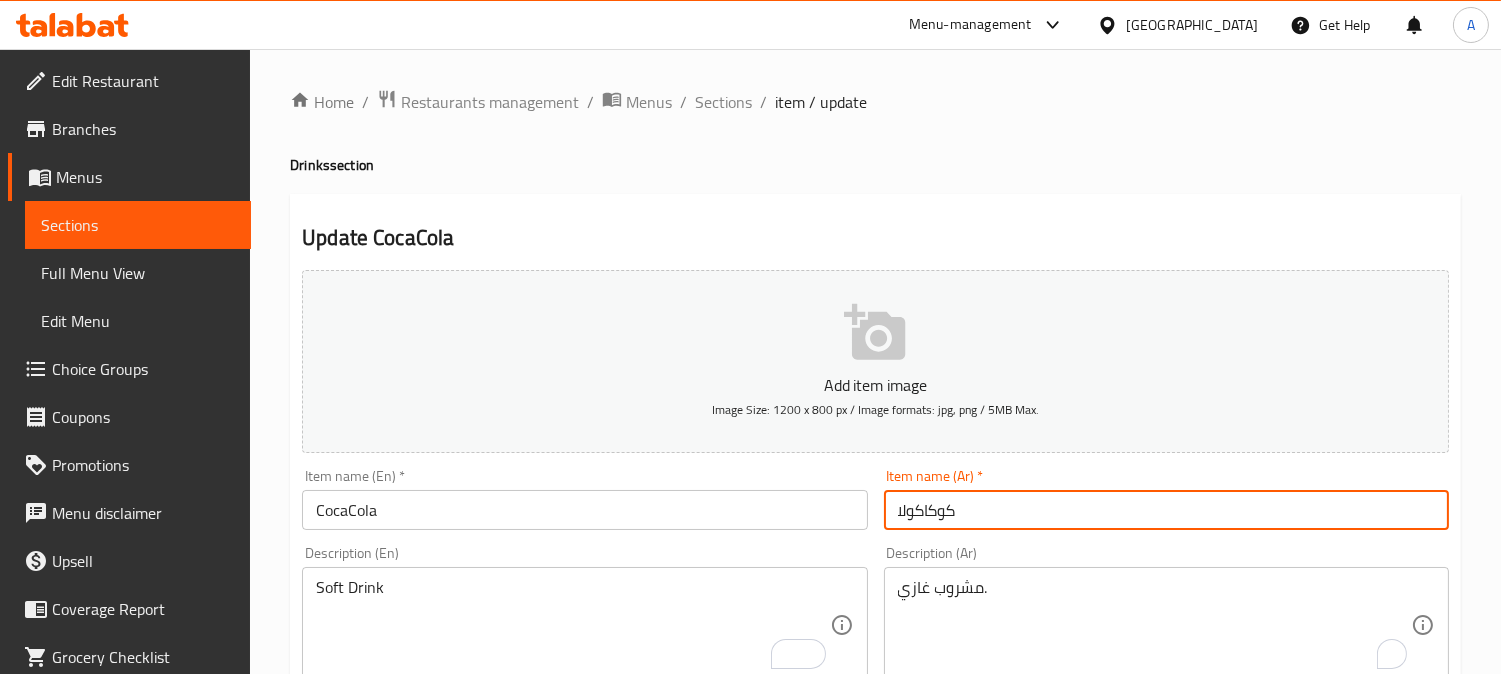 click on "Update" at bounding box center [439, 1326] 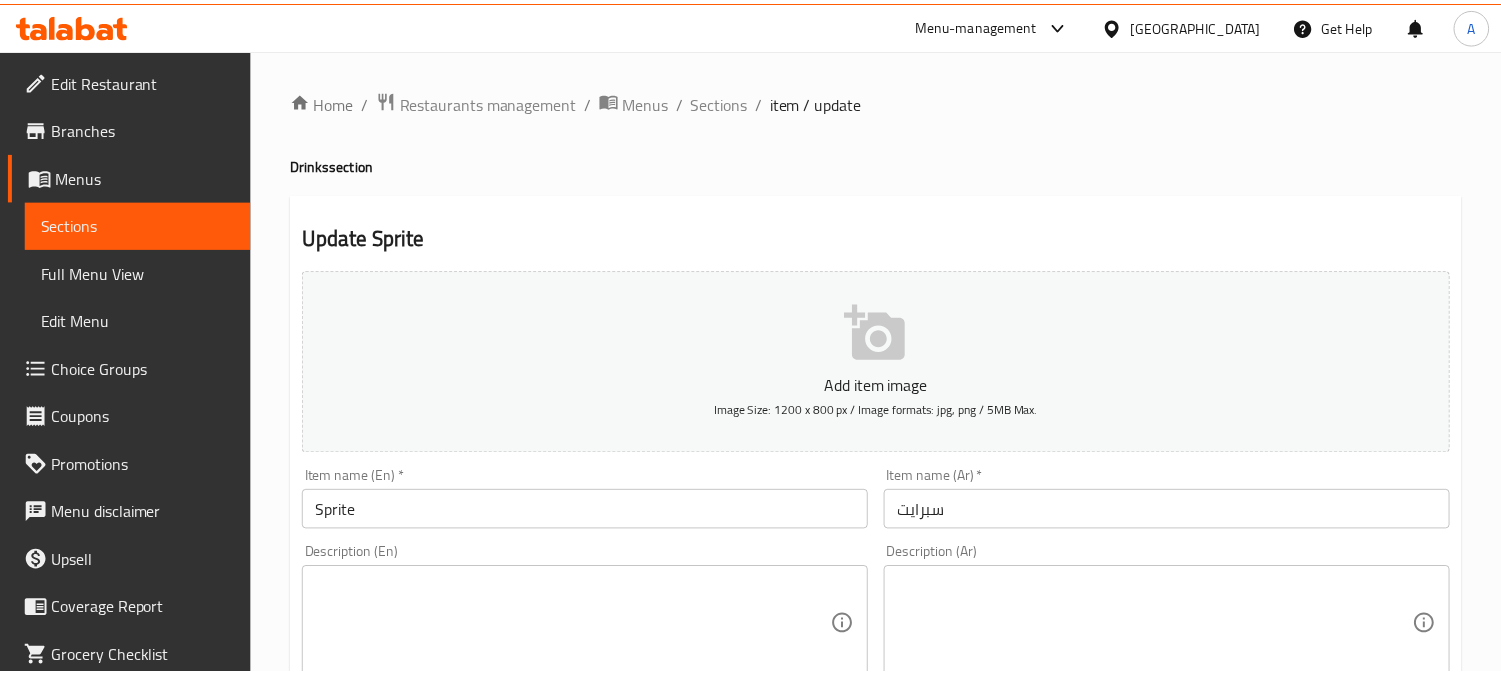 scroll, scrollTop: 0, scrollLeft: 0, axis: both 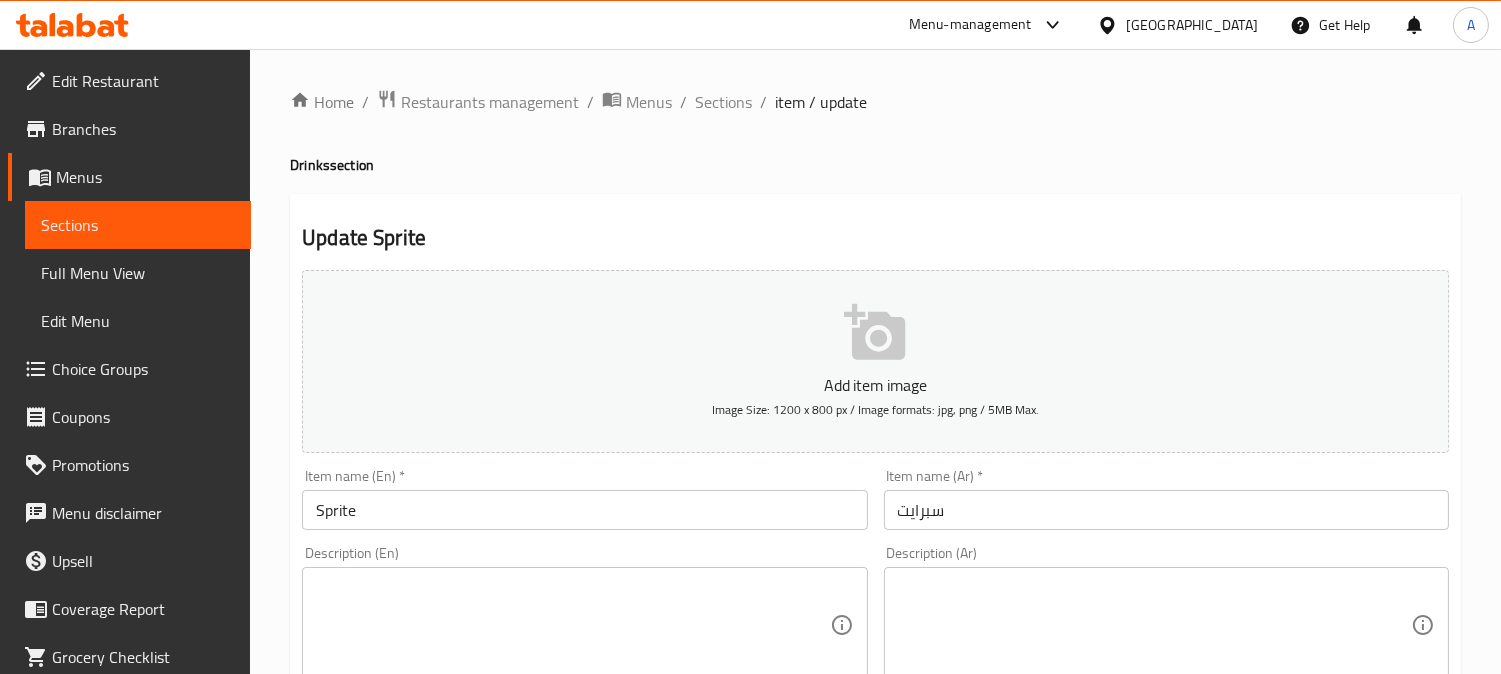 drag, startPoint x: 475, startPoint y: 597, endPoint x: 500, endPoint y: 602, distance: 25.495098 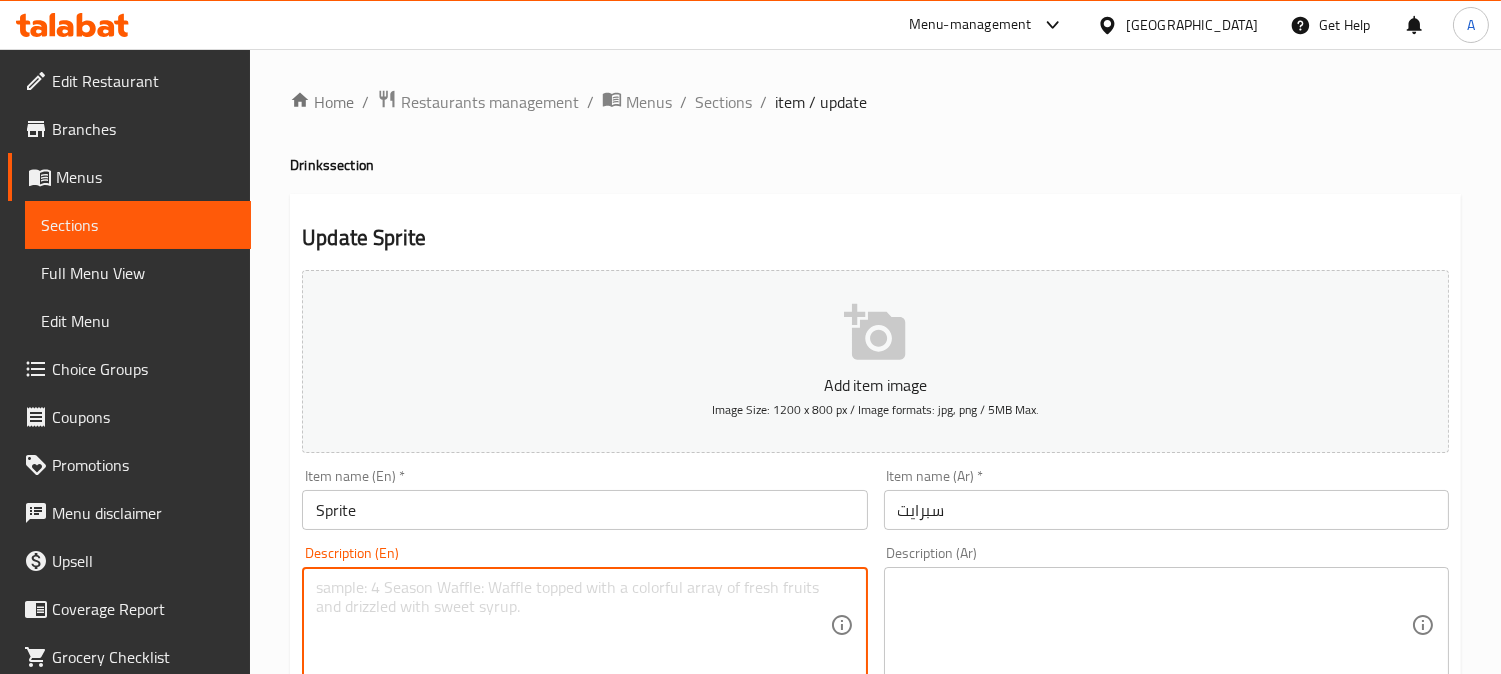 paste on "Soft Drink" 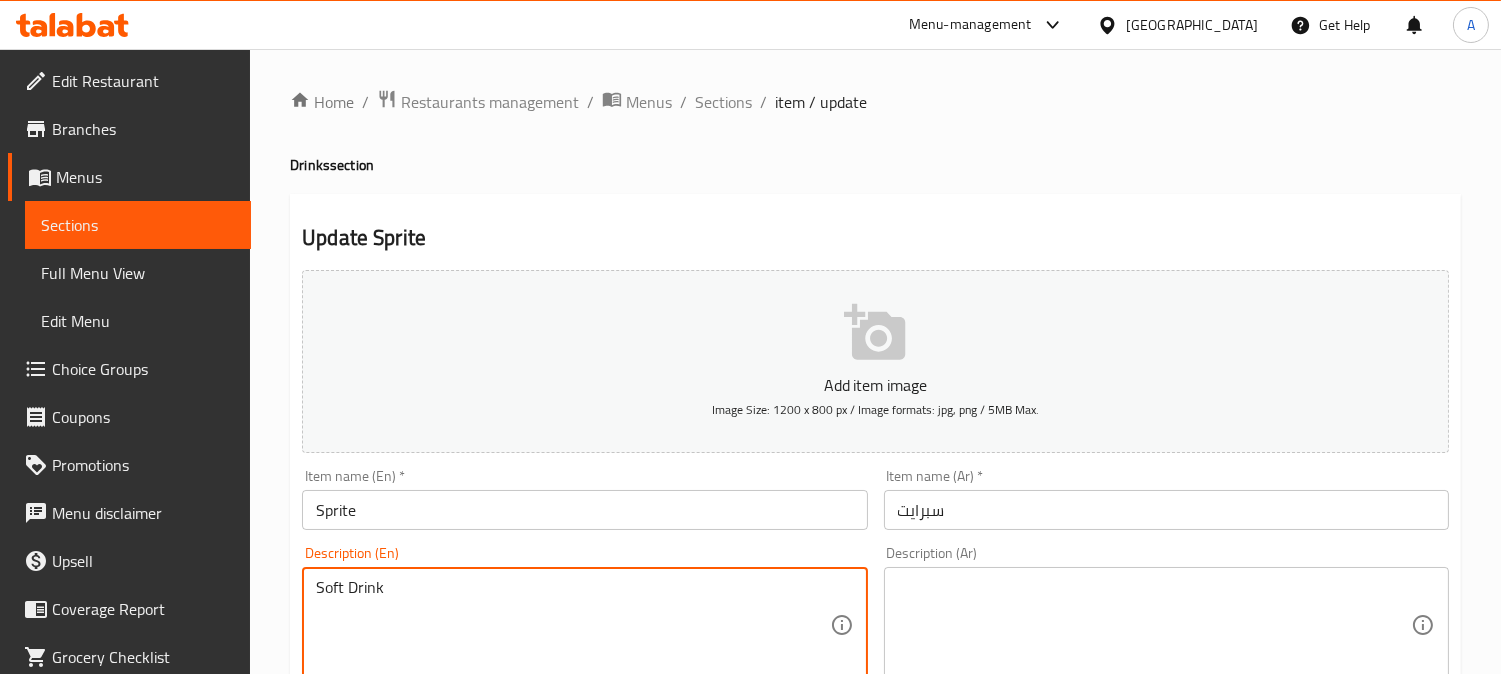 type on "Soft Drink" 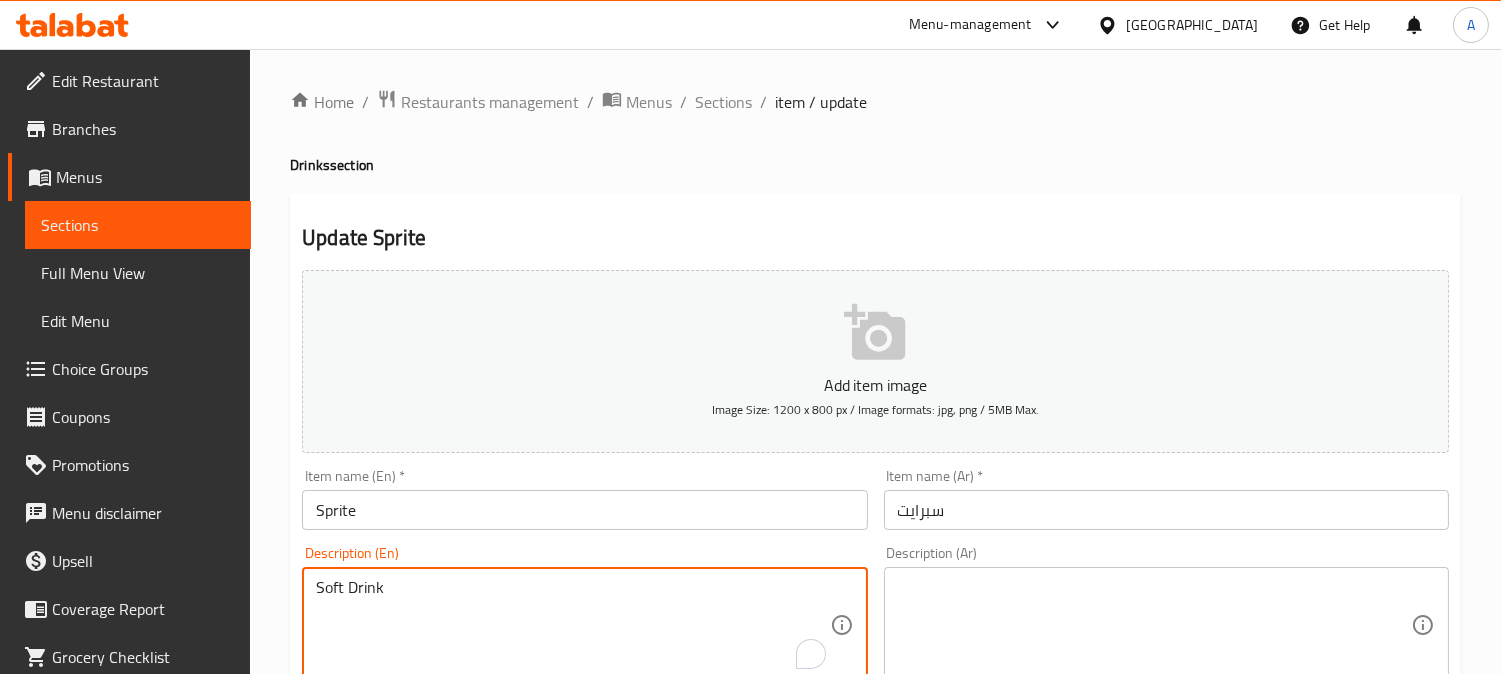 drag, startPoint x: 1011, startPoint y: 573, endPoint x: 1003, endPoint y: 595, distance: 23.409399 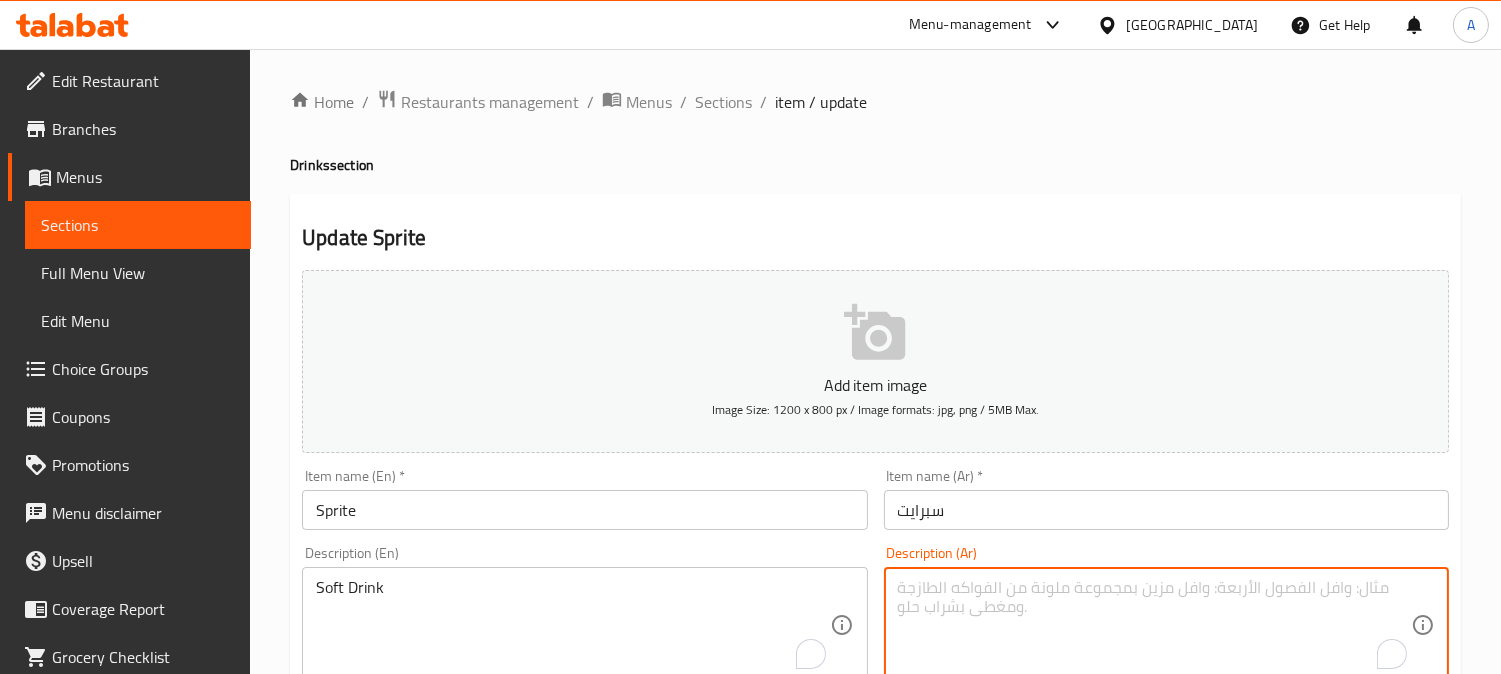 paste on "مشروب غازي." 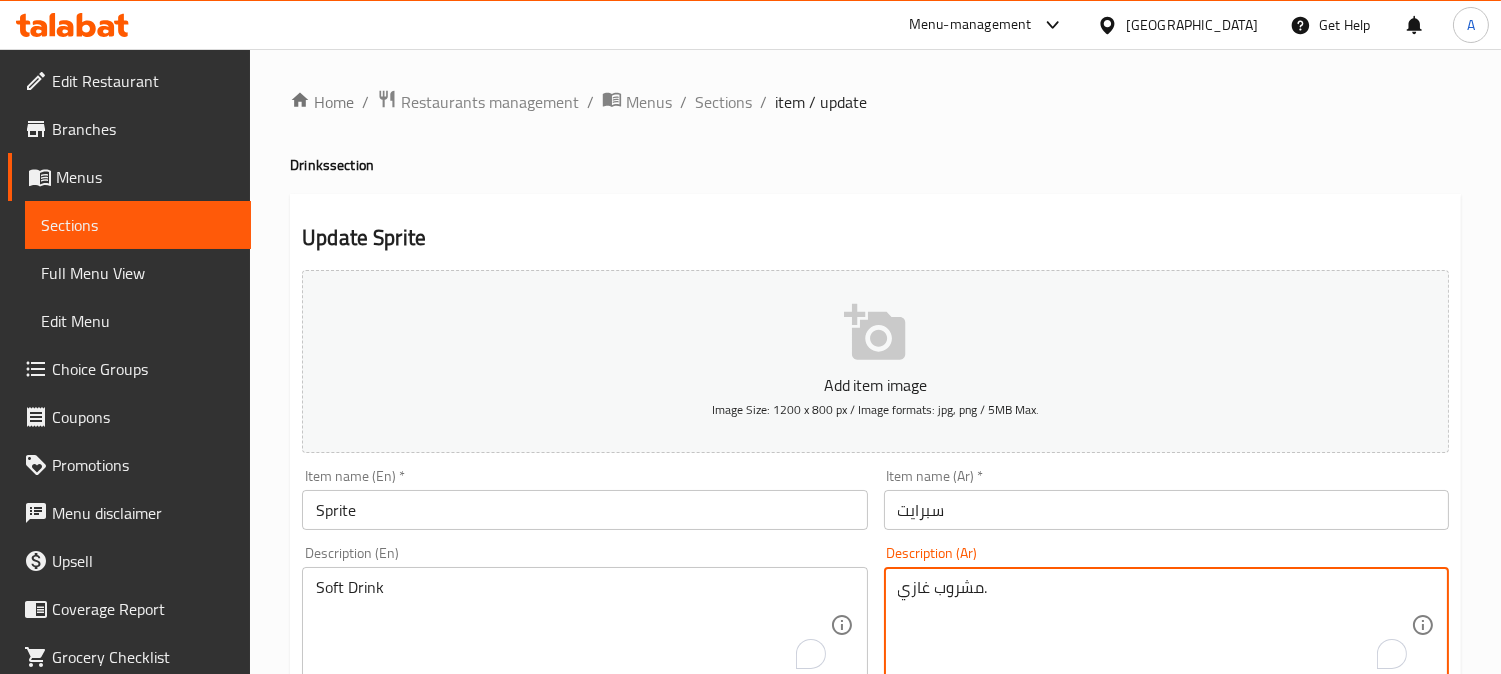 click on "سبرايت" at bounding box center [1166, 510] 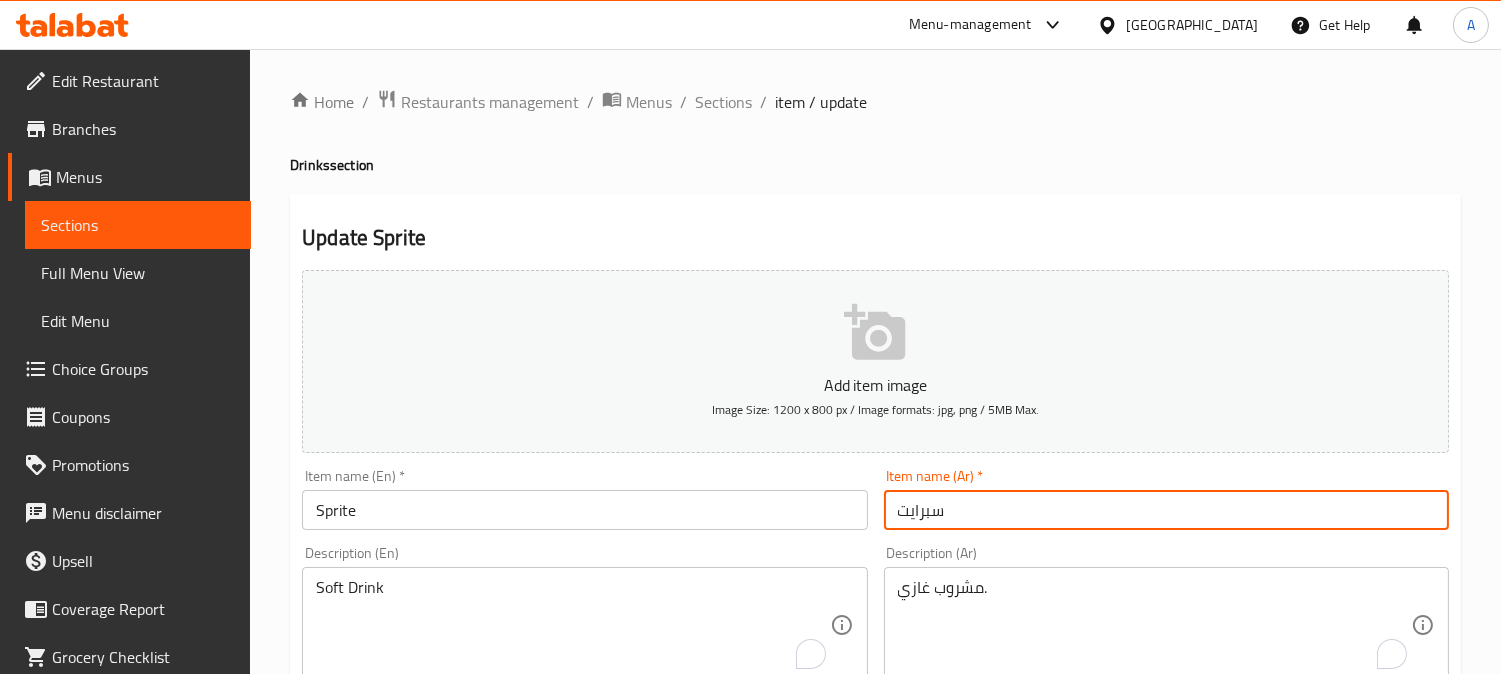 click on "Update" at bounding box center (439, 1326) 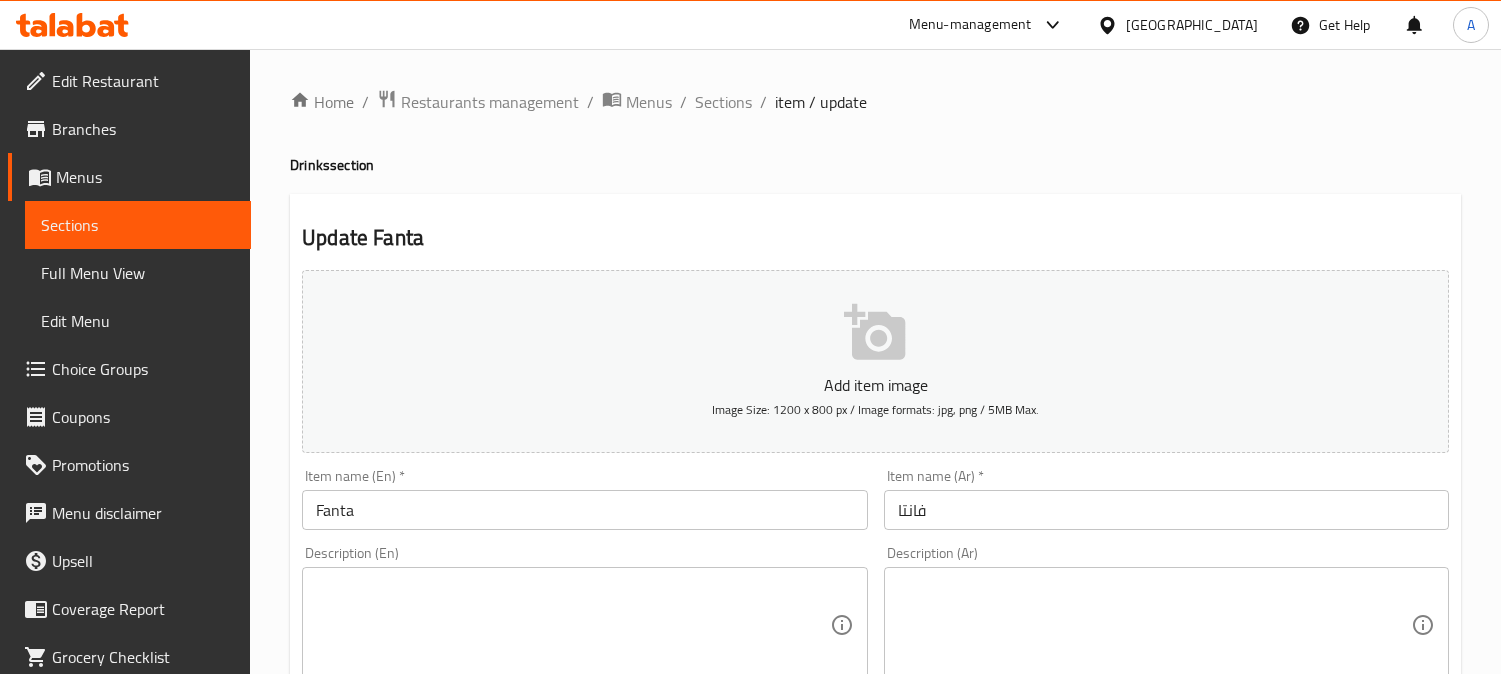 scroll, scrollTop: 0, scrollLeft: 0, axis: both 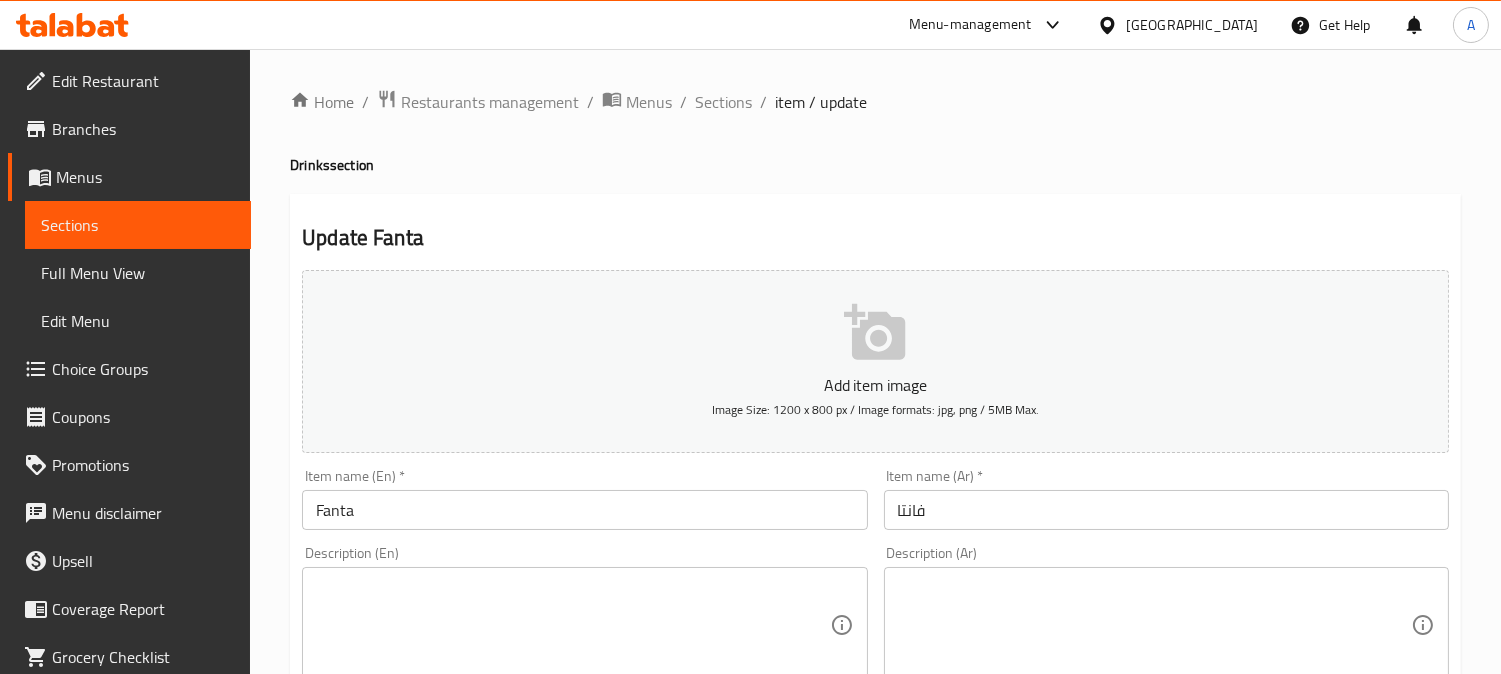 click at bounding box center (572, 625) 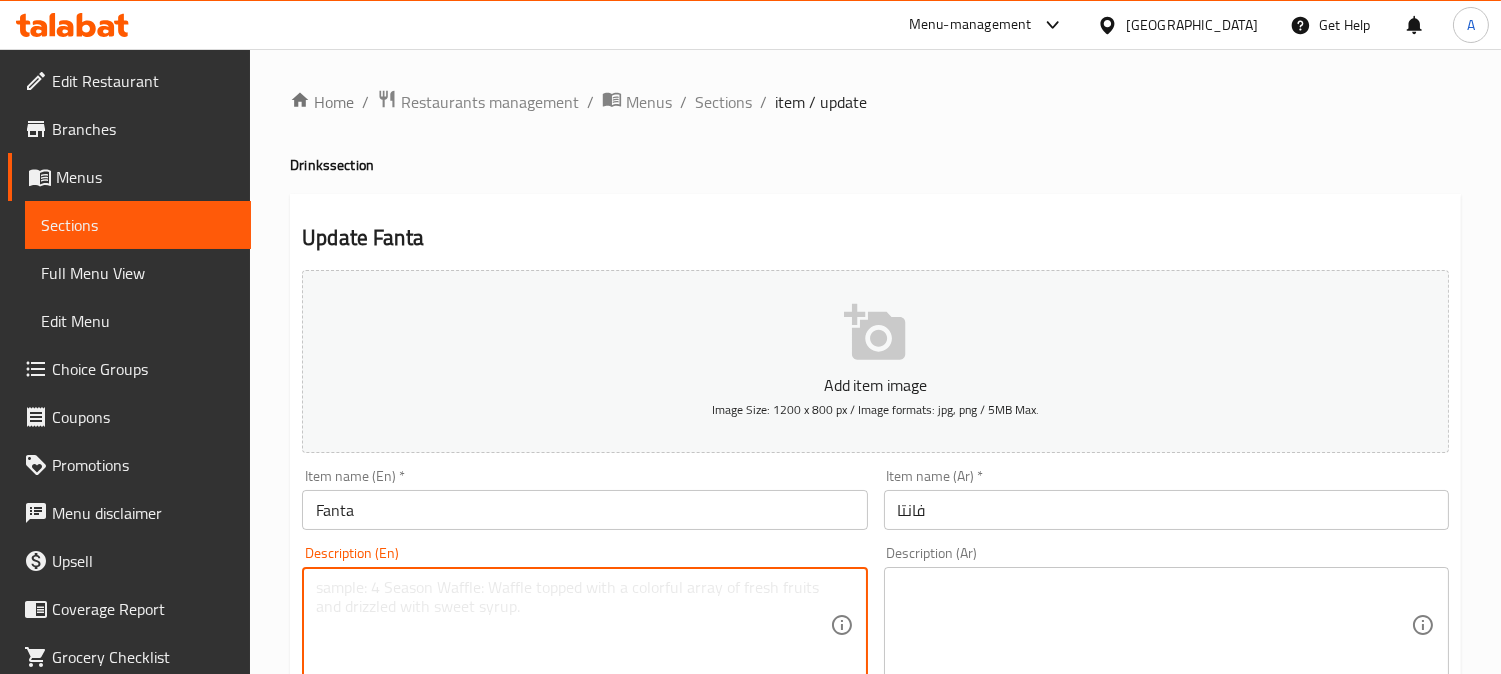 paste on "Soft Drink" 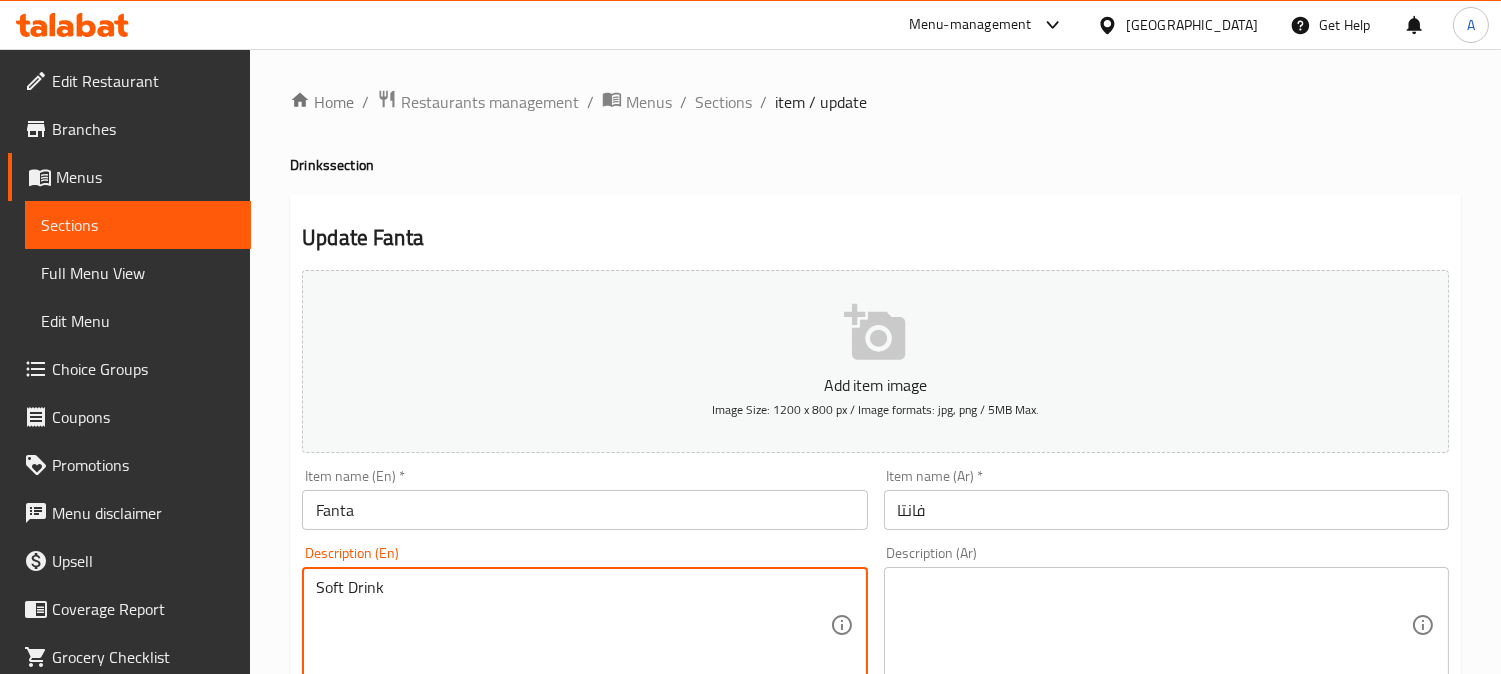 type on "Soft Drink" 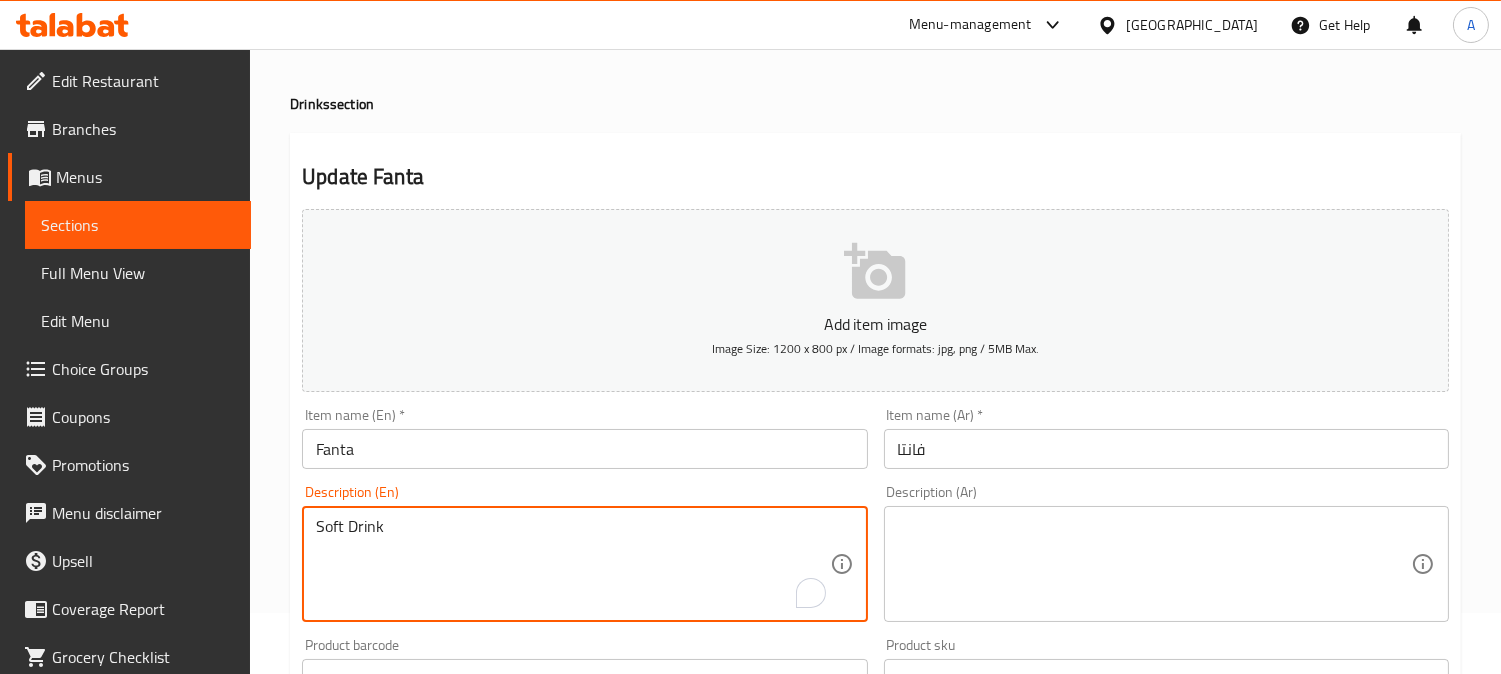 scroll, scrollTop: 111, scrollLeft: 0, axis: vertical 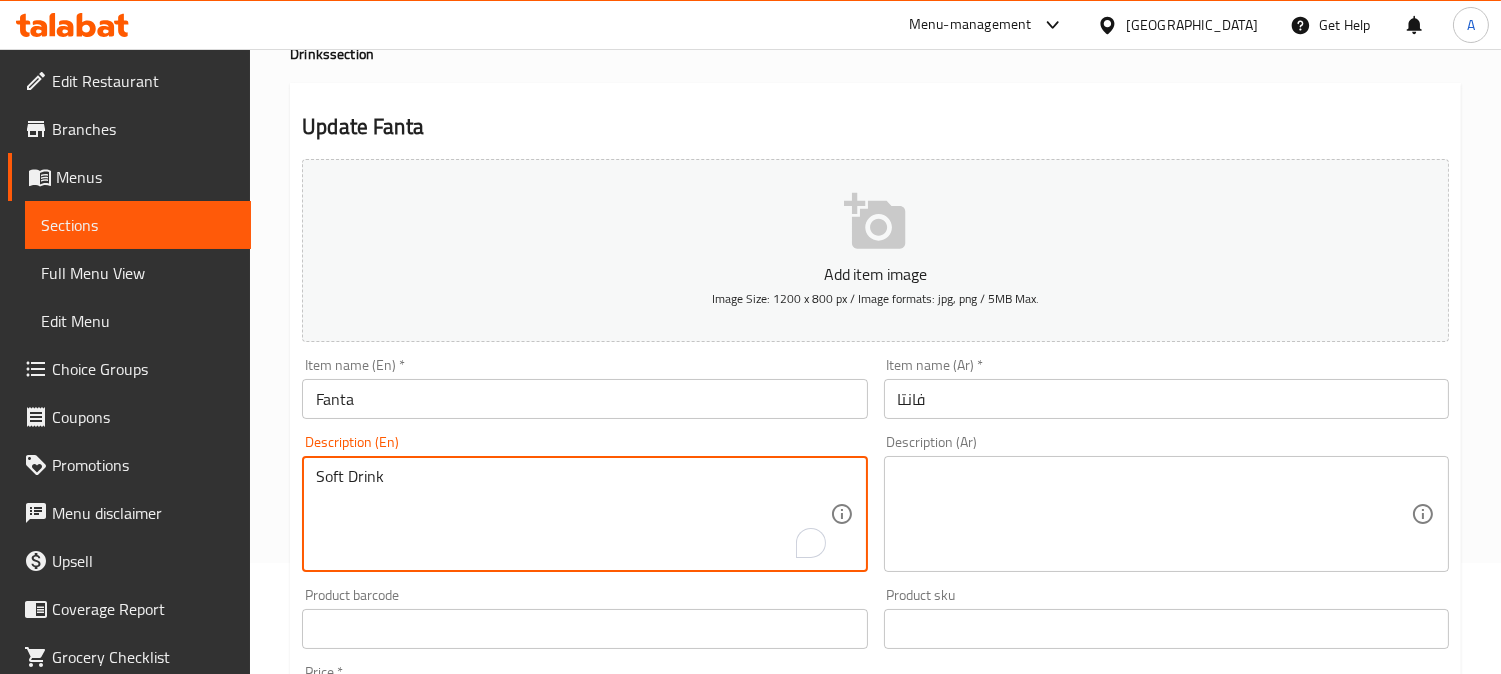click on "Description (Ar) Description (Ar)" at bounding box center [1166, 503] 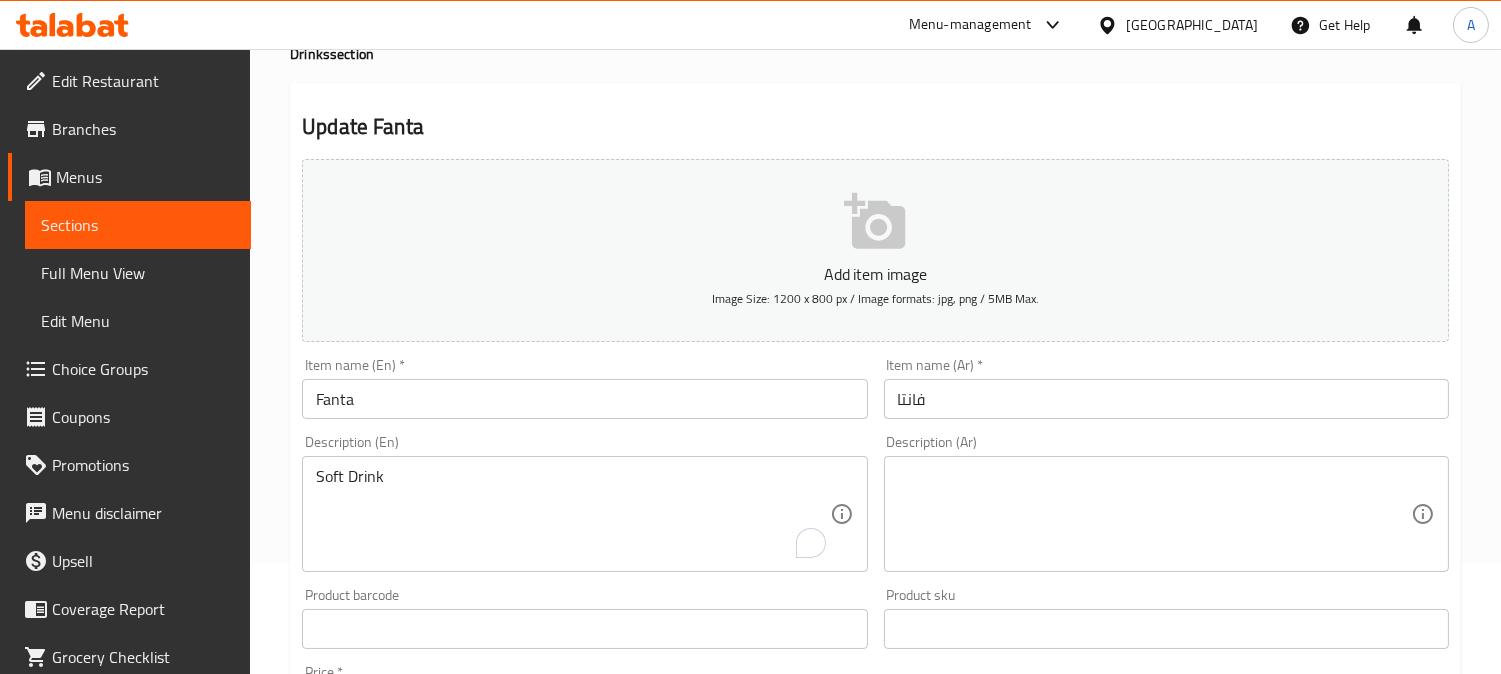 click at bounding box center (1154, 514) 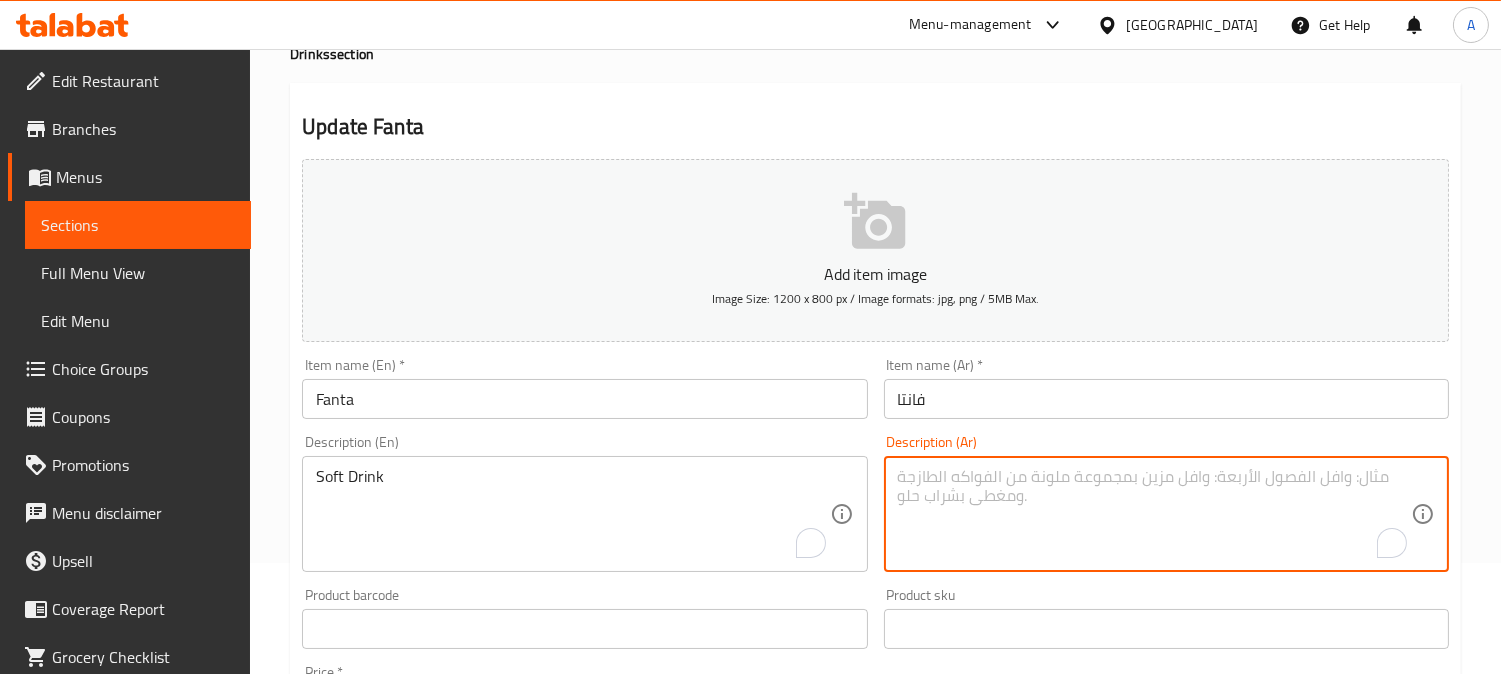 paste on "مشروب غازي." 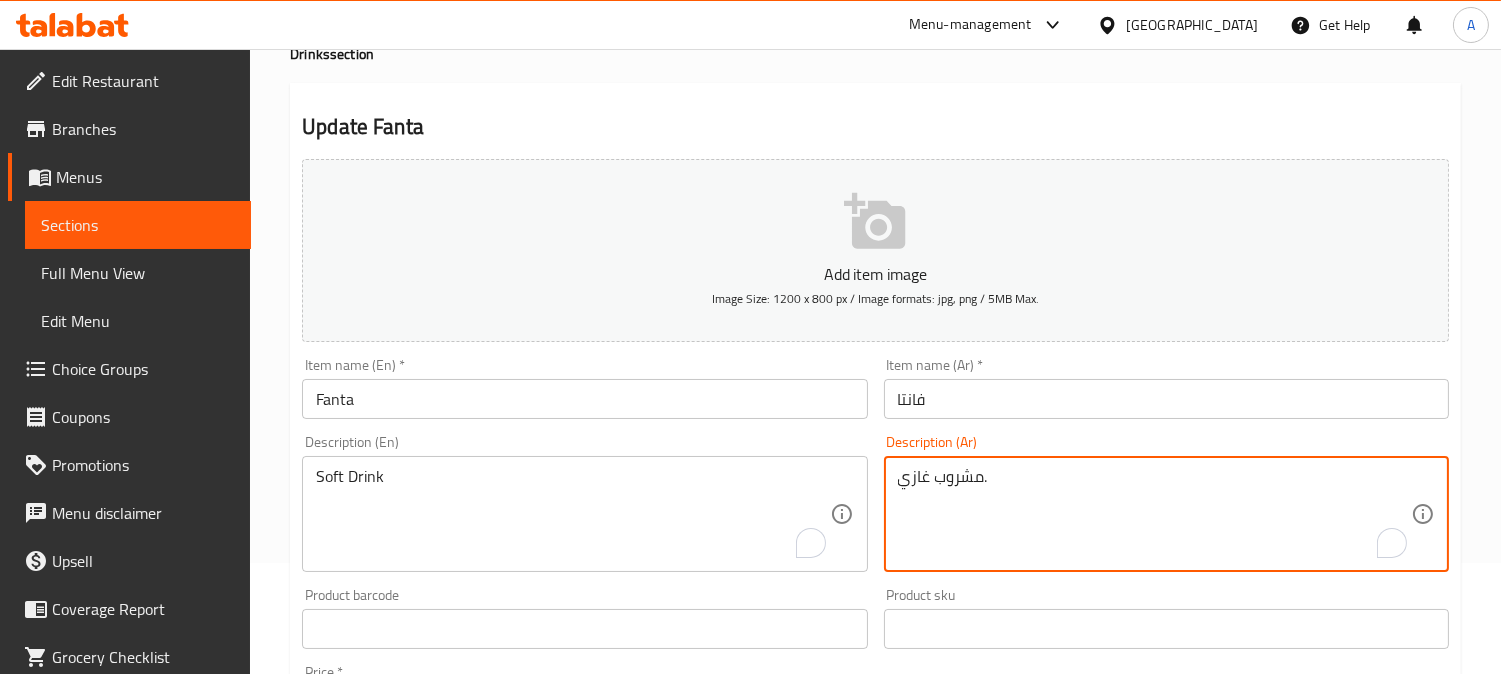 type on "مشروب غازي." 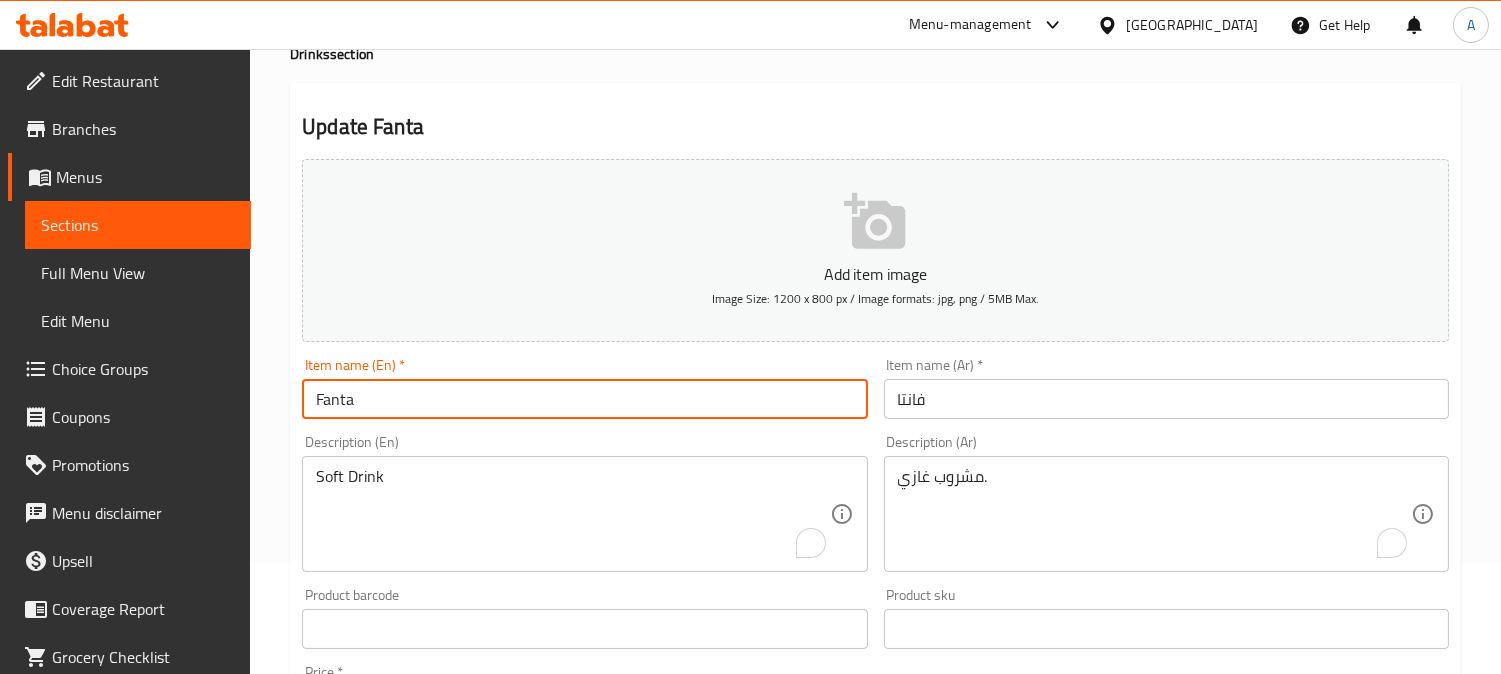 click on "Fanta" at bounding box center [584, 399] 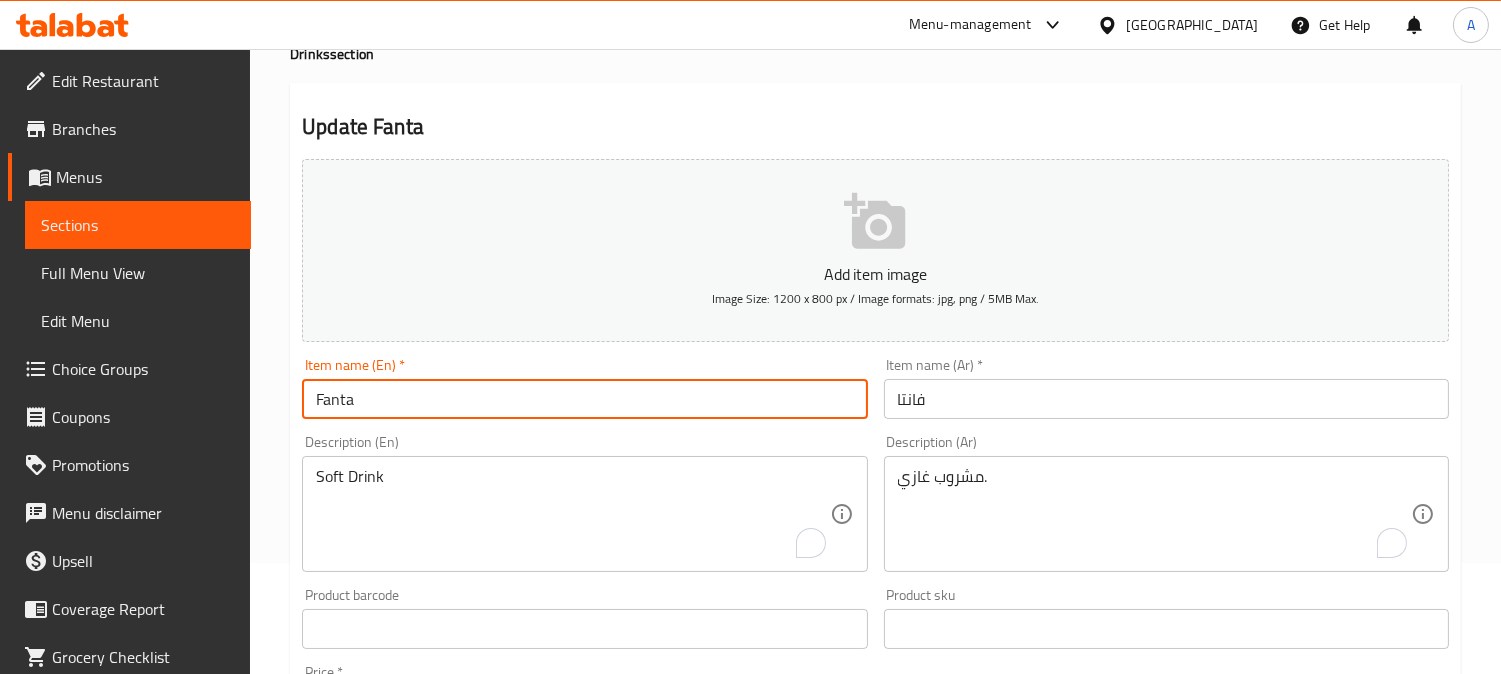 click on "Update" at bounding box center (439, 1215) 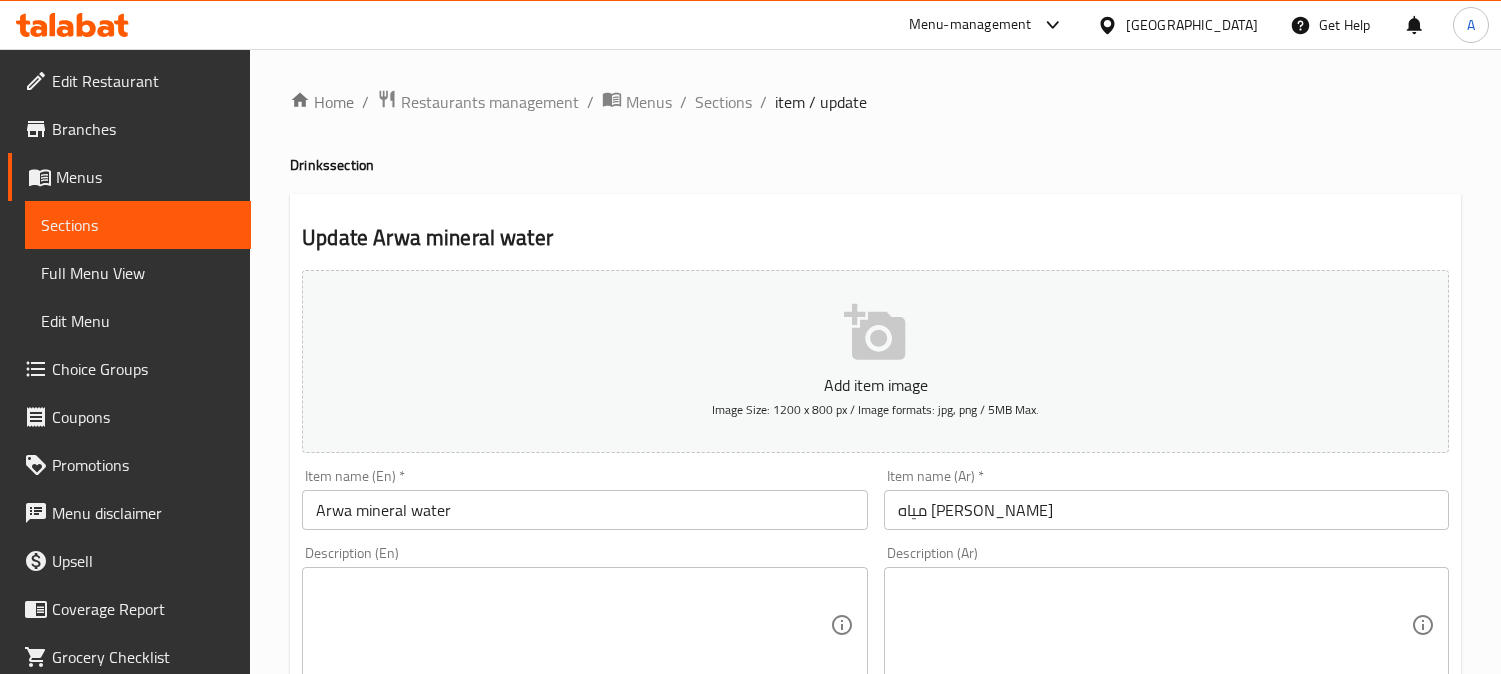 scroll, scrollTop: 0, scrollLeft: 0, axis: both 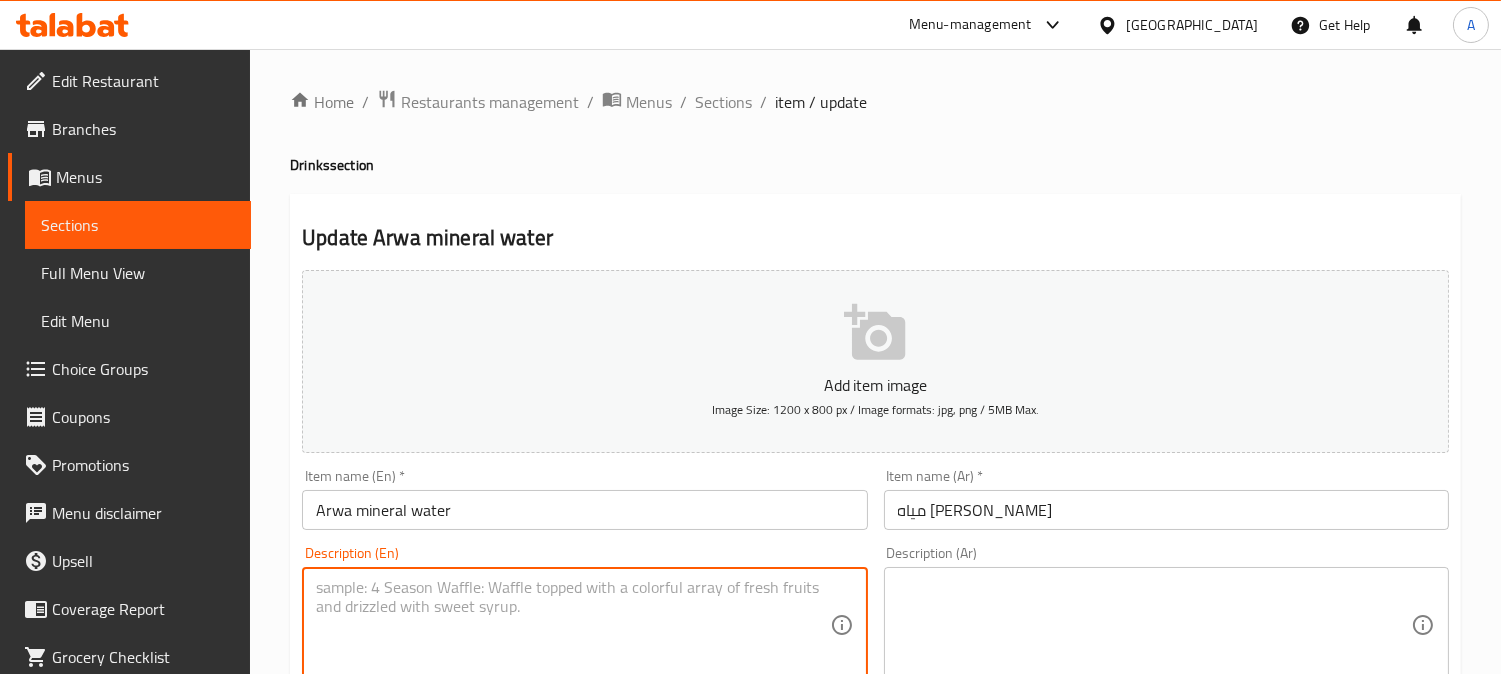 drag, startPoint x: 502, startPoint y: 616, endPoint x: 1074, endPoint y: 0, distance: 840.61884 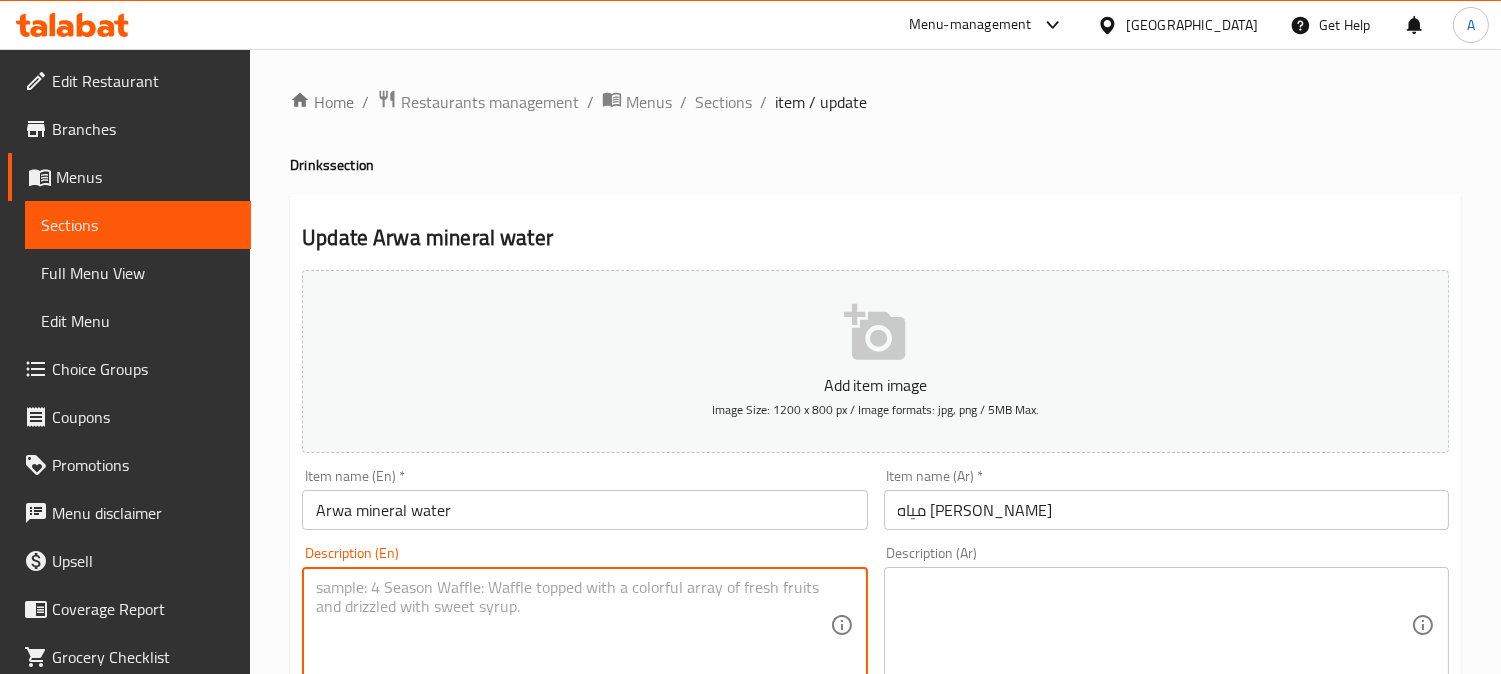 click at bounding box center (572, 625) 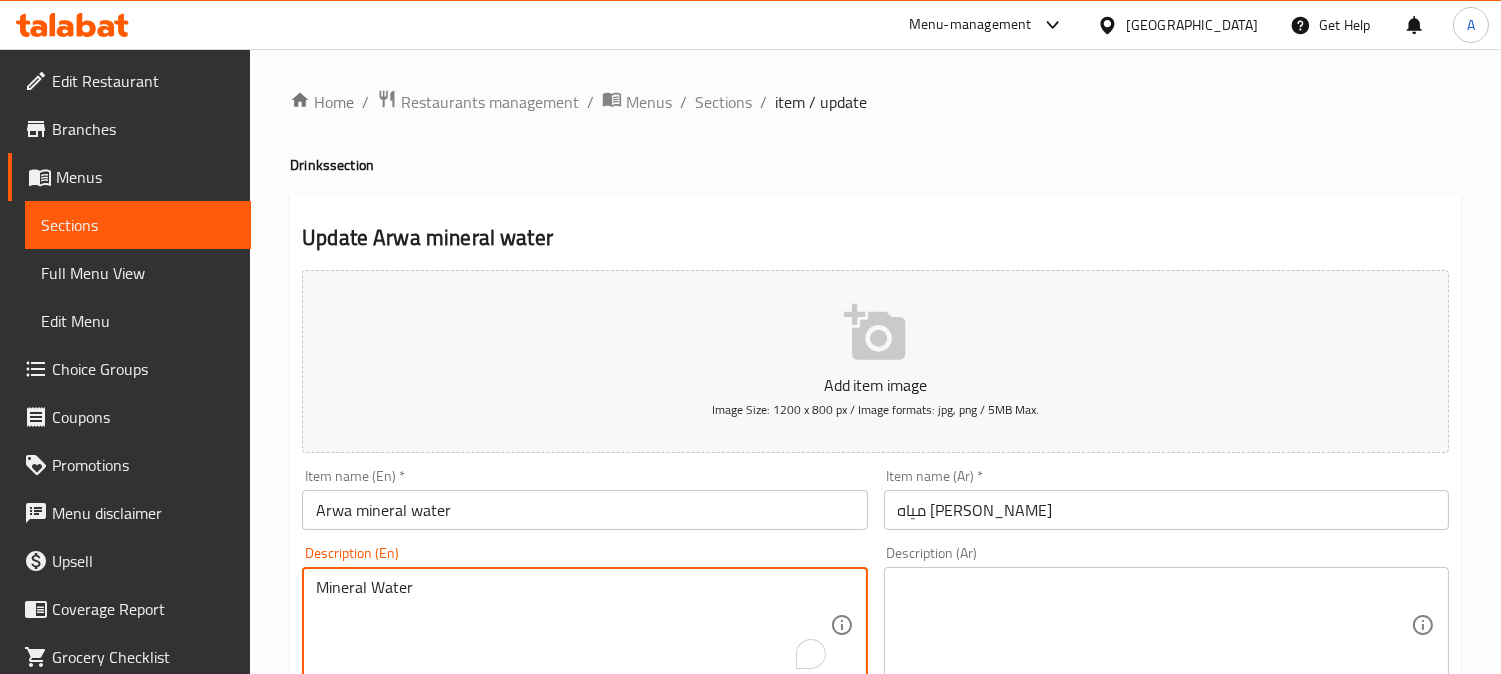 type on "Mineral Water" 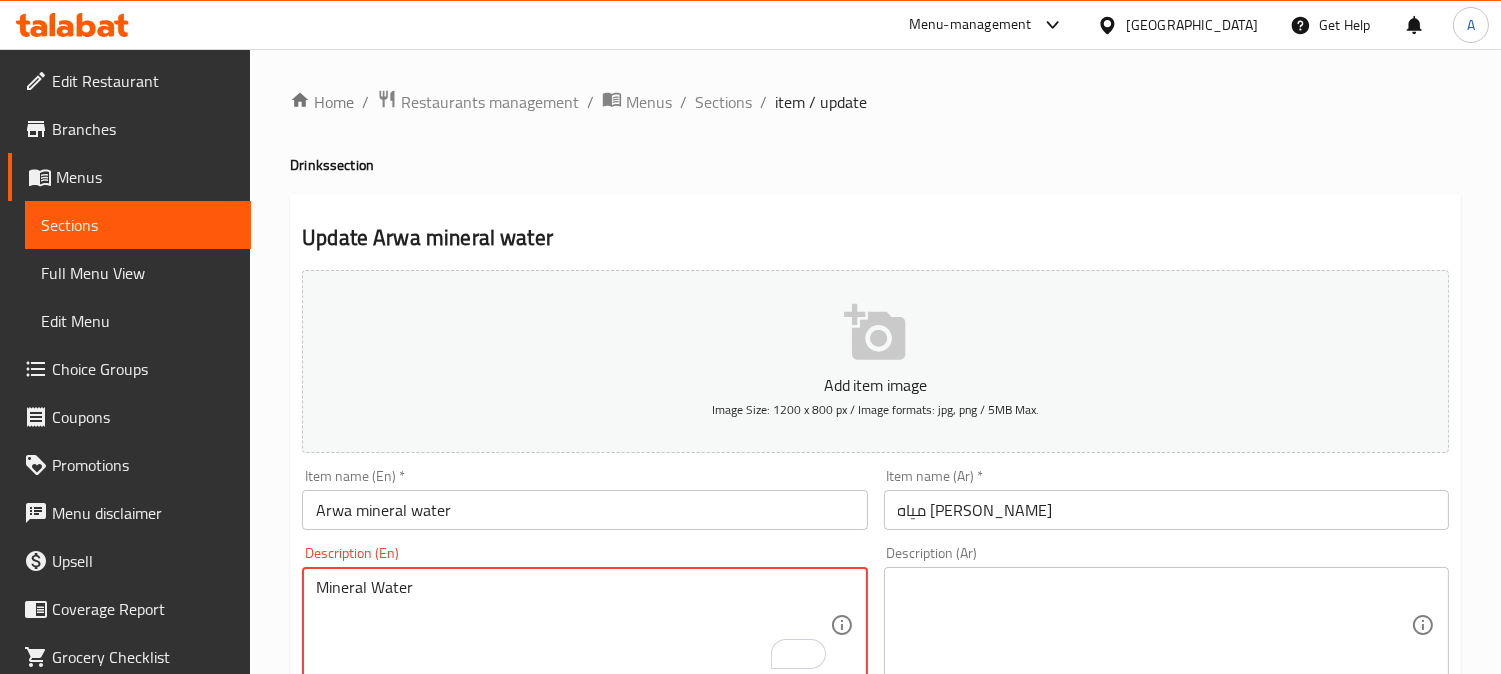click at bounding box center [1154, 625] 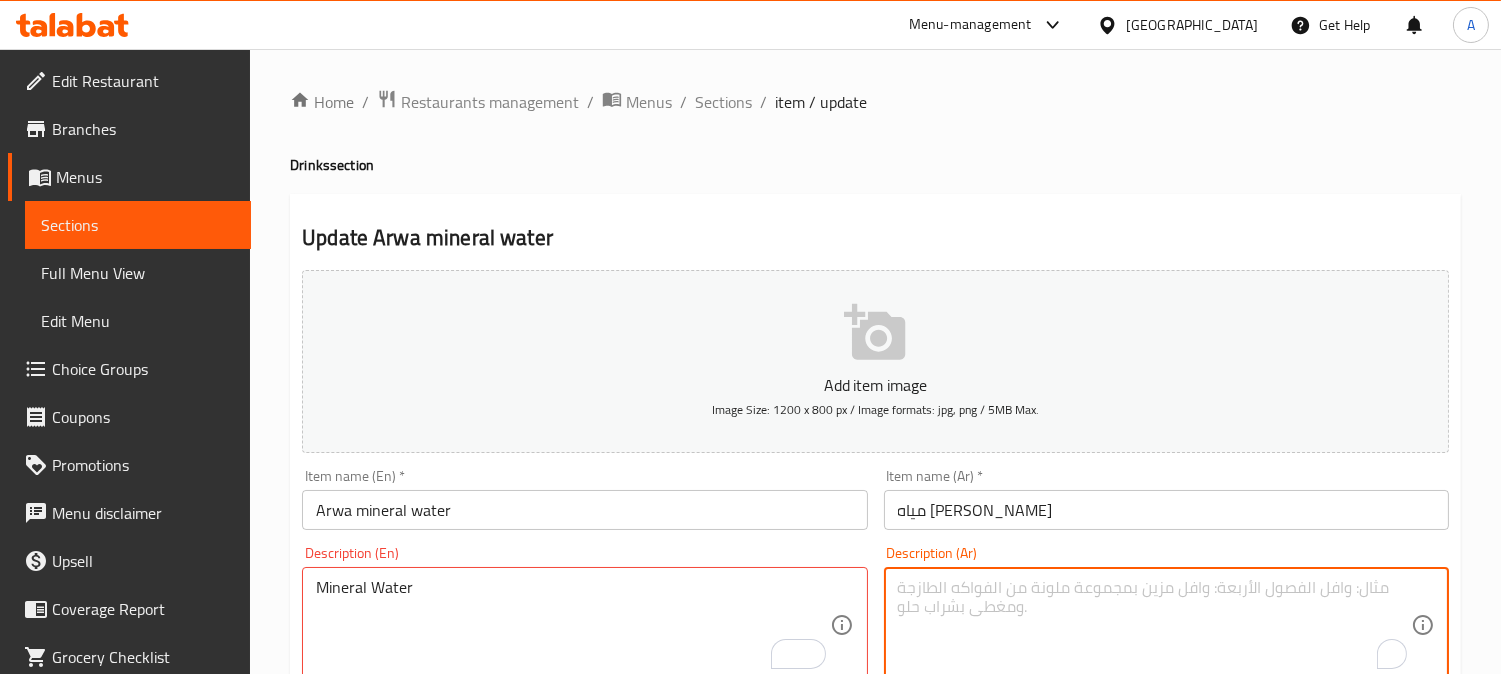 paste on "مياه معدنية." 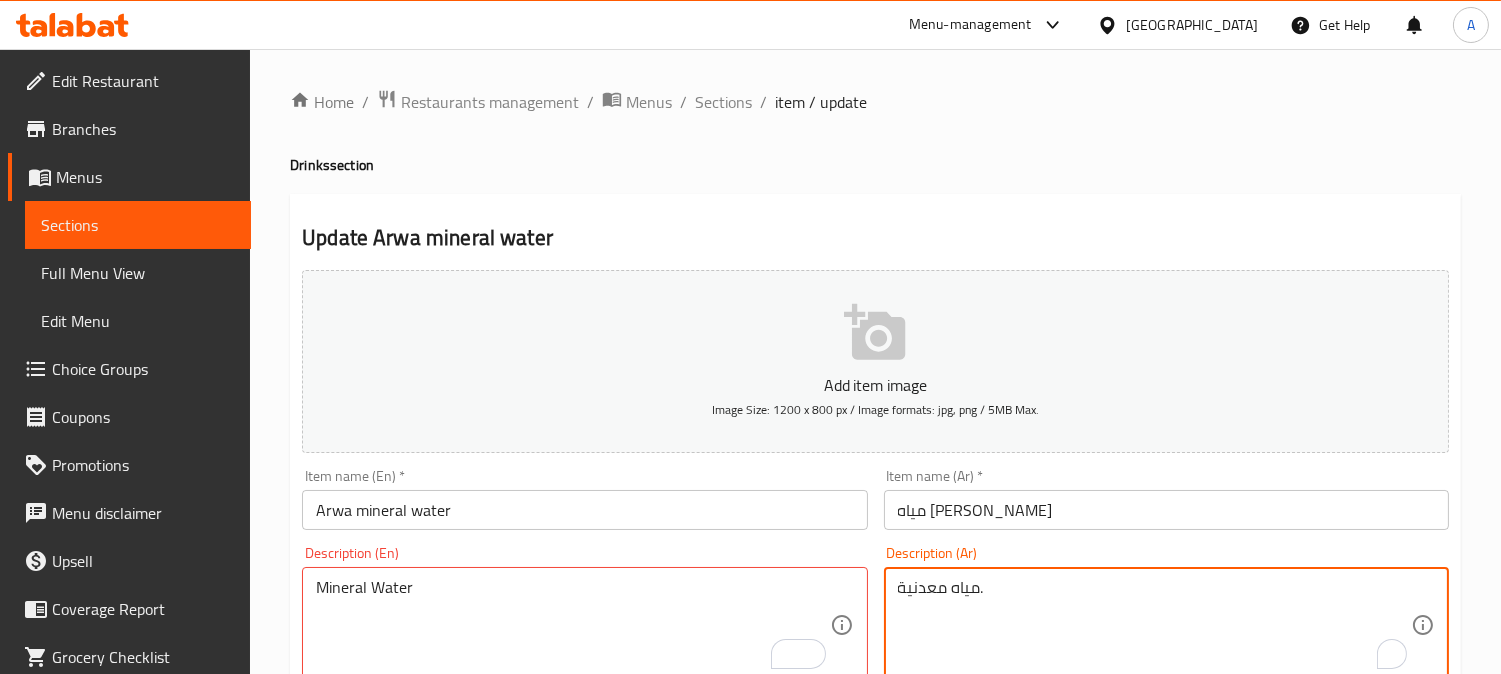 type on "مياه معدنية." 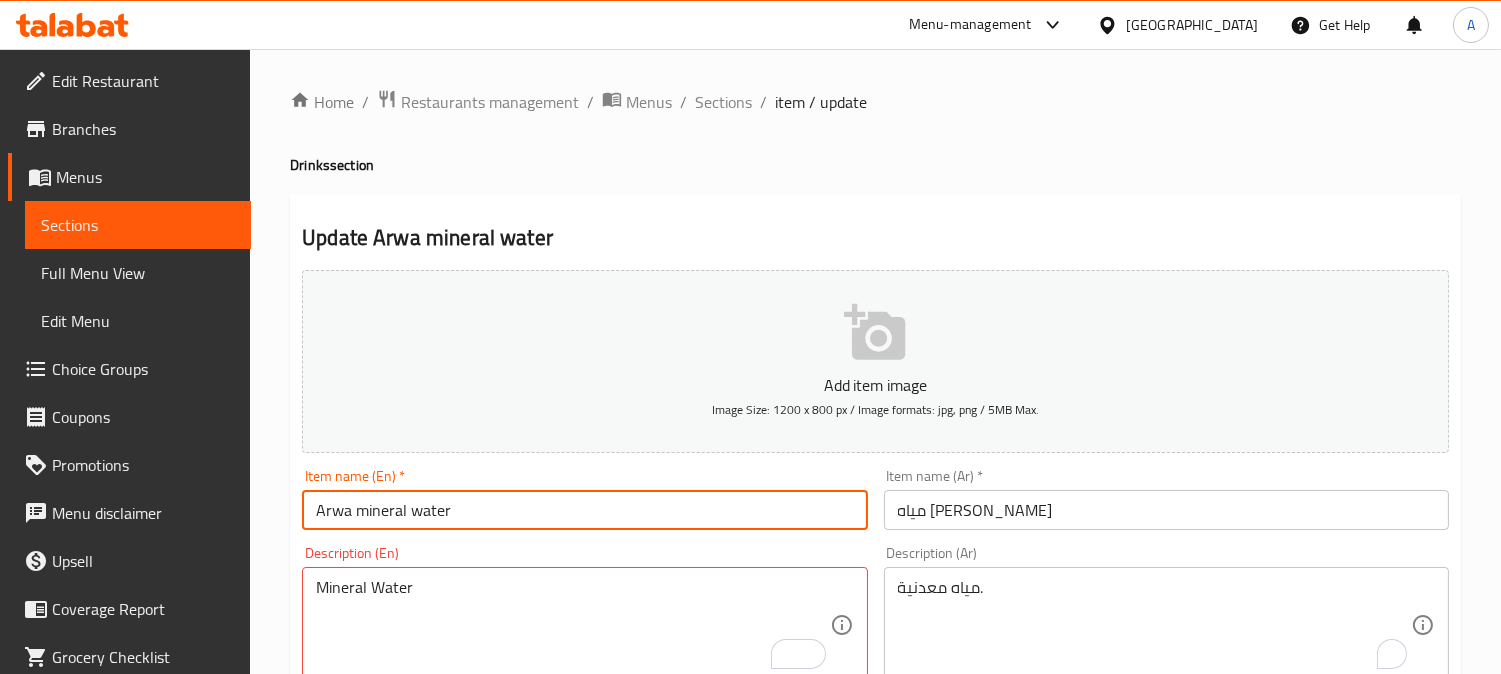 click on "Update" at bounding box center [439, 1348] 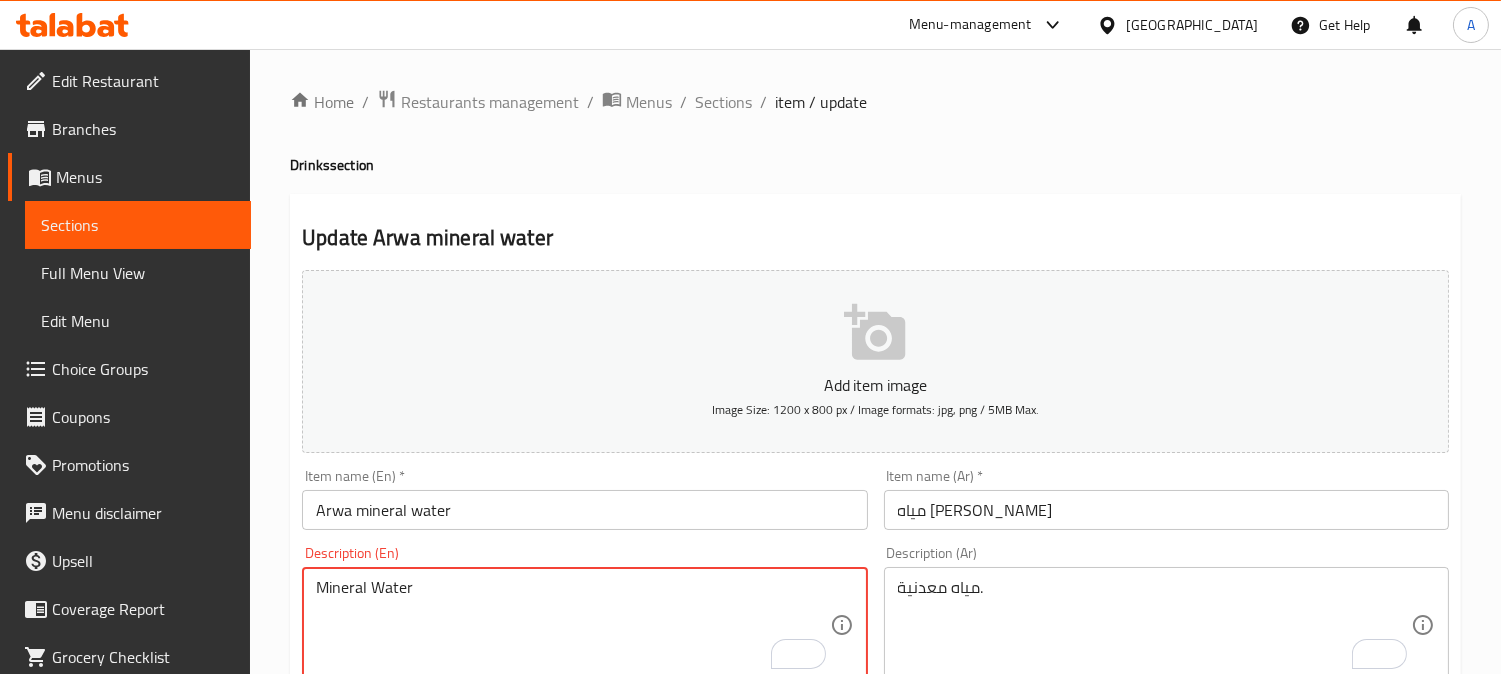 click on "Arwa mineral water" at bounding box center [584, 510] 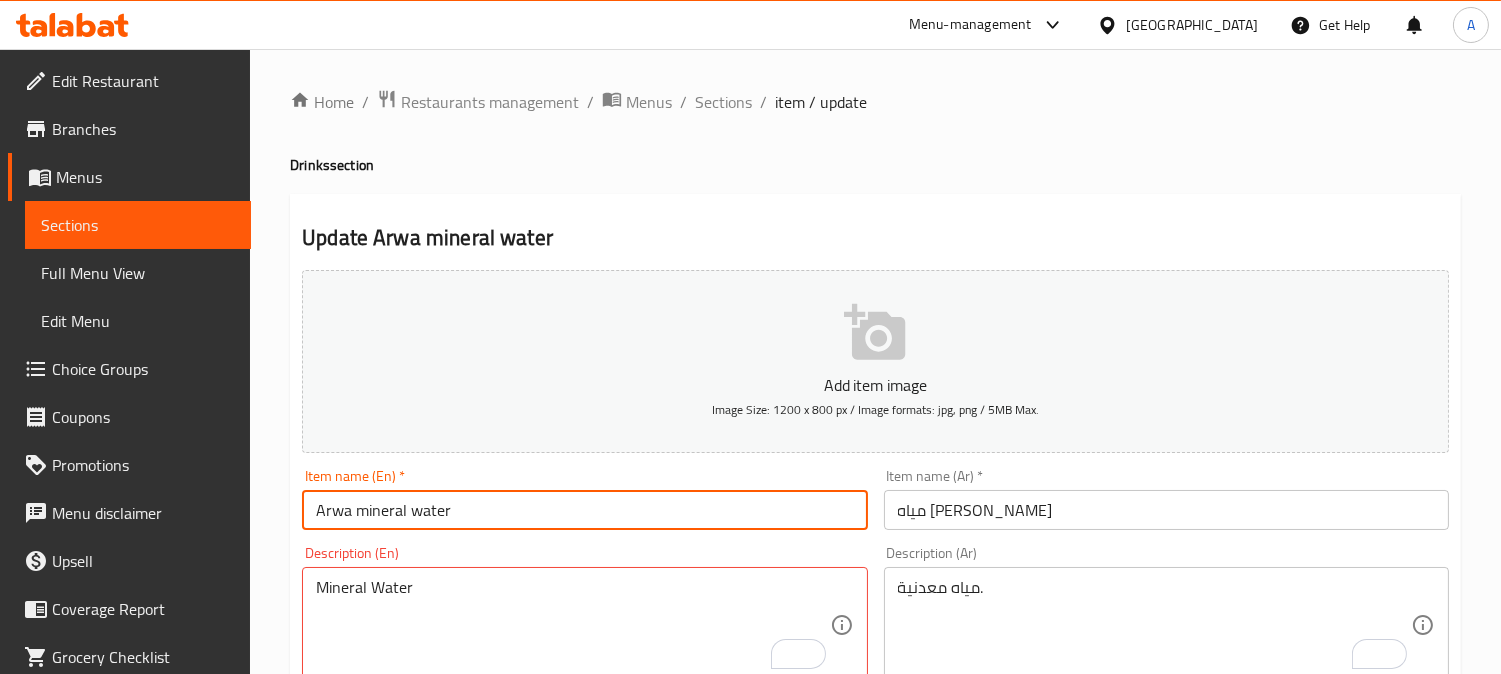 click on "Update" at bounding box center [439, 1348] 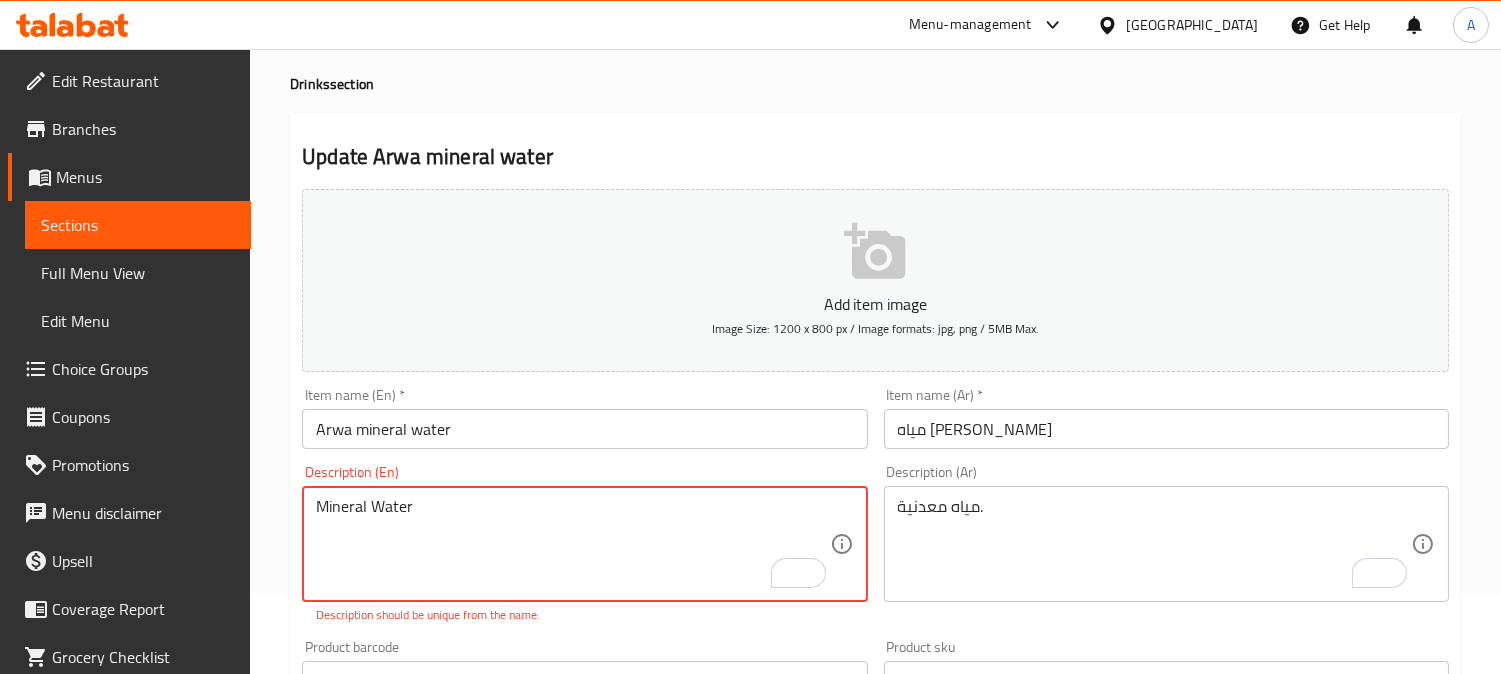 scroll, scrollTop: 111, scrollLeft: 0, axis: vertical 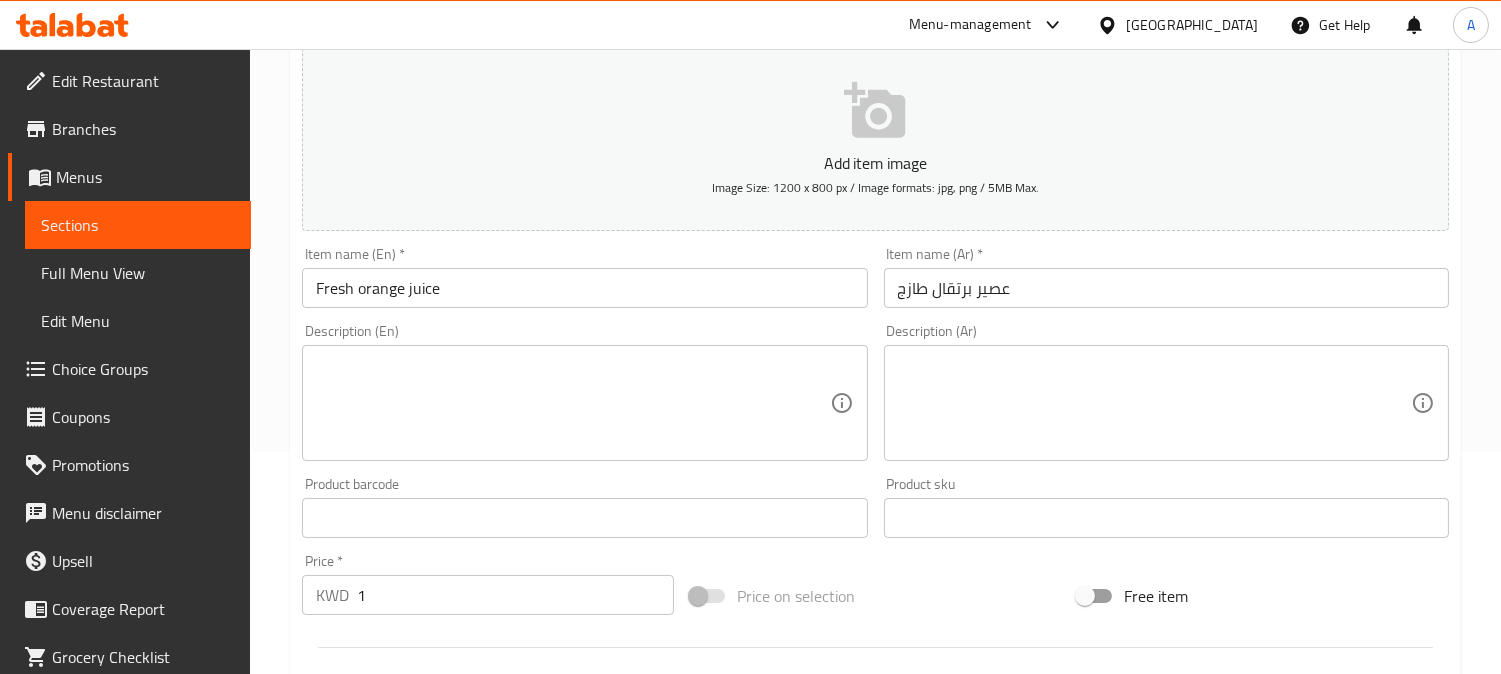 click at bounding box center (572, 403) 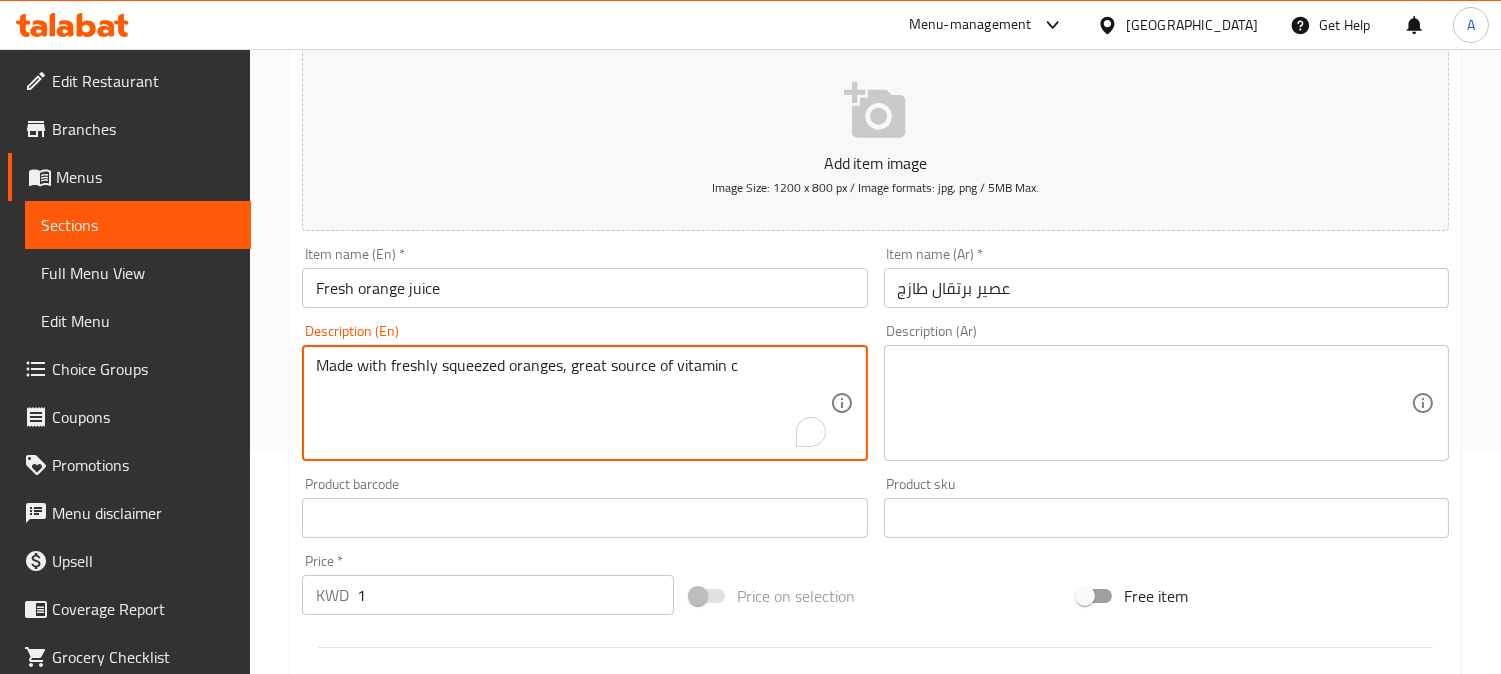 type on "Made with freshly squeezed oranges, great source of vitamin c" 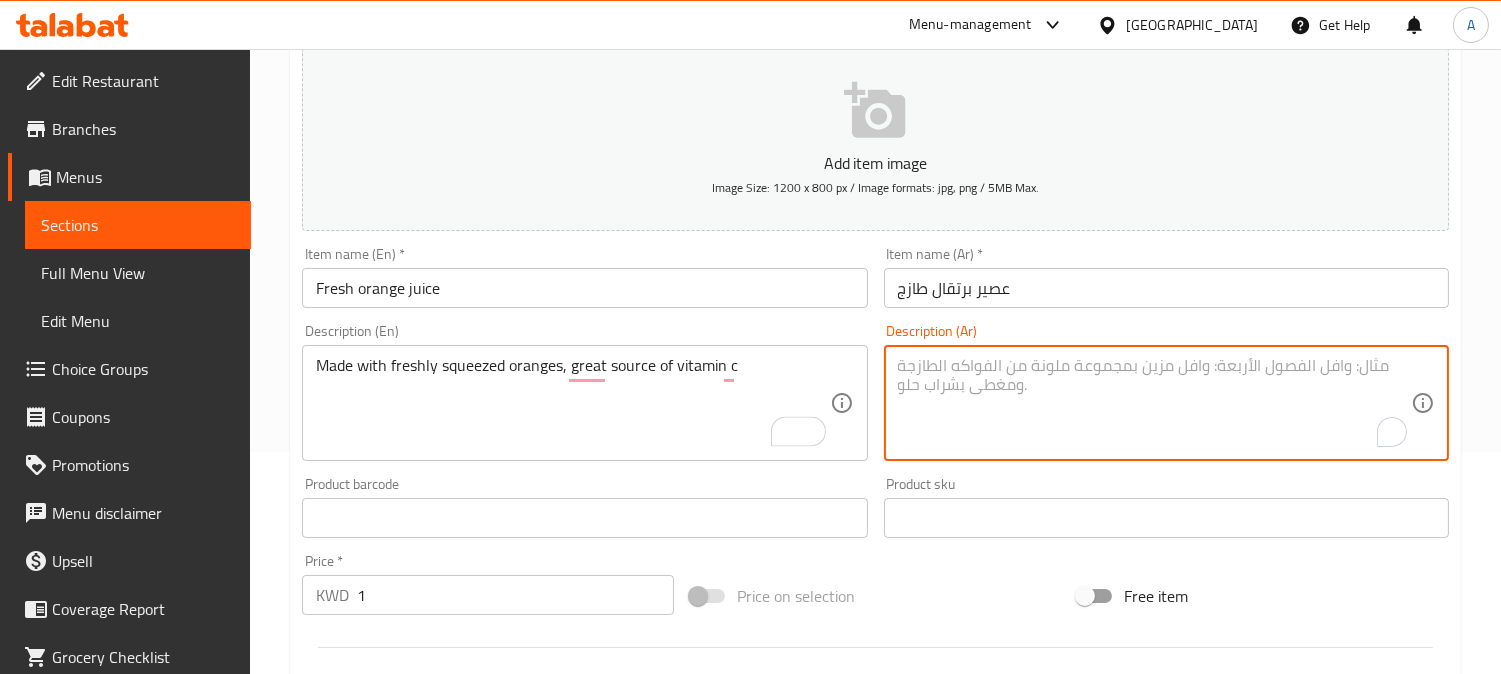 click at bounding box center [1154, 403] 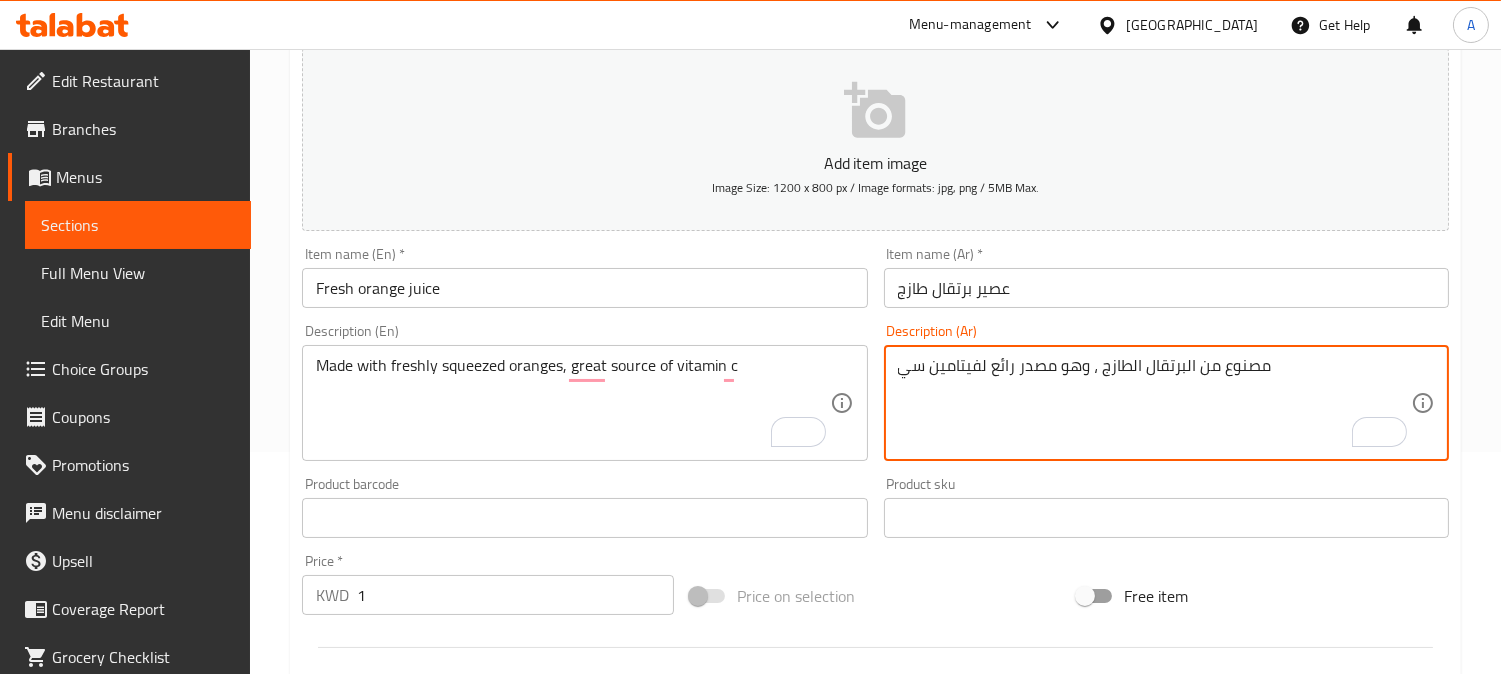 type on "مصنوع من البرتقال الطازج ، وهو مصدر رائع لفيتامين سي" 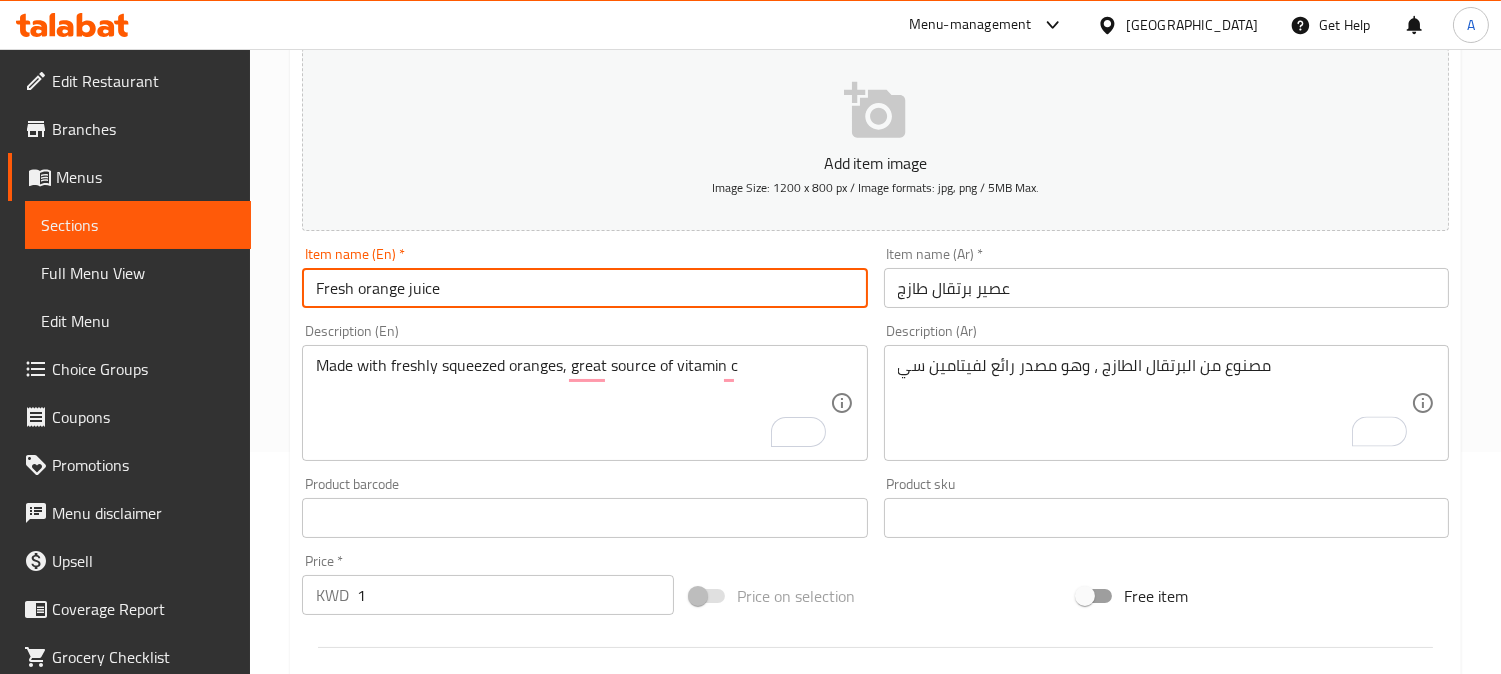 click on "Update" at bounding box center [439, 1104] 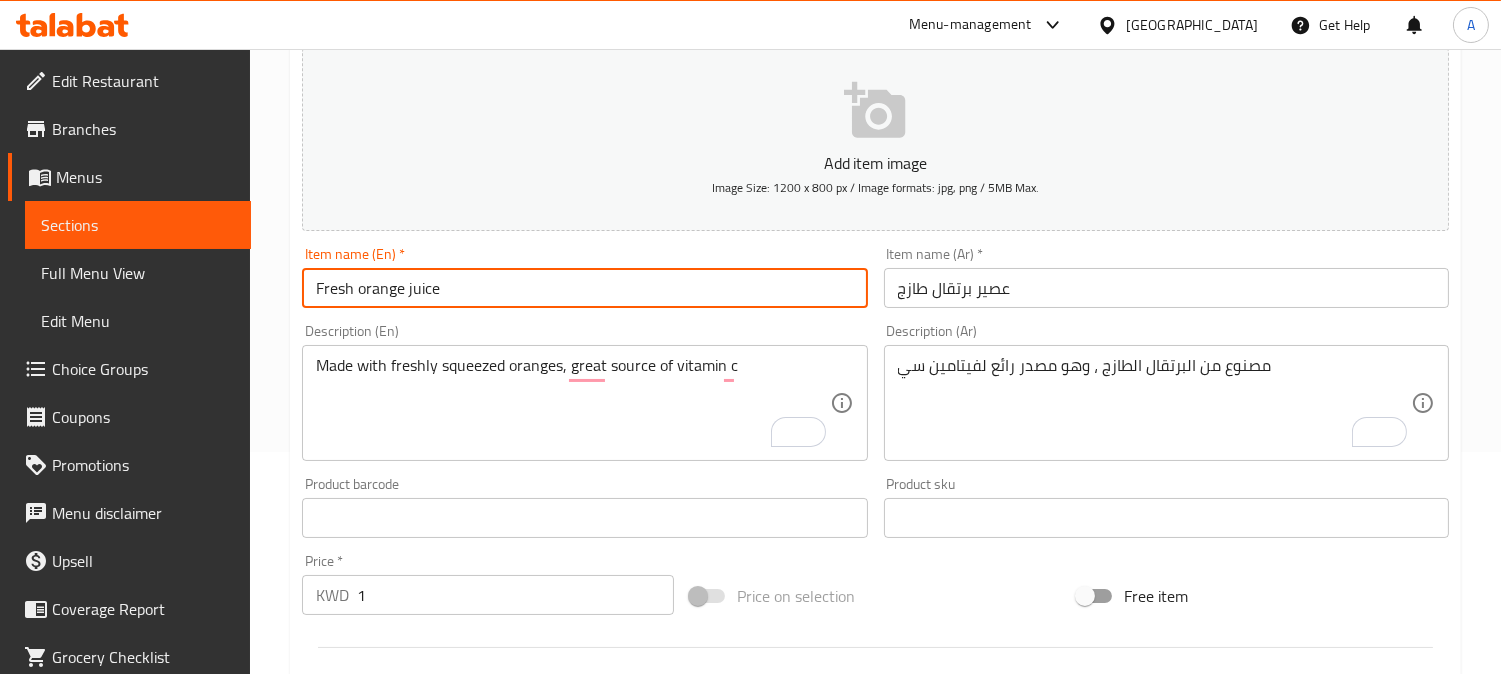 click on "Fresh orange juice" at bounding box center [584, 288] 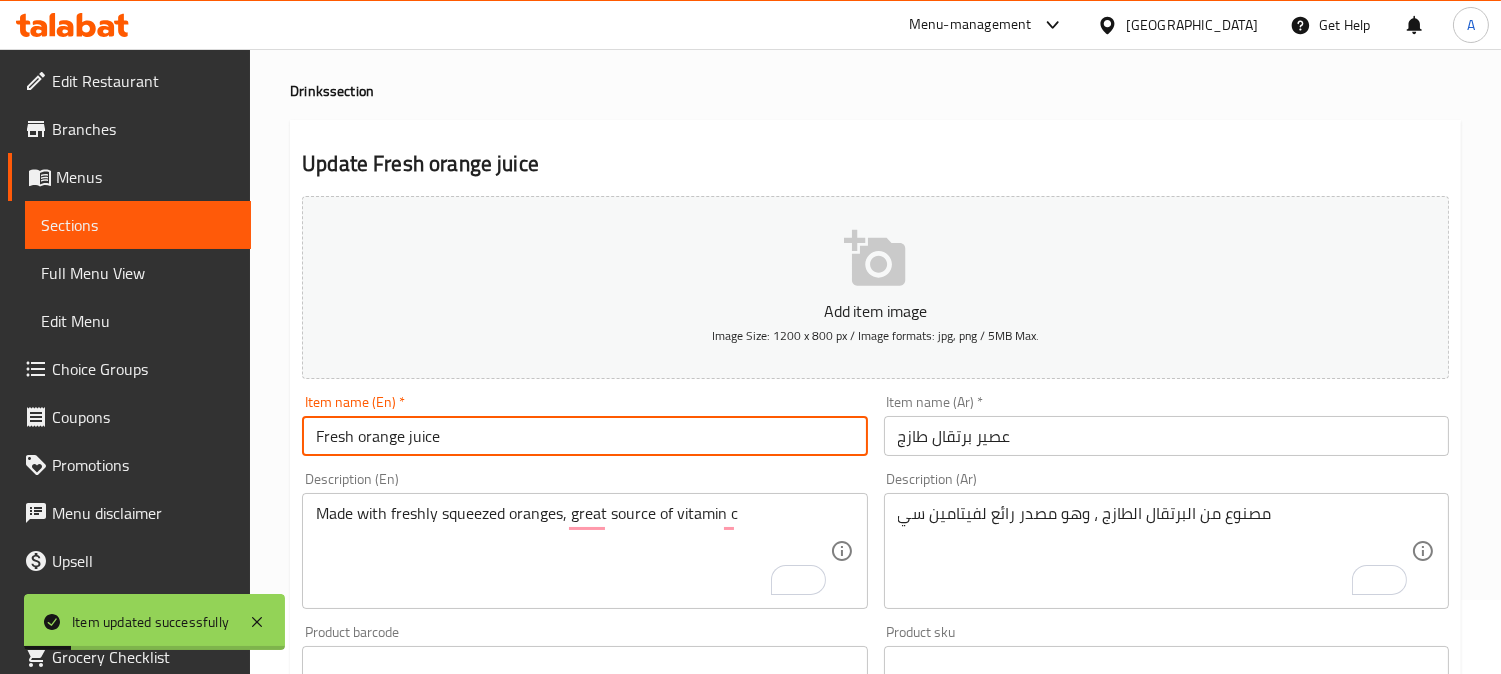 scroll, scrollTop: 0, scrollLeft: 0, axis: both 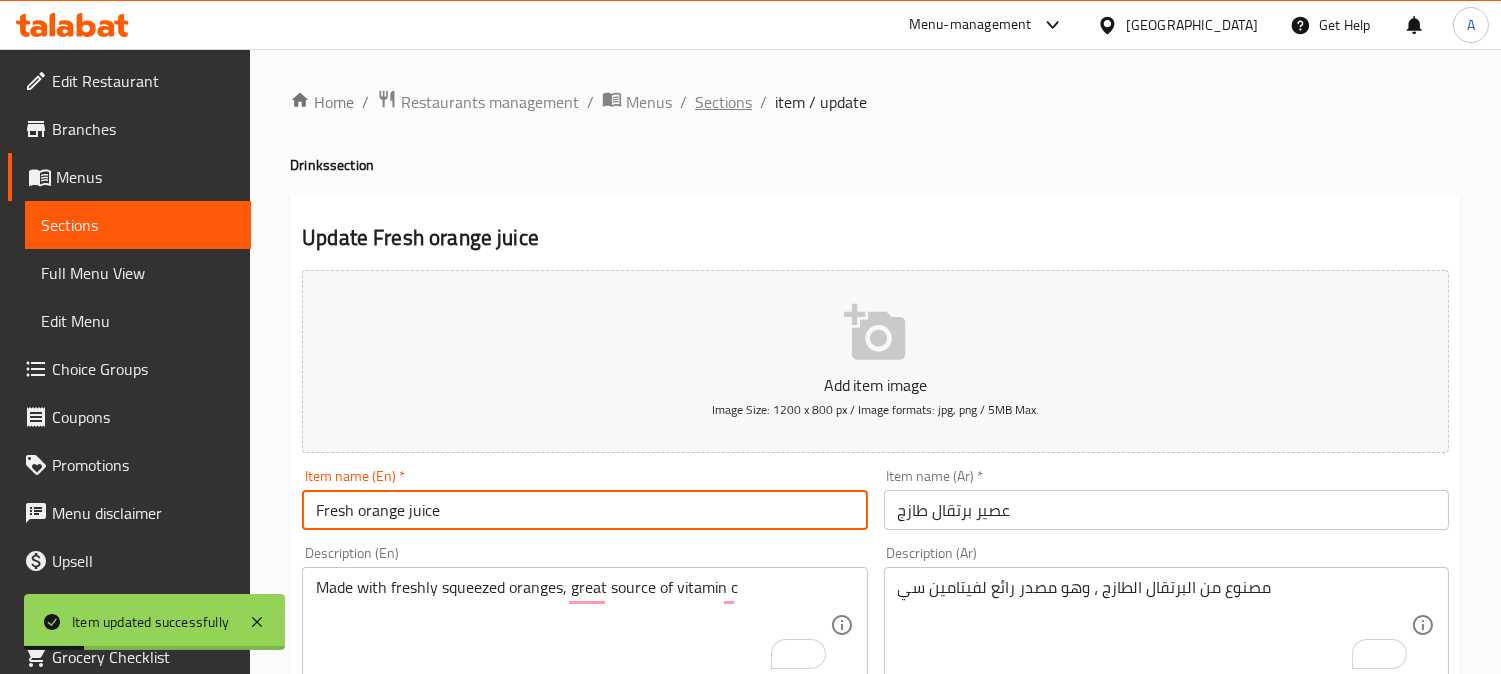 click on "Sections" at bounding box center [723, 102] 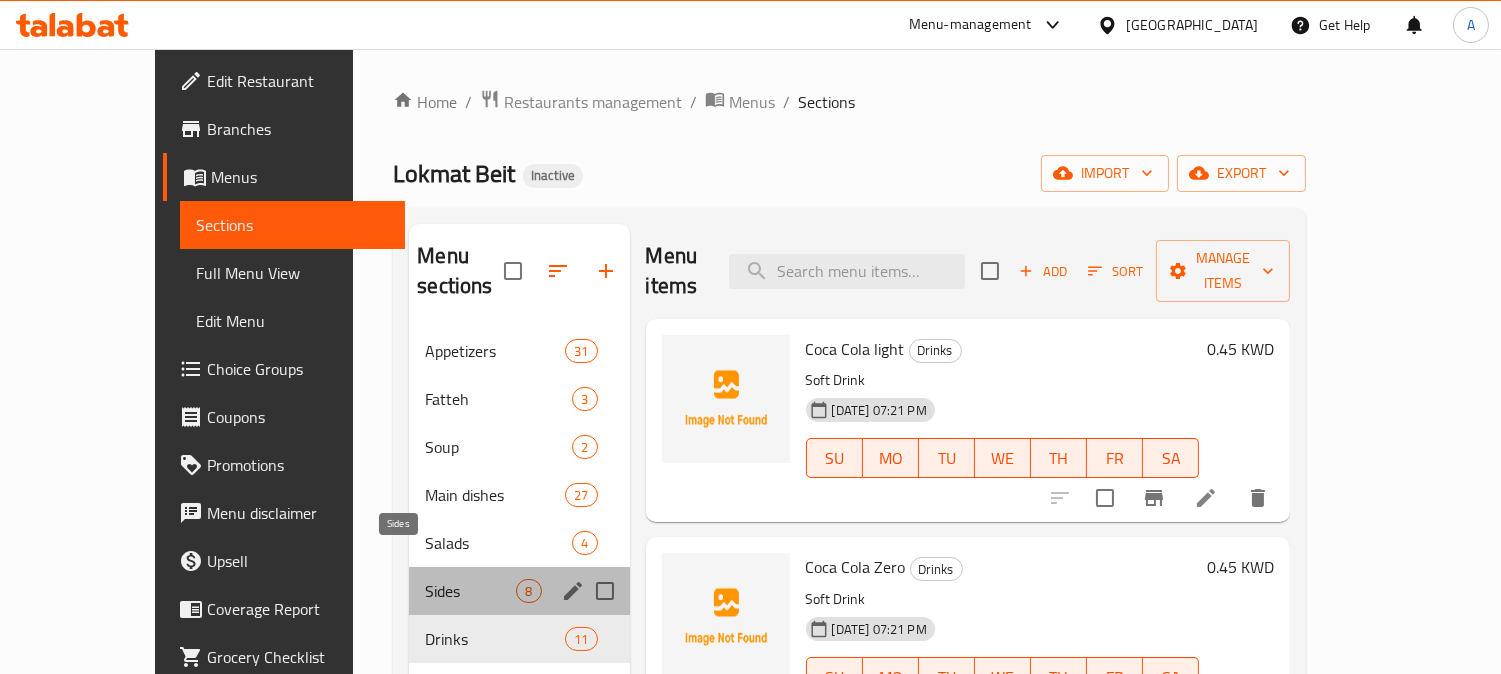 click on "Sides" at bounding box center [470, 591] 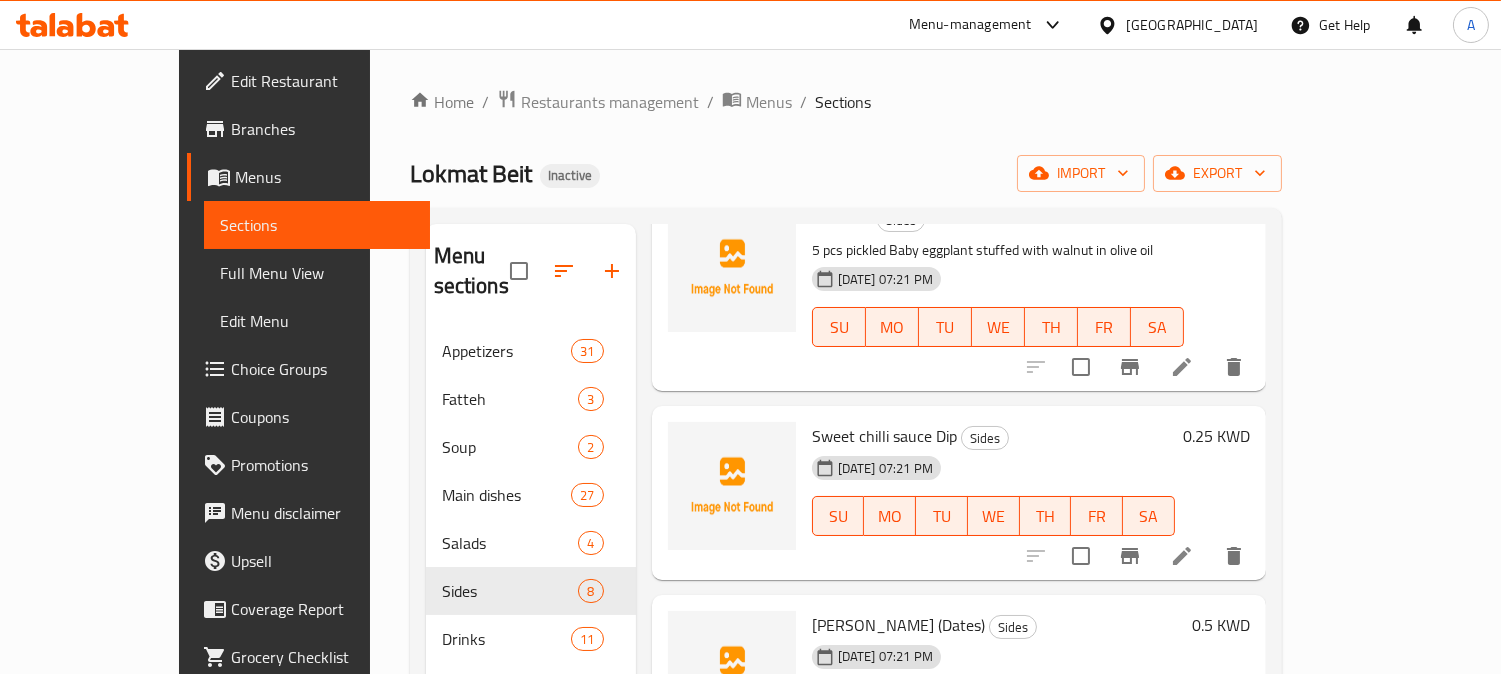 scroll, scrollTop: 1003, scrollLeft: 0, axis: vertical 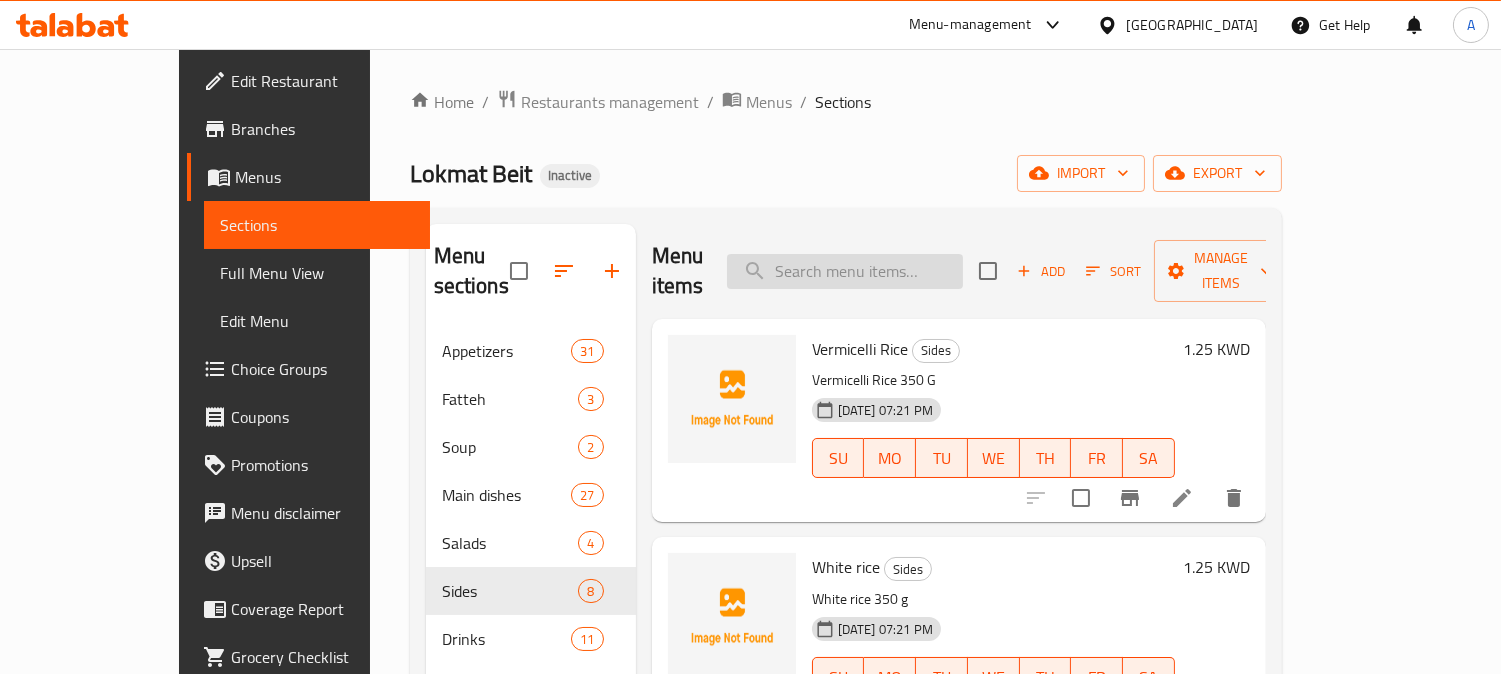 click at bounding box center (845, 271) 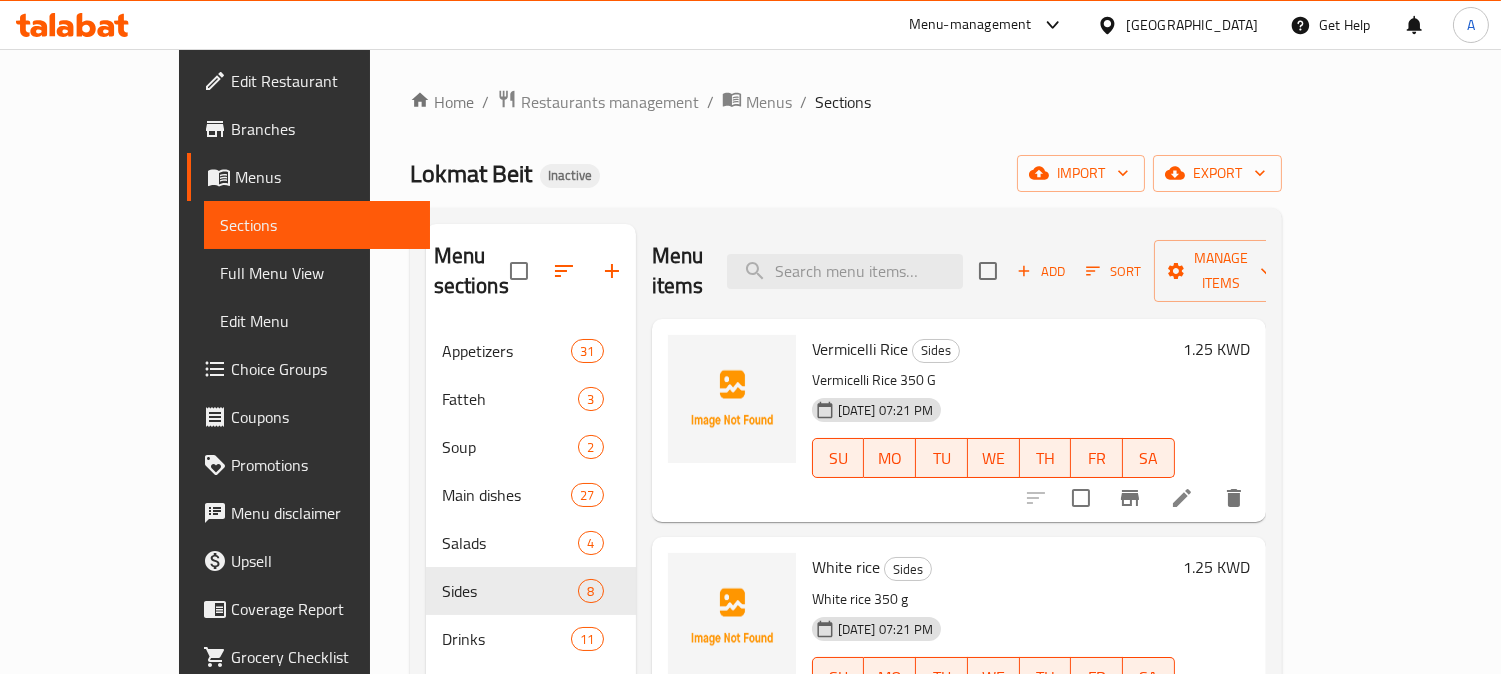 click on "Vermicelli Rice 350 G" at bounding box center [993, 380] 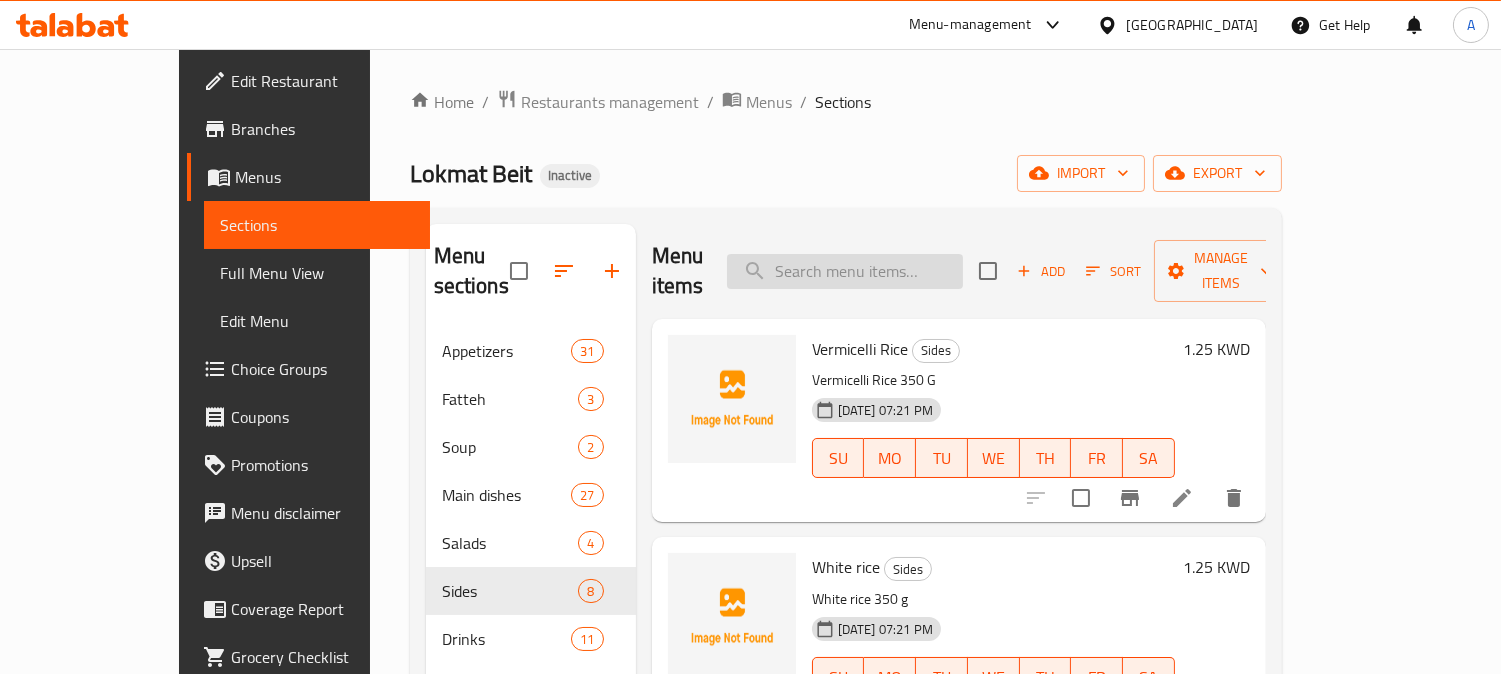 click at bounding box center [845, 271] 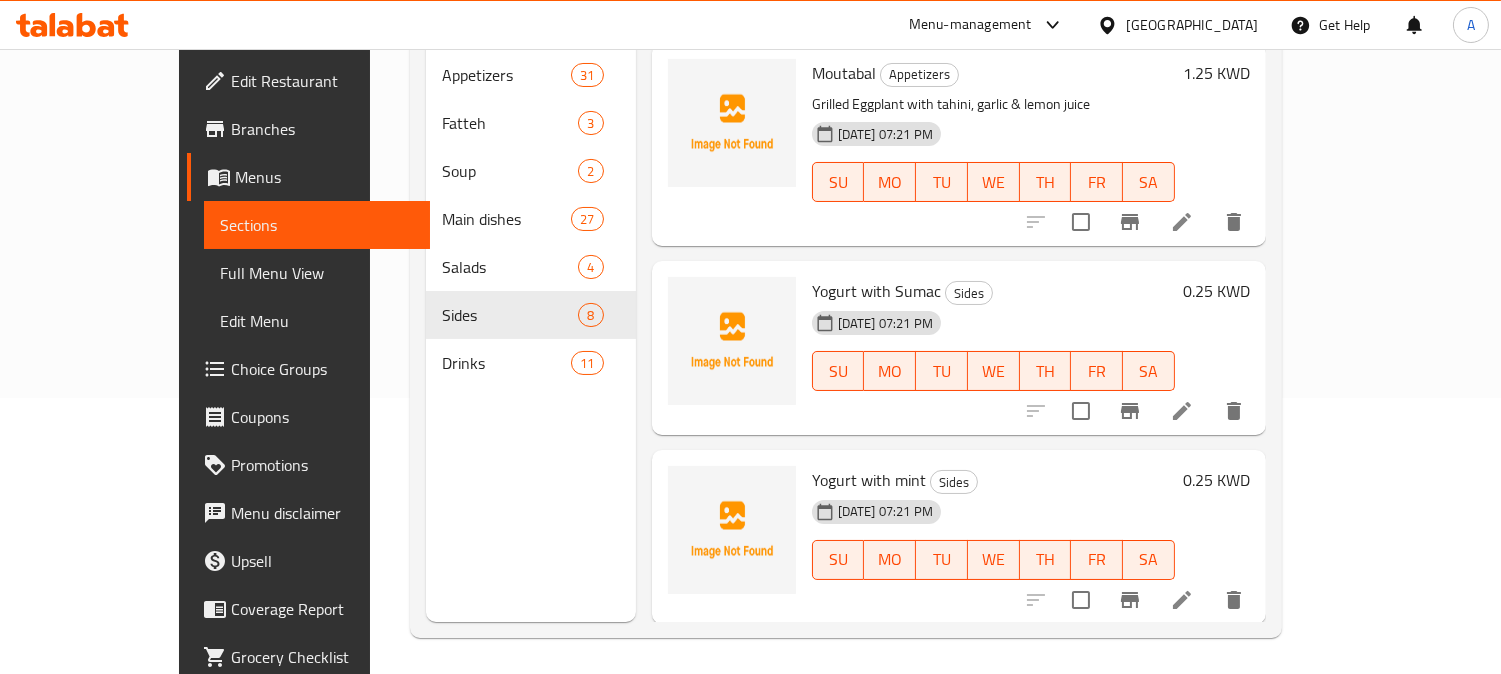 scroll, scrollTop: 280, scrollLeft: 0, axis: vertical 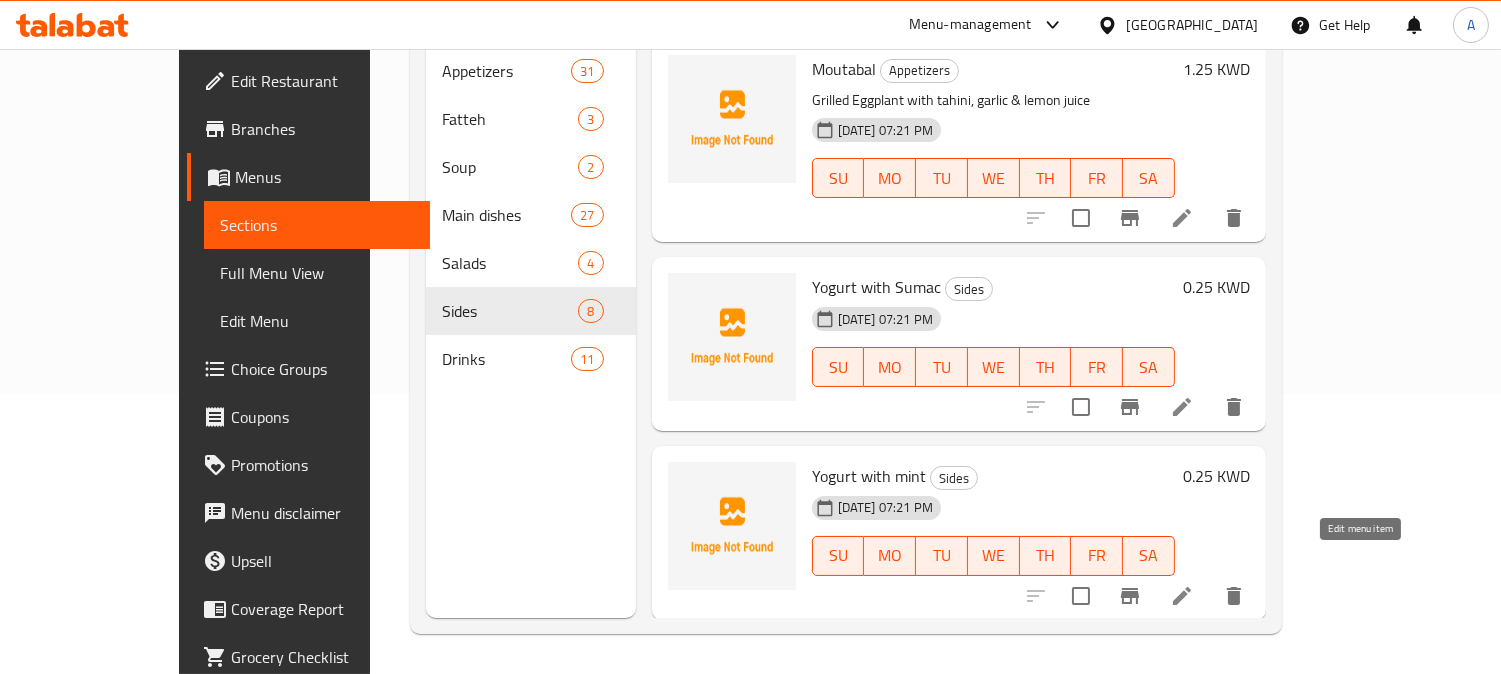 type on "t wi" 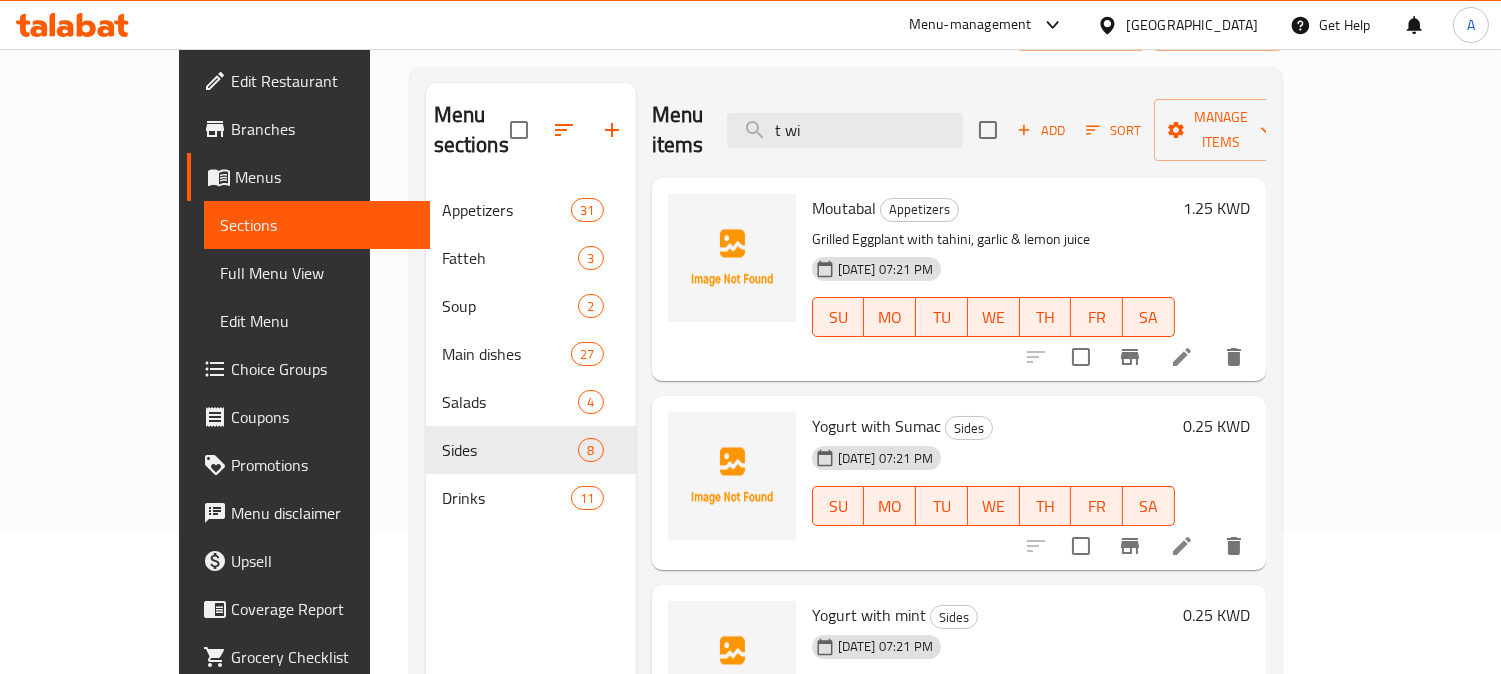 scroll, scrollTop: 222, scrollLeft: 0, axis: vertical 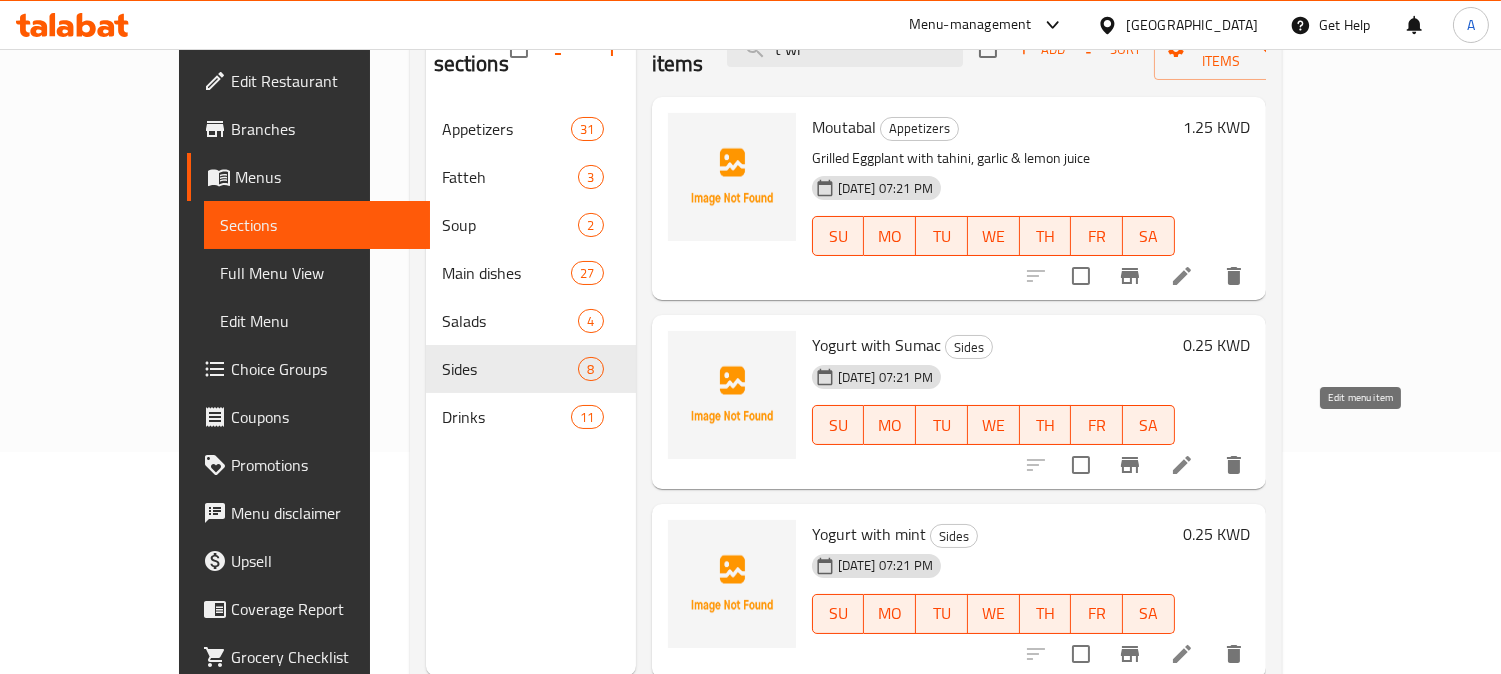 click 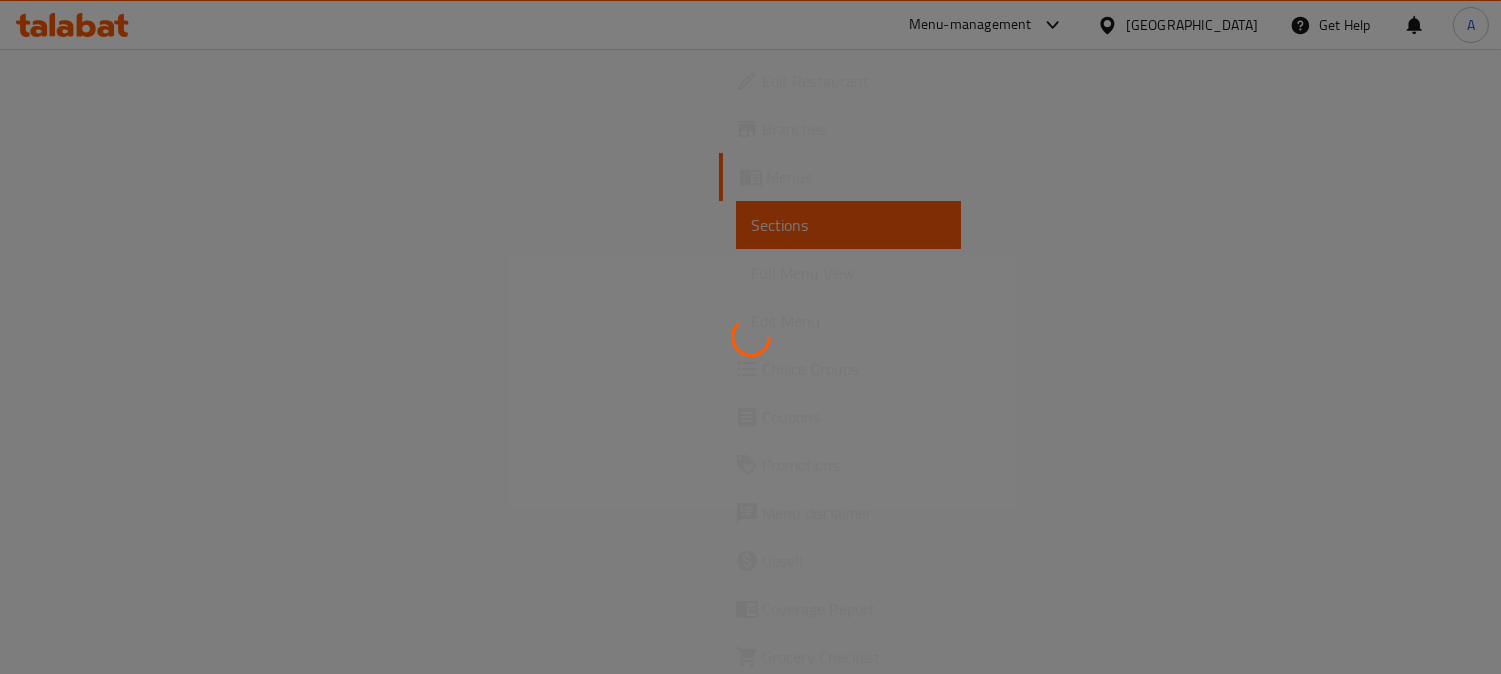 scroll, scrollTop: 0, scrollLeft: 0, axis: both 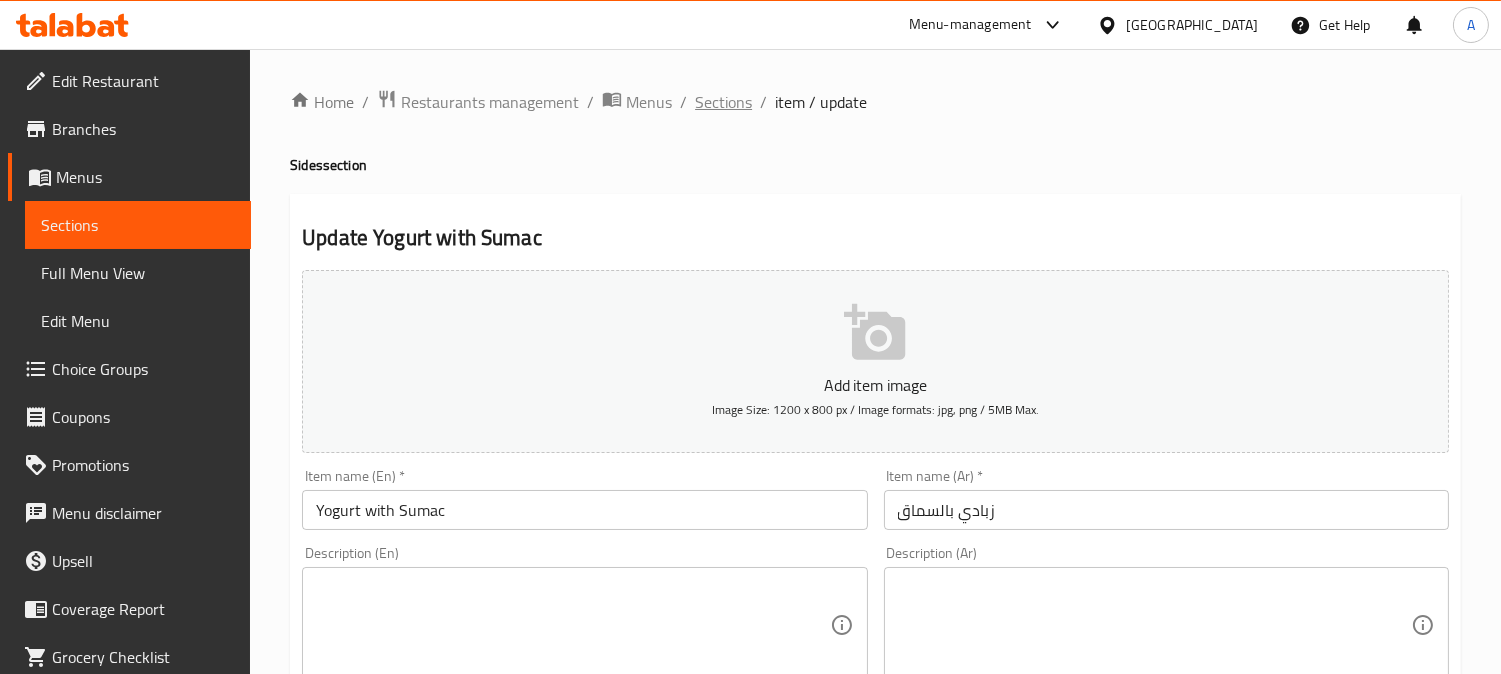 click on "Sections" at bounding box center [723, 102] 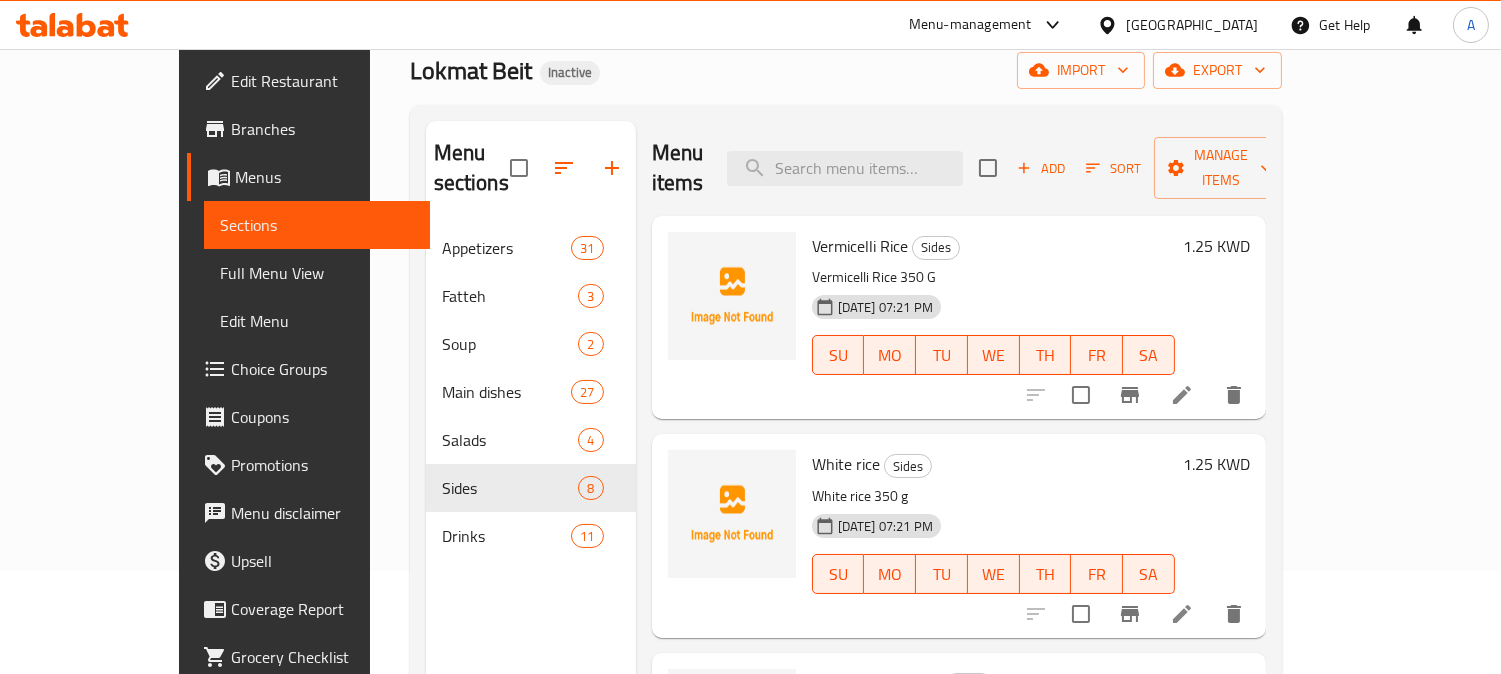 scroll, scrollTop: 280, scrollLeft: 0, axis: vertical 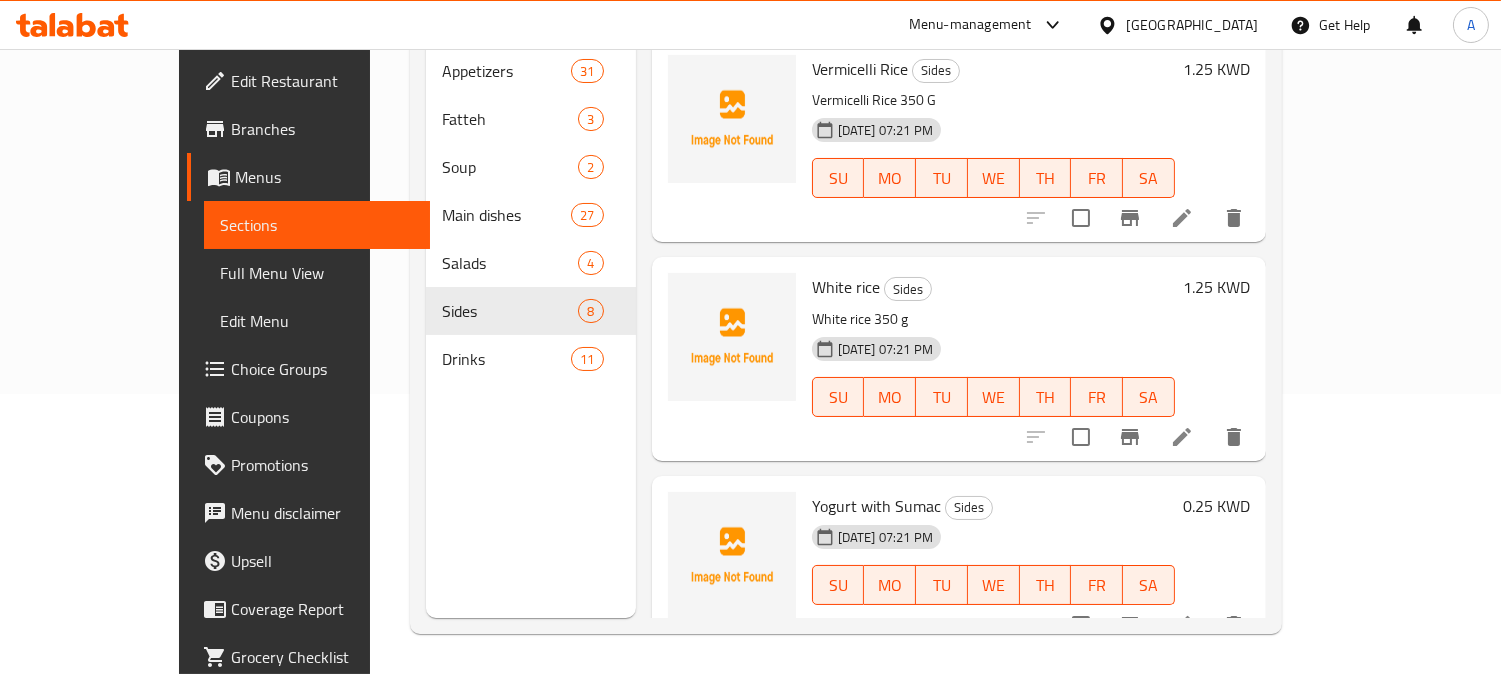 click on "Drinks" at bounding box center [507, 359] 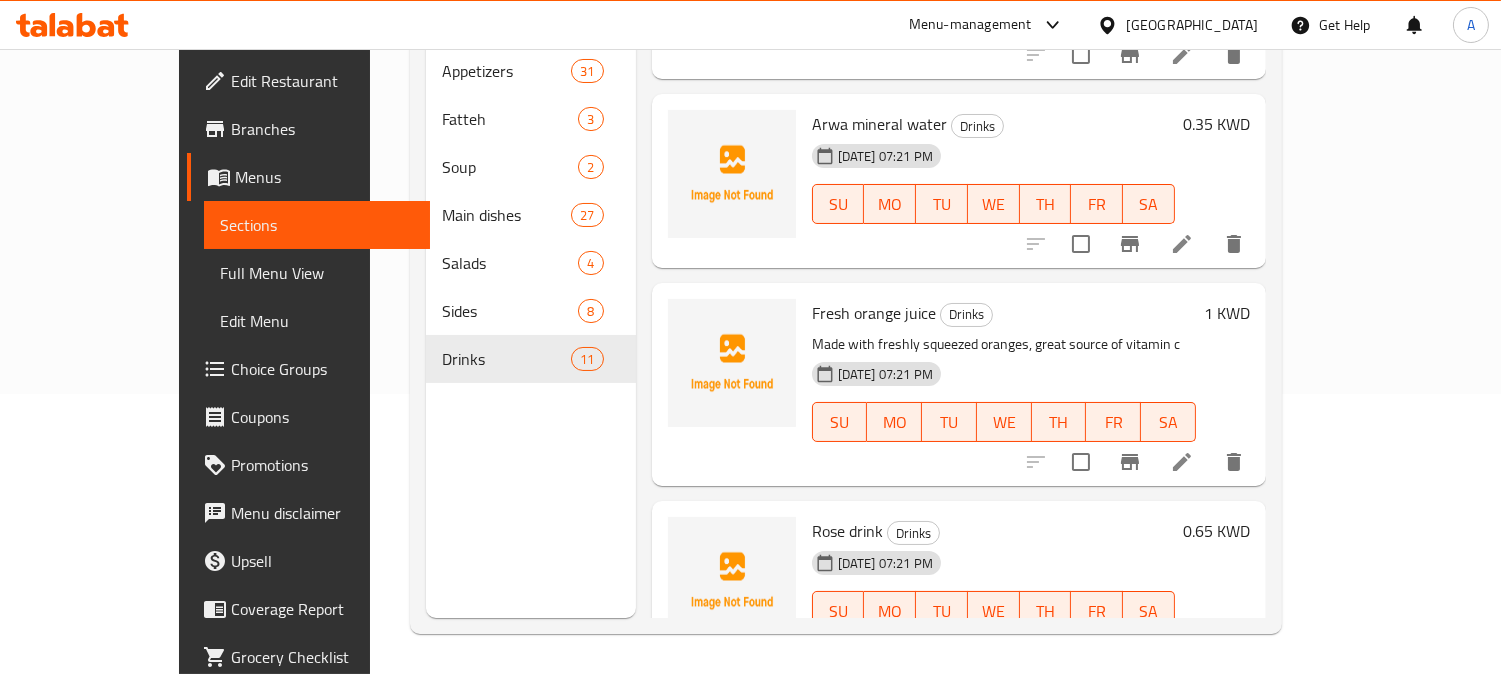 scroll, scrollTop: 1687, scrollLeft: 0, axis: vertical 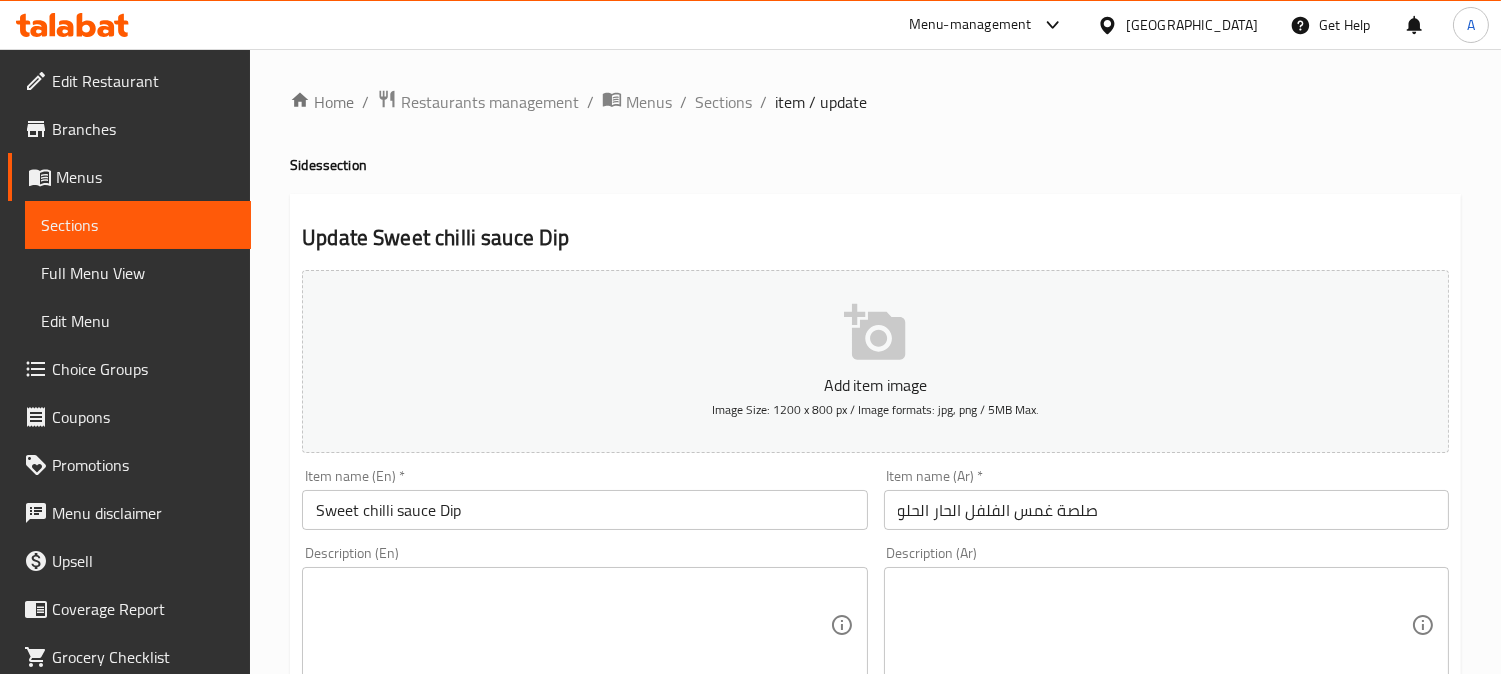 drag, startPoint x: 403, startPoint y: 596, endPoint x: 642, endPoint y: 601, distance: 239.05229 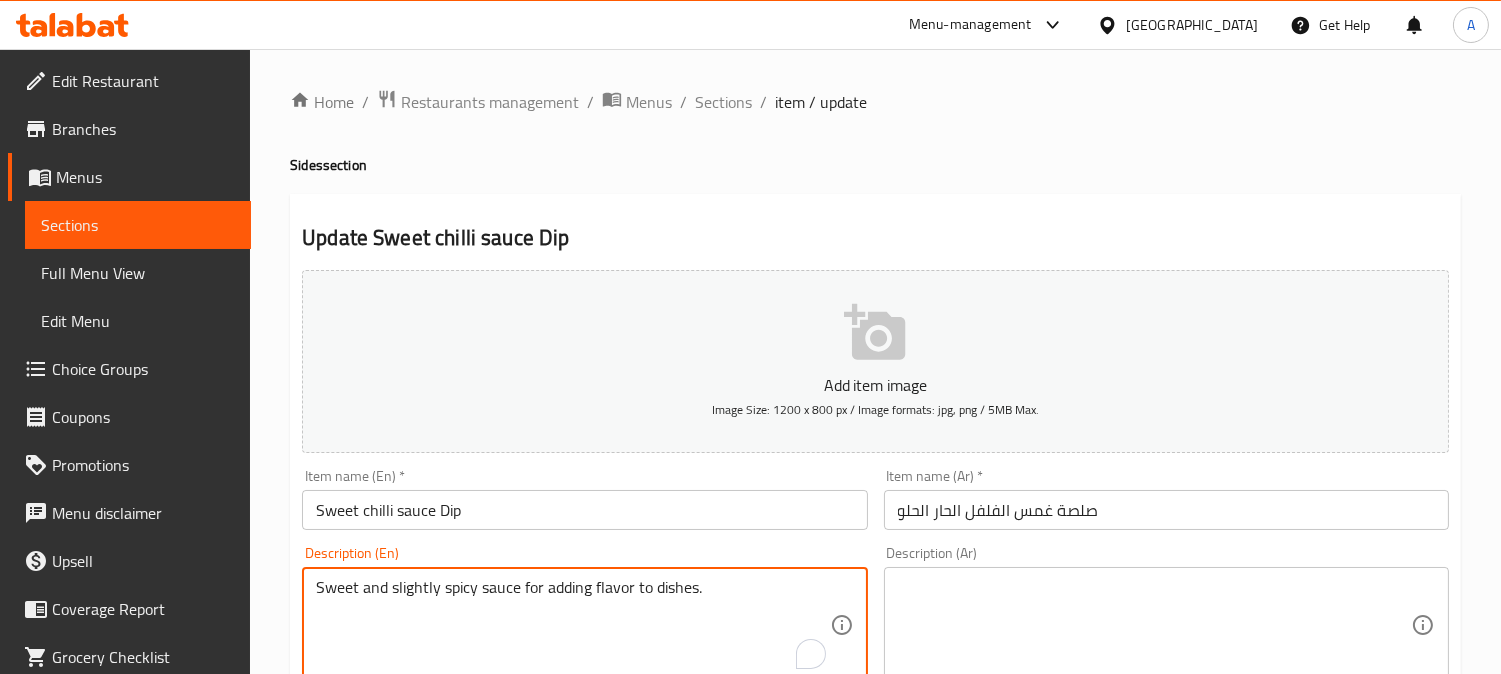 type on "Sweet and slightly spicy sauce for adding flavor to dishes." 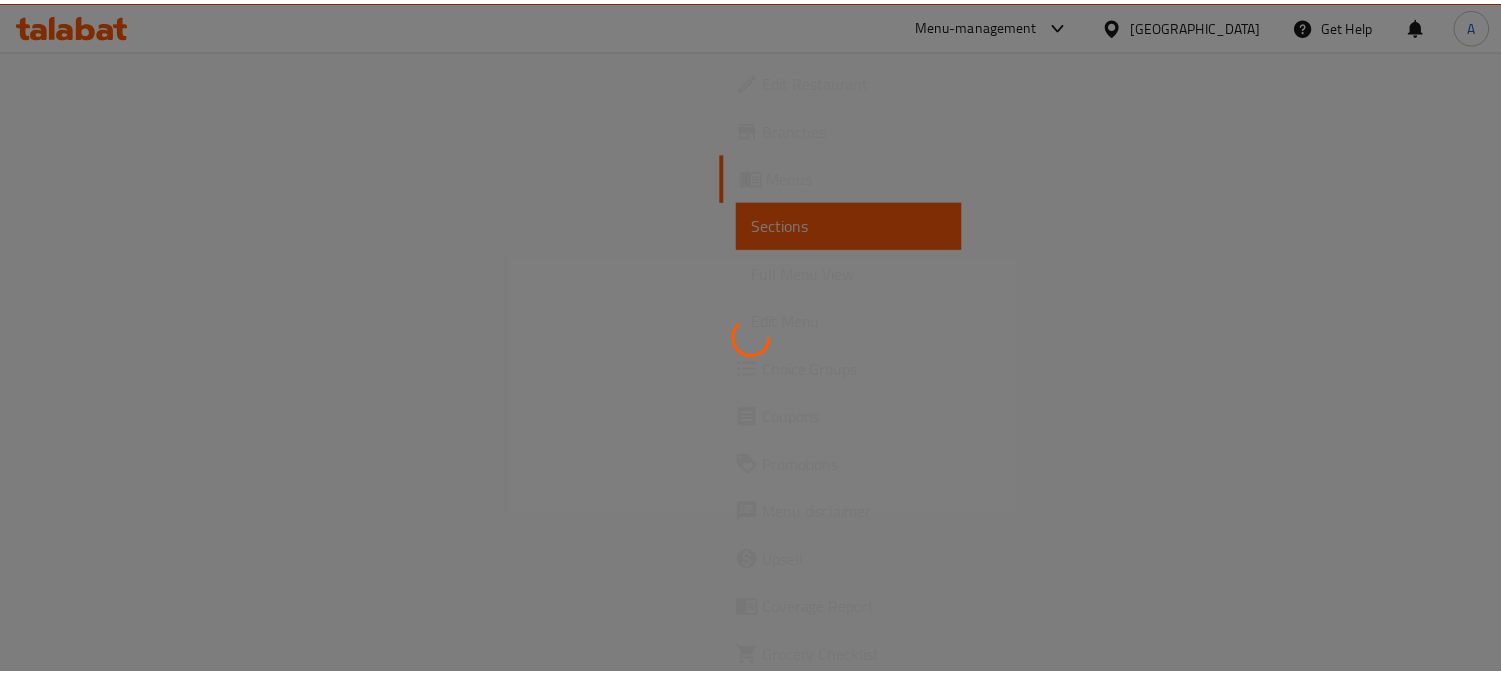 scroll, scrollTop: 0, scrollLeft: 0, axis: both 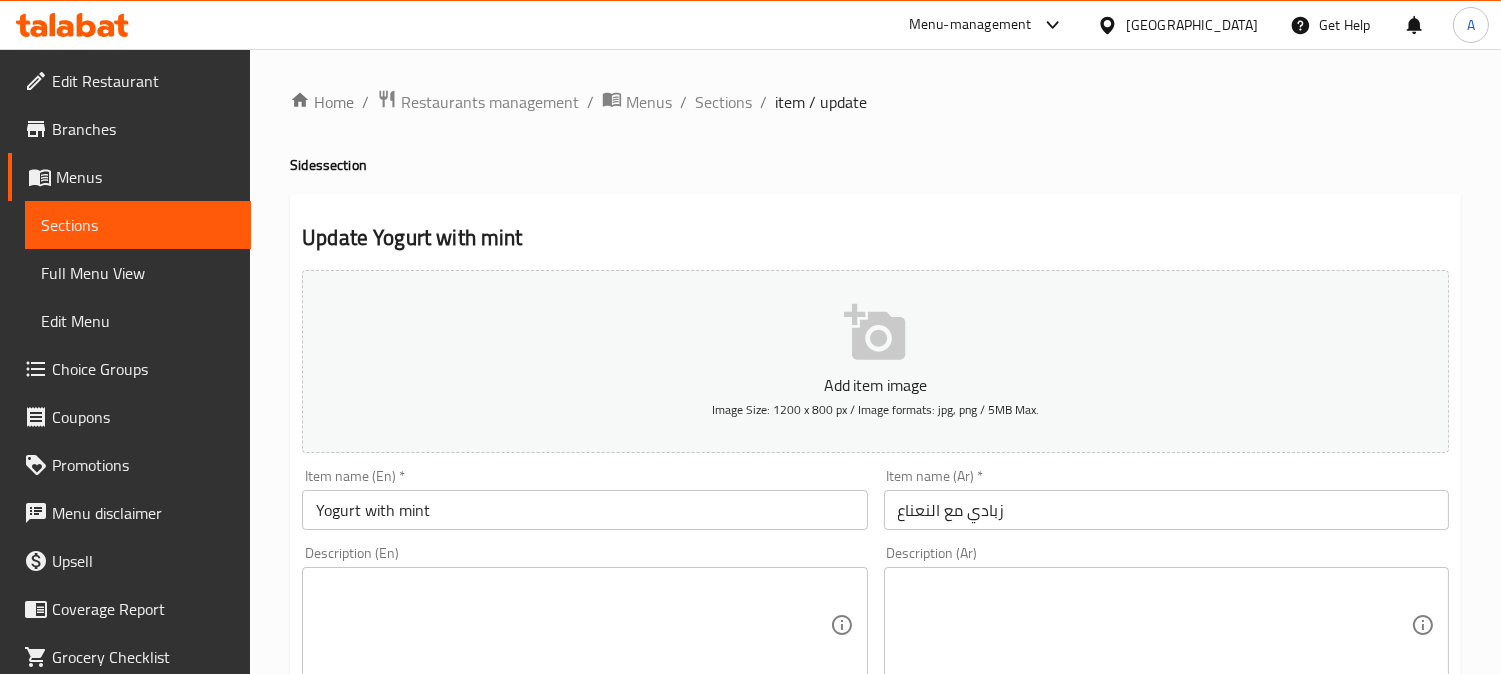 drag, startPoint x: 508, startPoint y: 594, endPoint x: 902, endPoint y: 428, distance: 427.5418 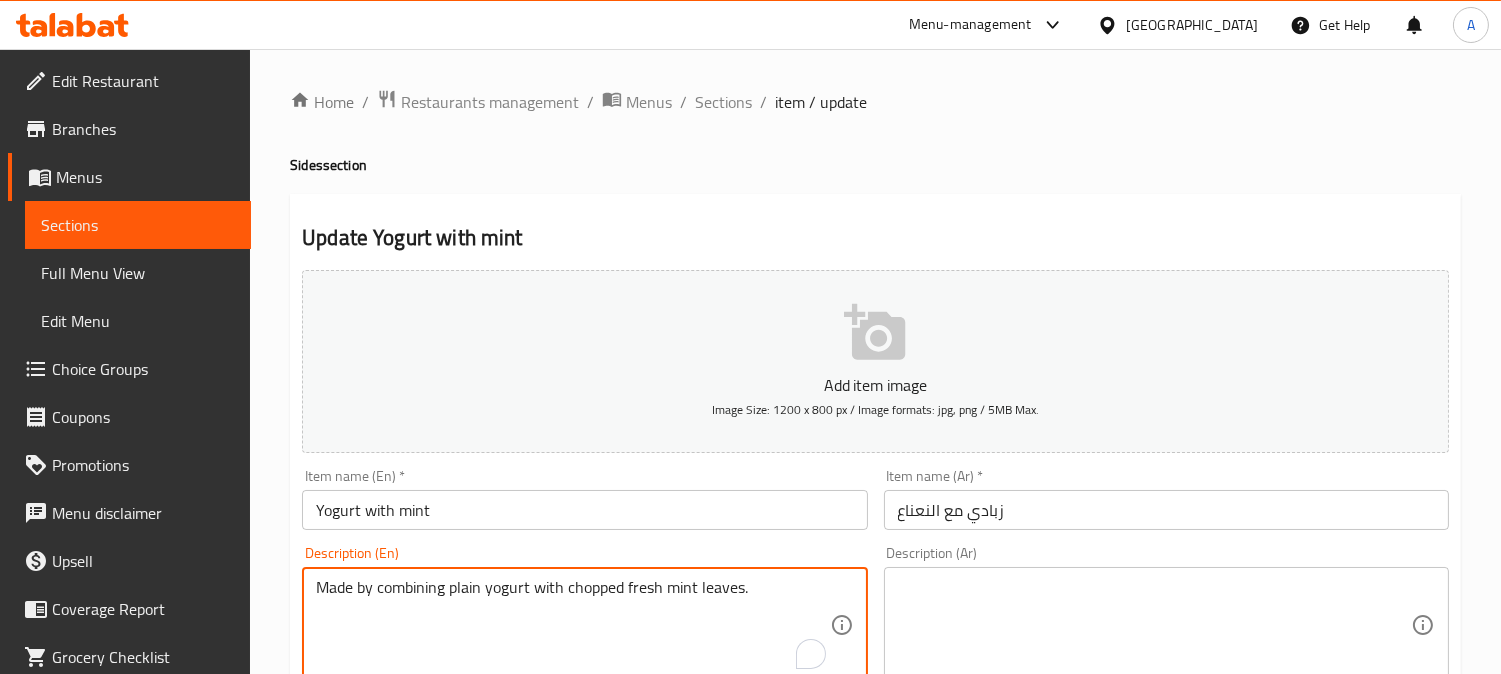 type on "Made by combining plain yogurt with chopped fresh mint leaves." 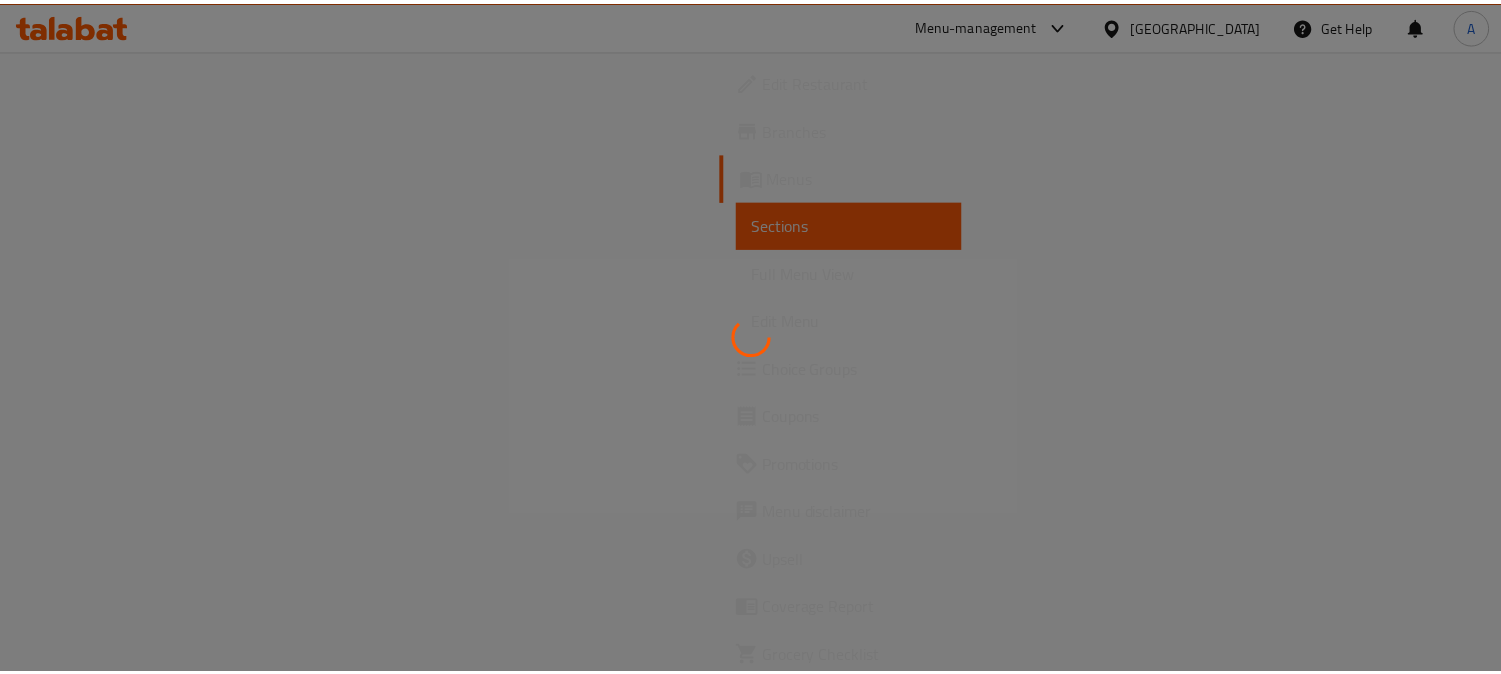 scroll, scrollTop: 0, scrollLeft: 0, axis: both 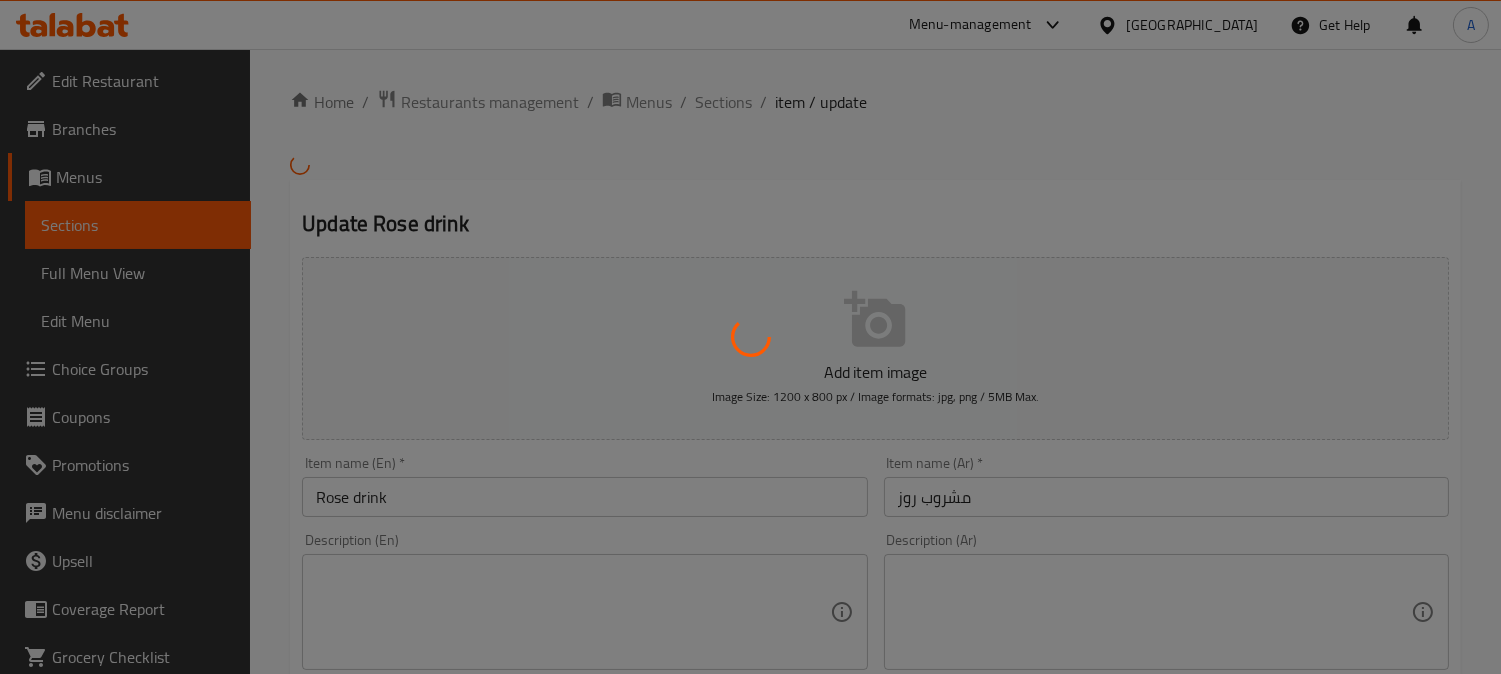 click at bounding box center (750, 337) 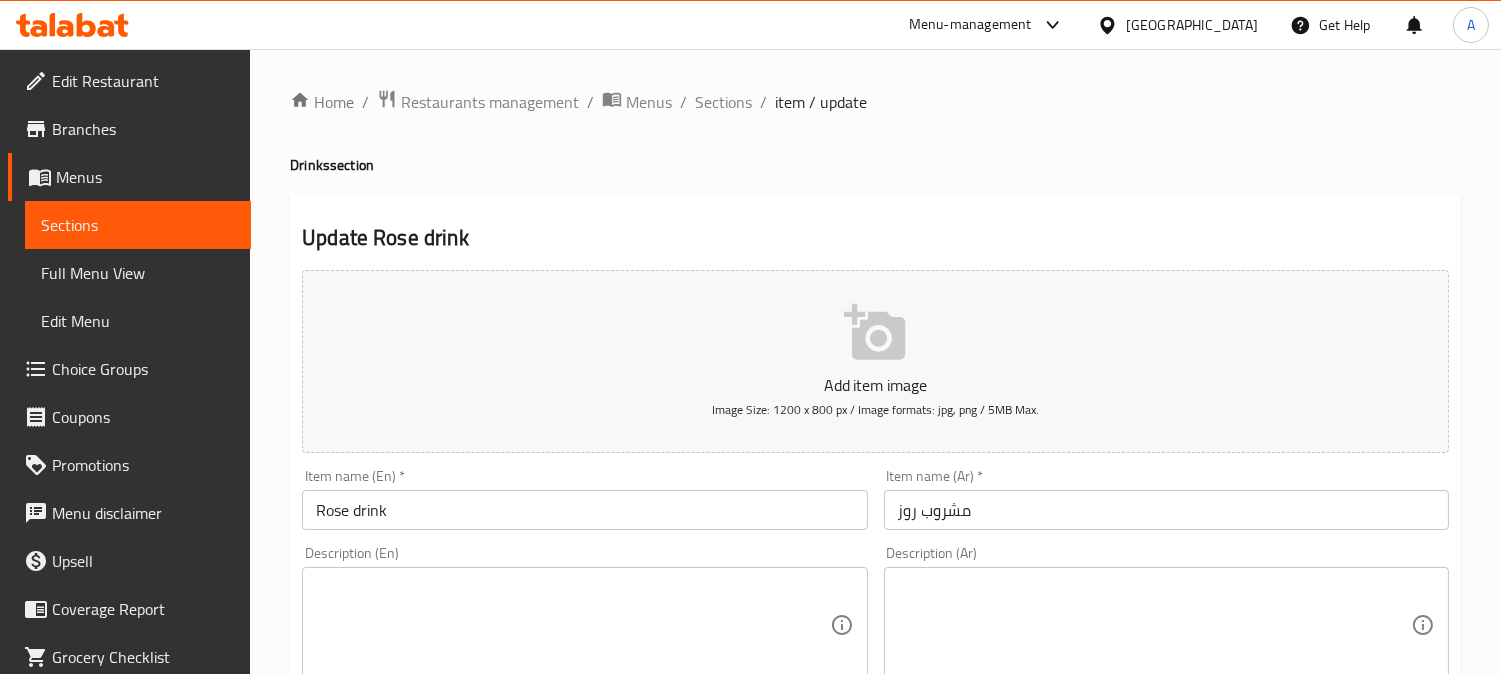 drag, startPoint x: 454, startPoint y: 583, endPoint x: 432, endPoint y: 573, distance: 24.166092 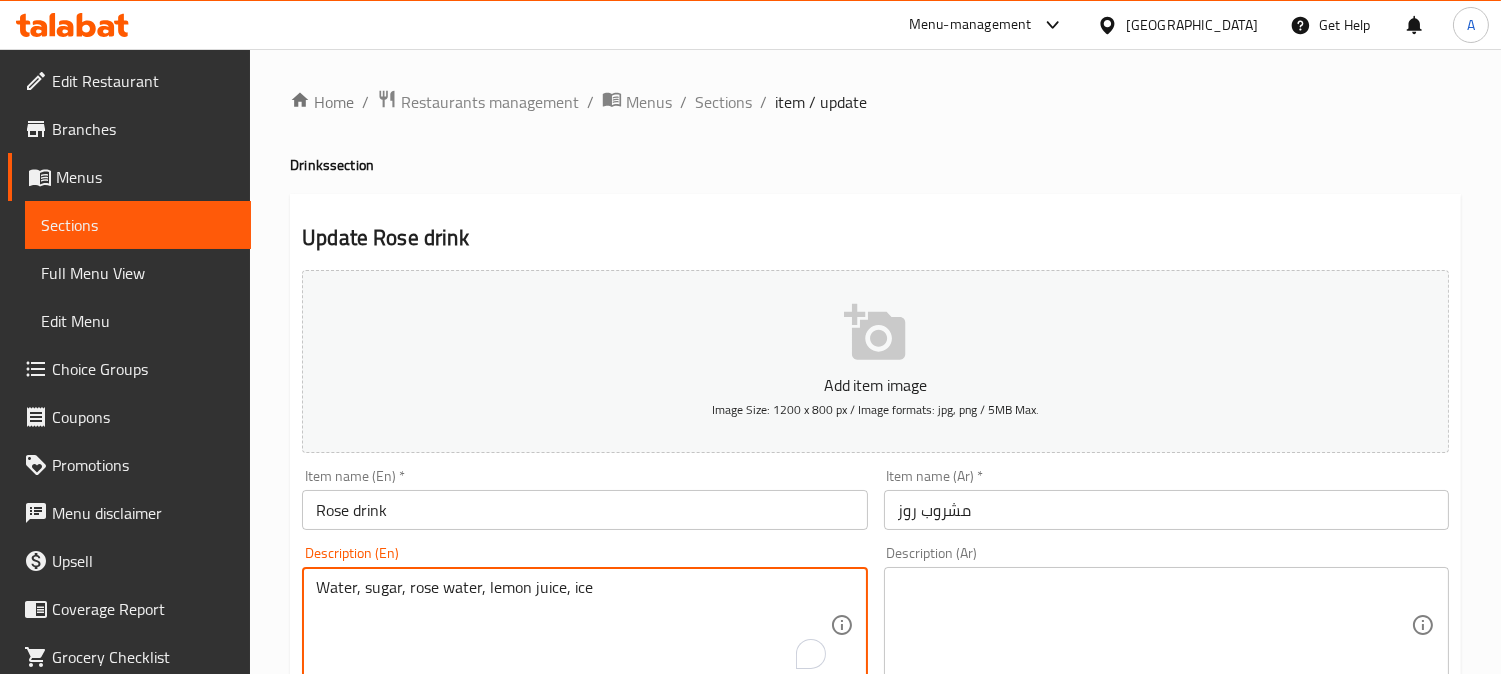 type on "Water, sugar, rose water, lemon juice, ice" 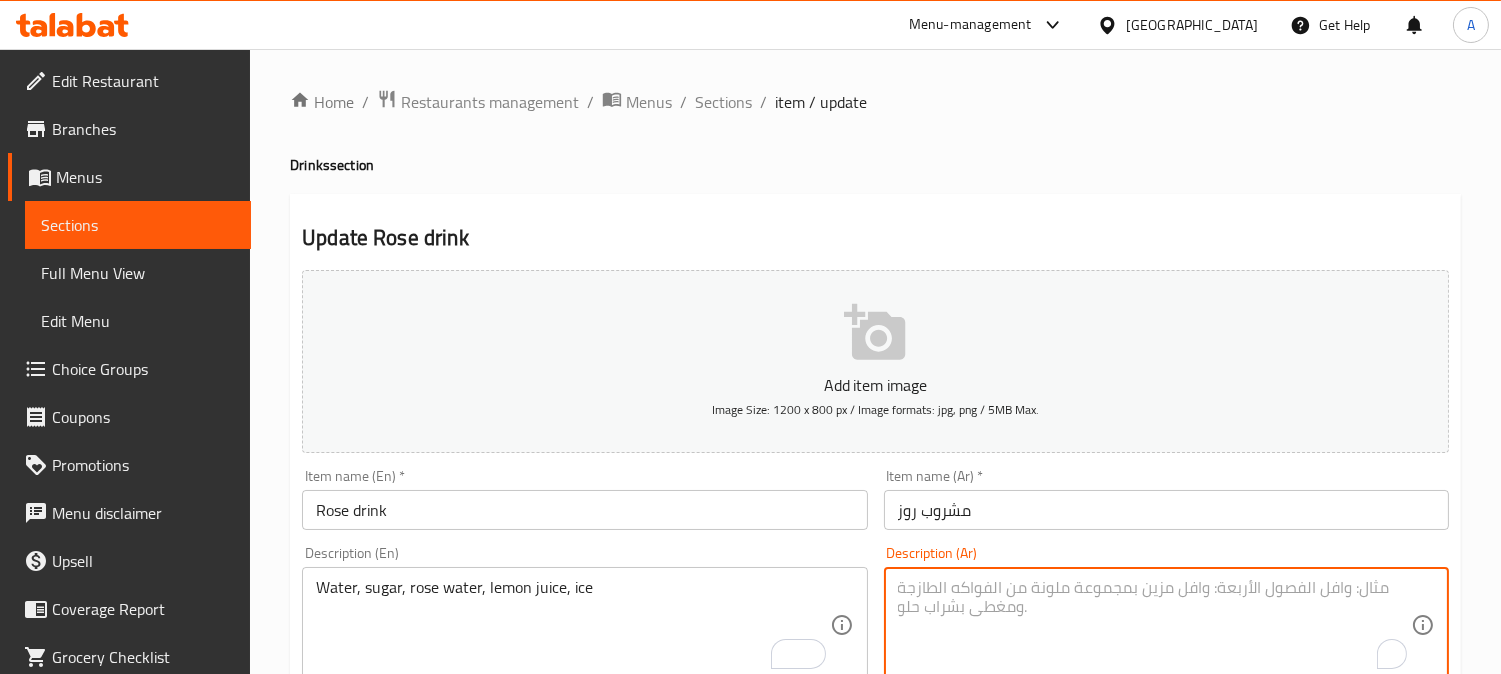 click at bounding box center [1154, 625] 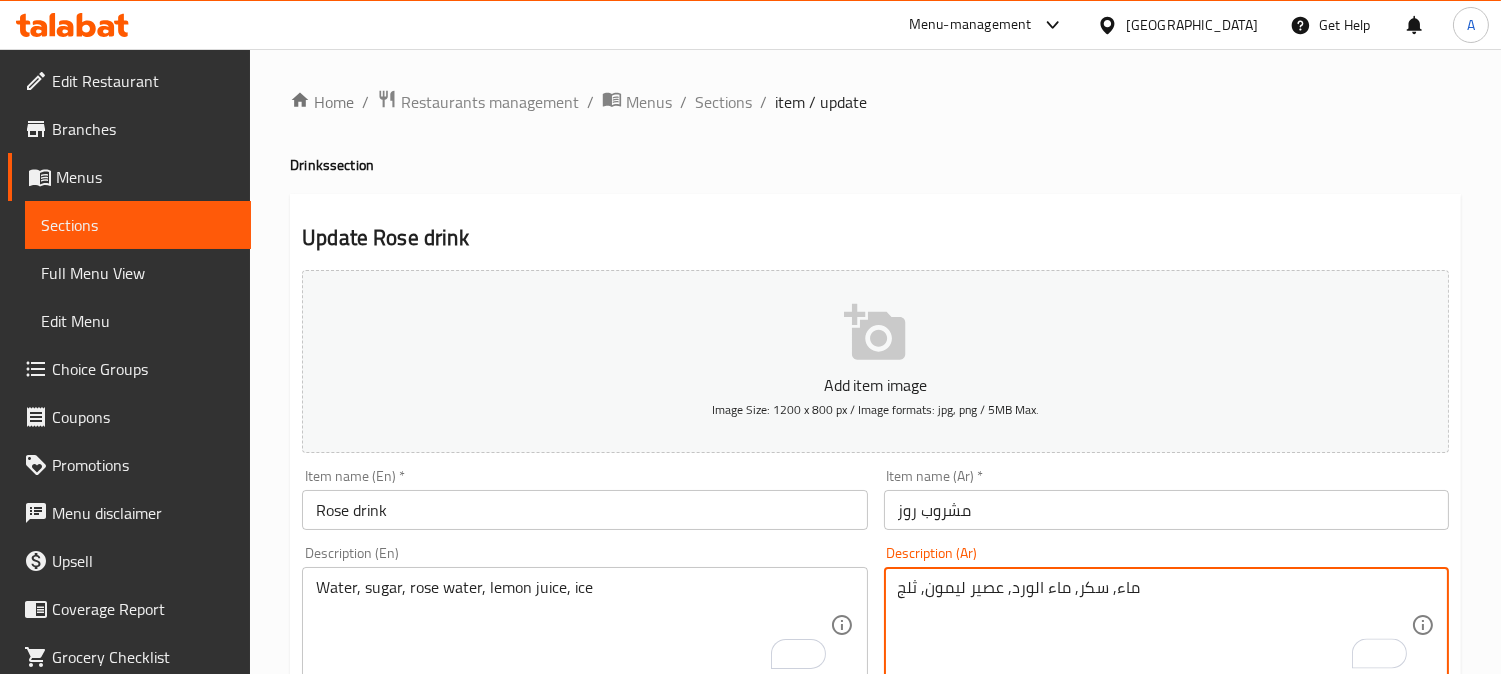 type on "ماء, سكر, ماء الورد, عصير ليمون, ثلج" 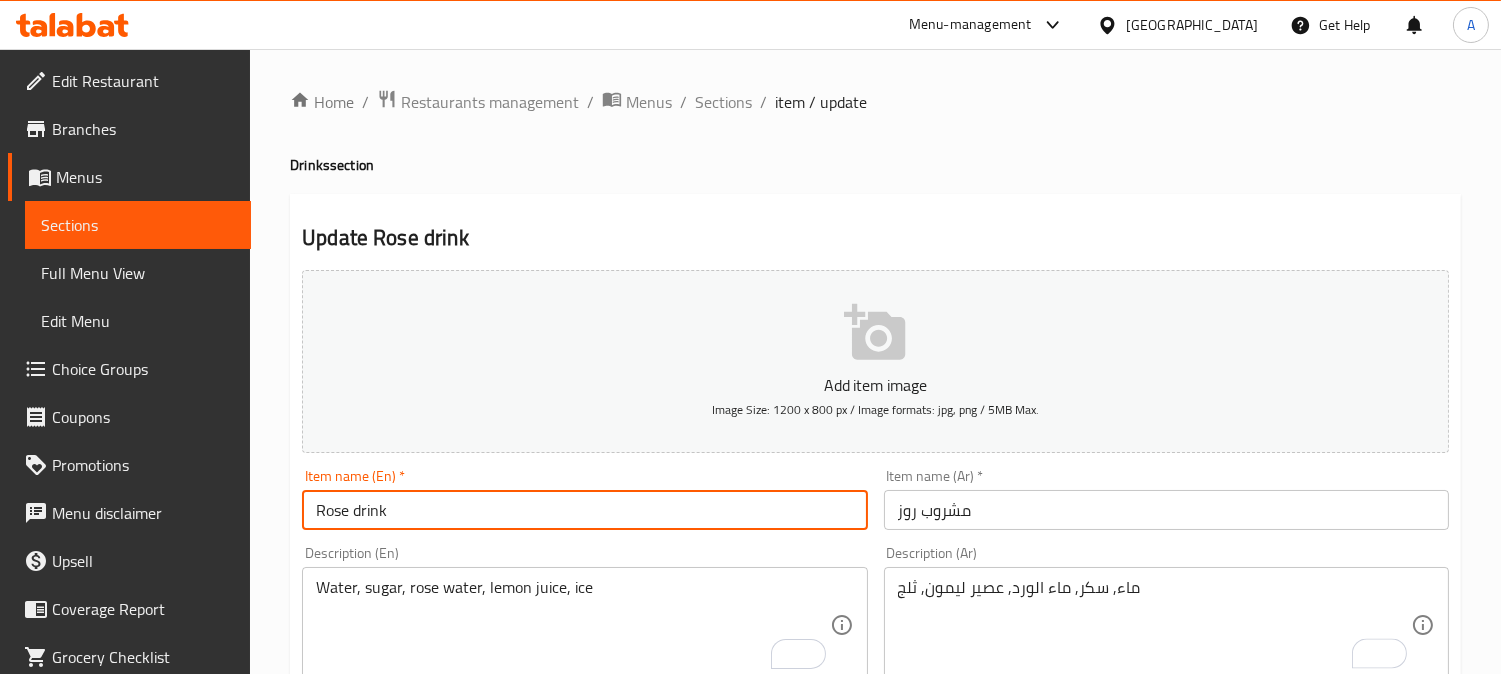 click on "Rose drink" at bounding box center (584, 510) 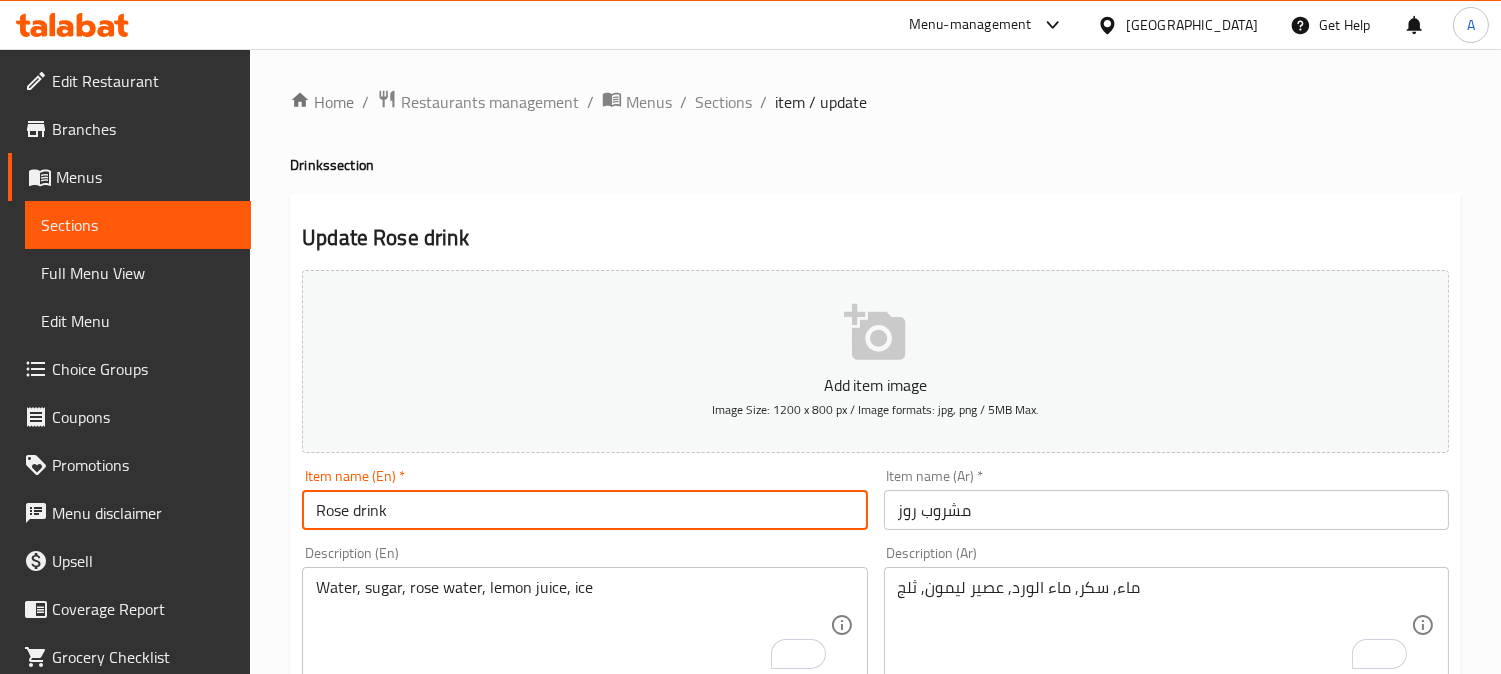click on "Update" at bounding box center (439, 1326) 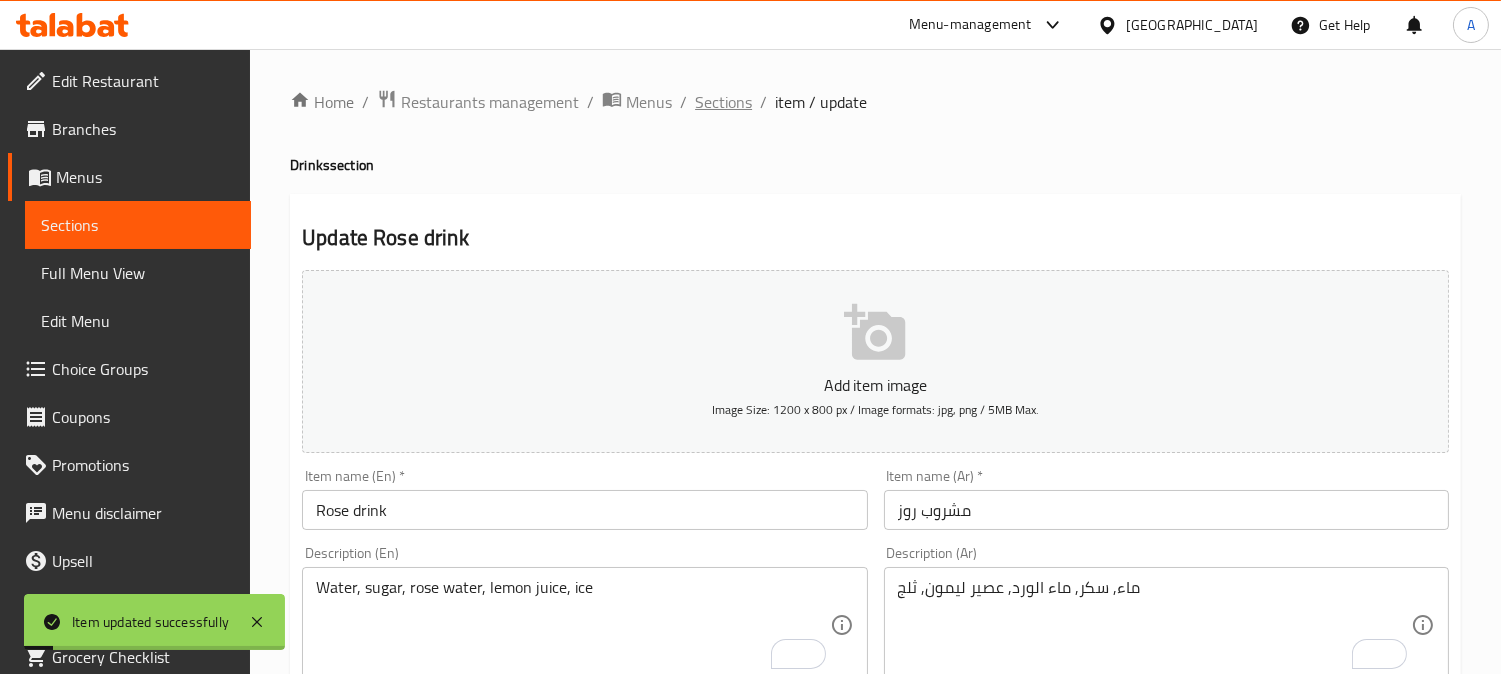 click on "Sections" at bounding box center (723, 102) 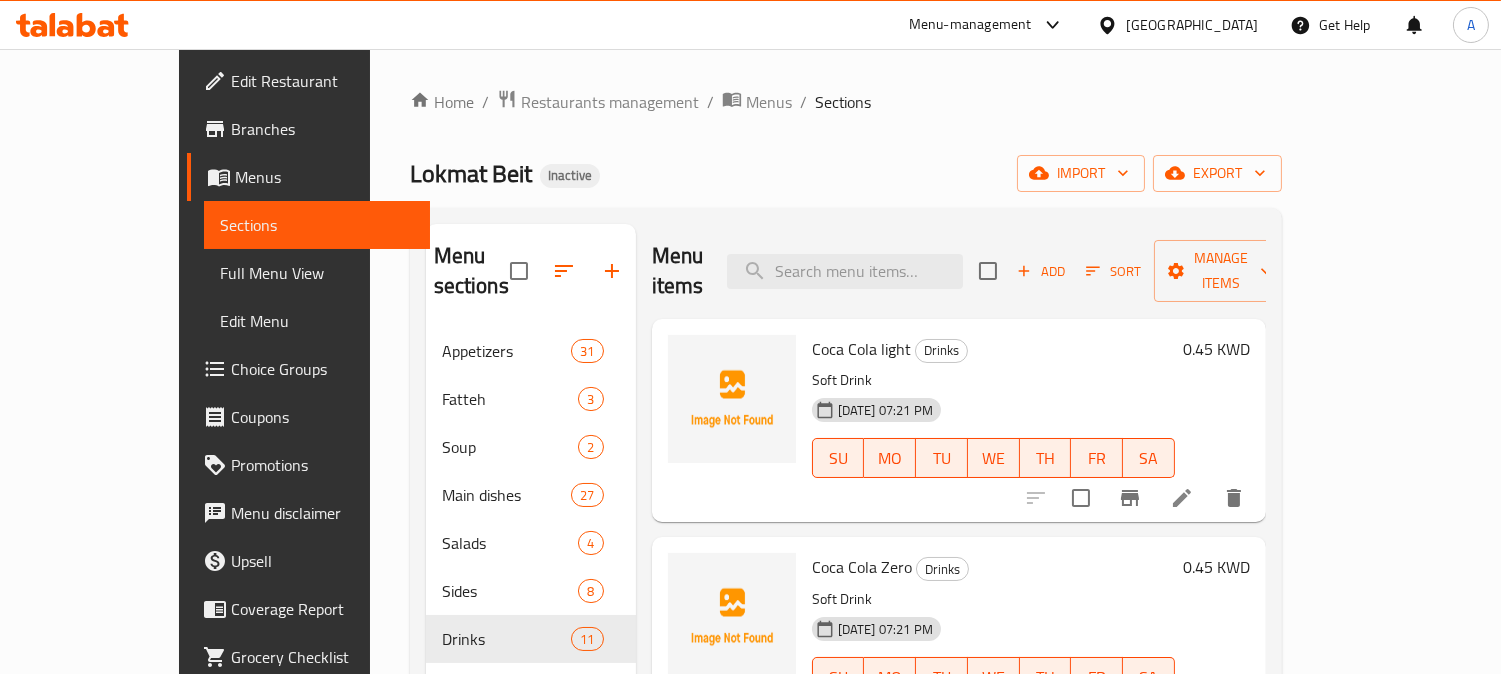 click 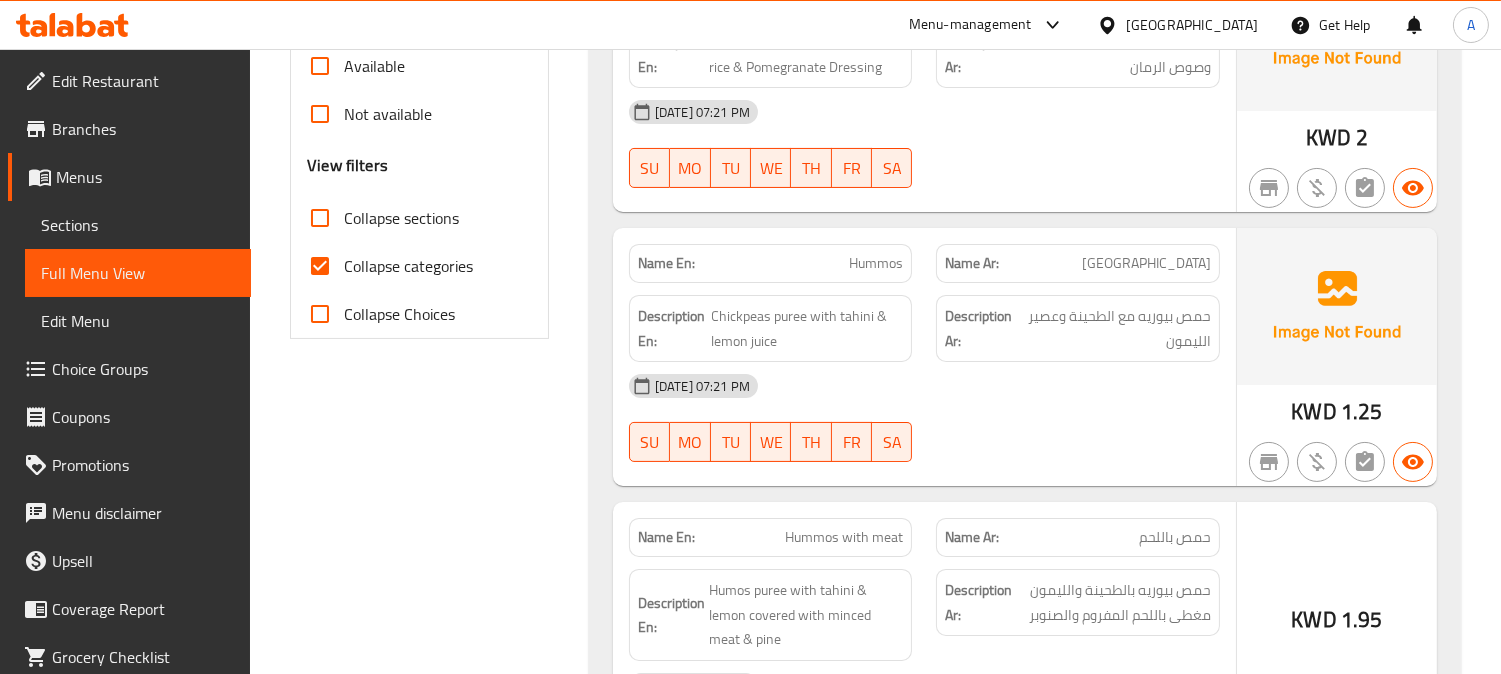 scroll, scrollTop: 777, scrollLeft: 0, axis: vertical 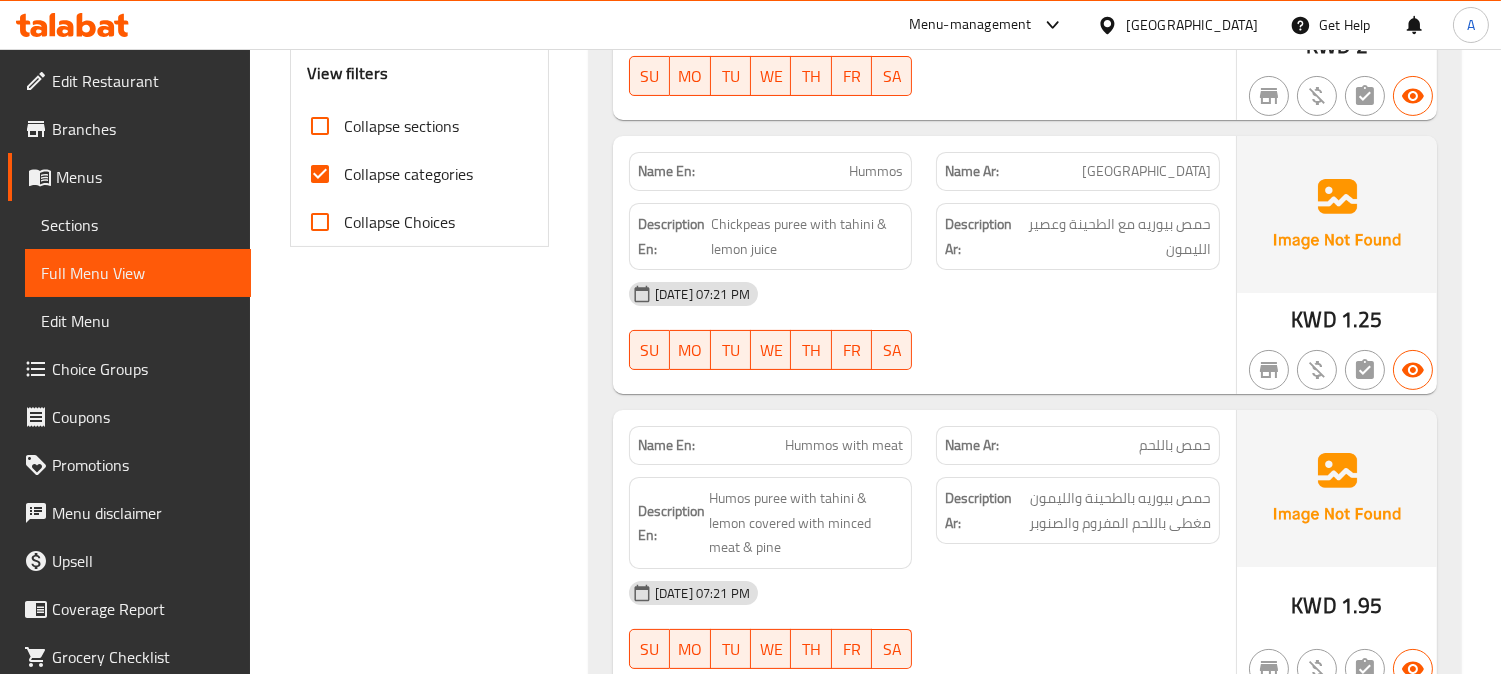 click on "Collapse categories" at bounding box center (320, 174) 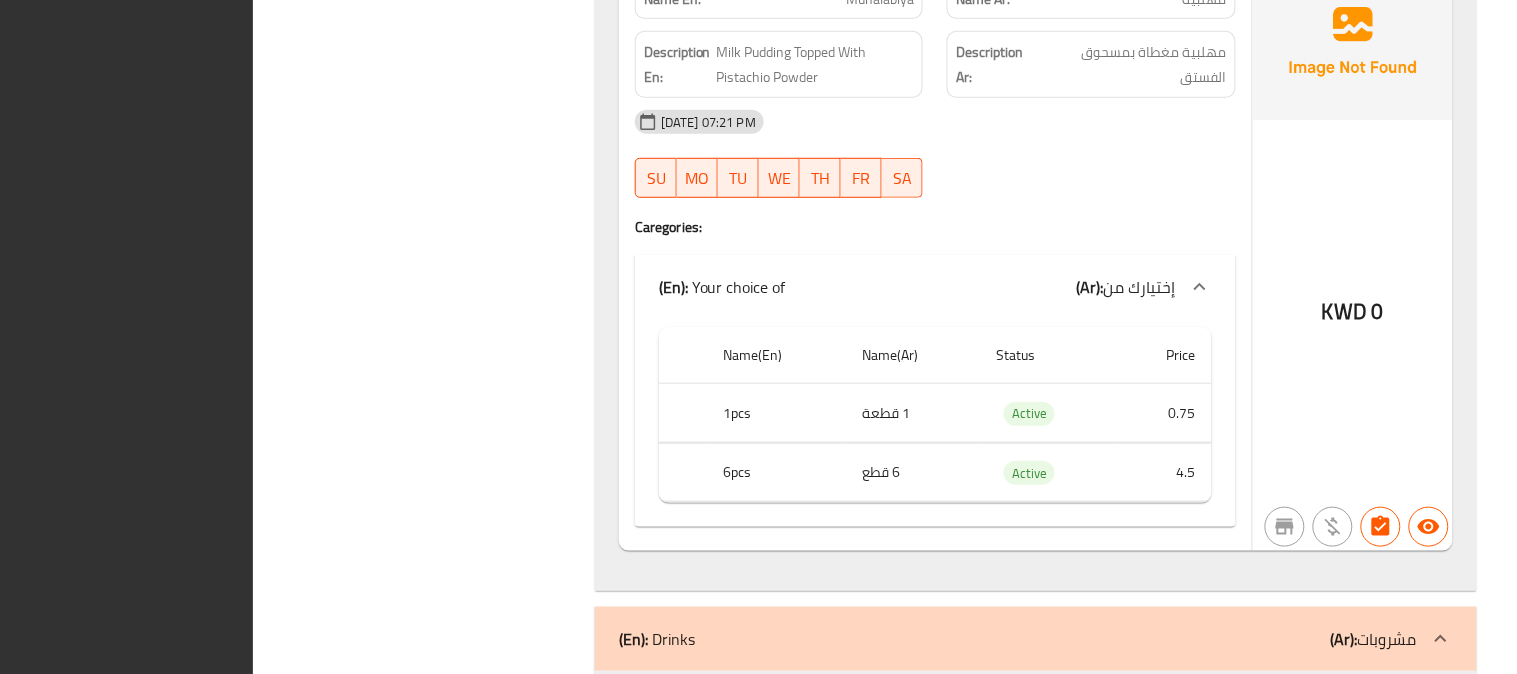 scroll, scrollTop: 22184, scrollLeft: 0, axis: vertical 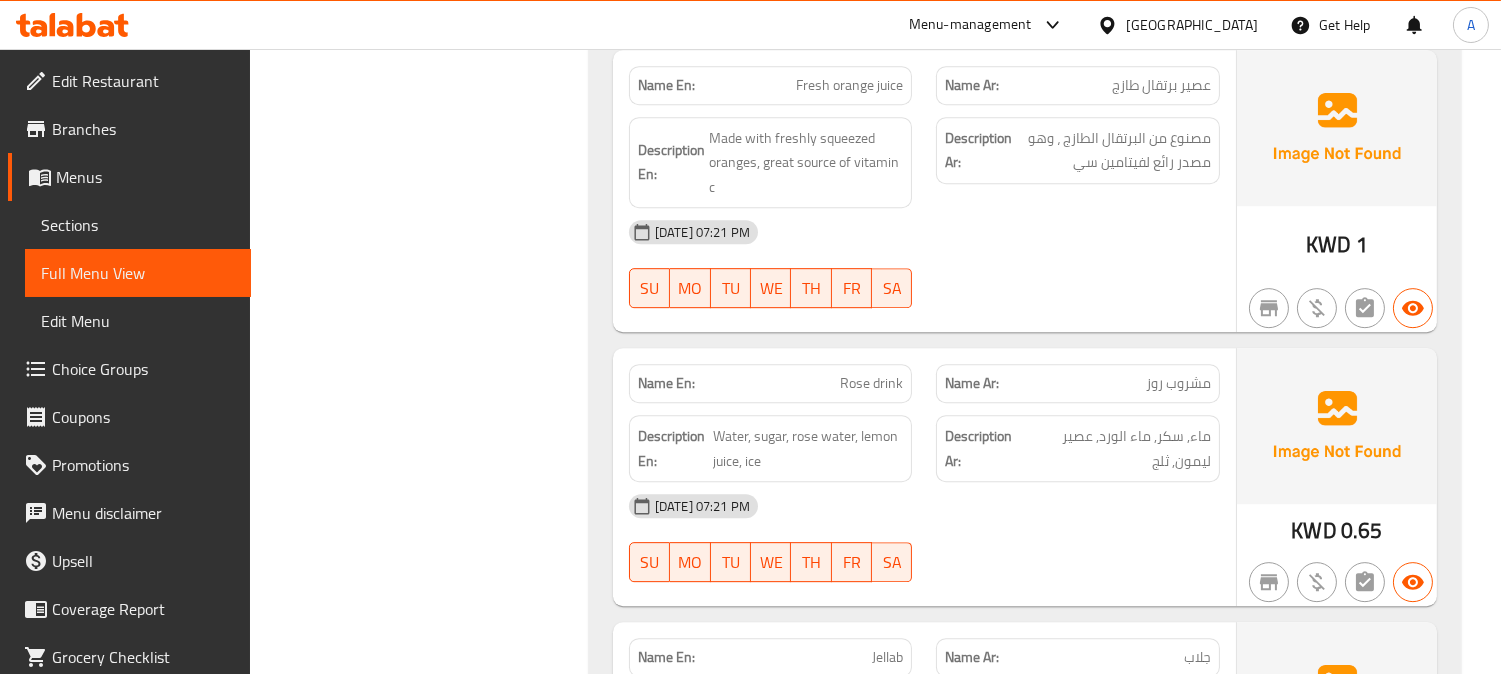 click on "(En):   Appetizers (Ar): المقبلات Name En: Sour vine leaves 12 Pcs Name Ar: ورق عنب حامض 12 قطعة Description En: Vine Leaves Stuffed With Herbs, rice With Olive Oil & Lemon Dressing Description Ar: ورق عنب محشي بالأعشاب، أرز مع زيت الزيتون وصلصة الليمون 16-07-2025 07:21 PM SU MO TU WE TH FR SA KWD 2 Name En: Pomegranate vine leaves 12 Pcs Name Ar: ورق عنب بالرمان 12 قطعة Description En: Vine Leaves Stuffed With Herbs, rice & Pomegranate Dressing Description Ar: ورق عنب محشو بالأعشاب والأرز وصوص الرمان 16-07-2025 07:21 PM SU MO TU WE TH FR SA KWD 2 Name En: Hummos Name Ar: حمص Description En: Chickpeas puree with tahini & lemon juice Description Ar: حمص بيوريه مع الطحينة وعصير الليمون 16-07-2025 07:21 PM SU MO TU WE TH FR SA KWD 1.25 Name En: Hummos with meat Name Ar: حمص باللحم Description En: Description Ar: 16-07-2025 07:21 PM SU MO TU WE TH FR SA 2" at bounding box center [1025, -11626] 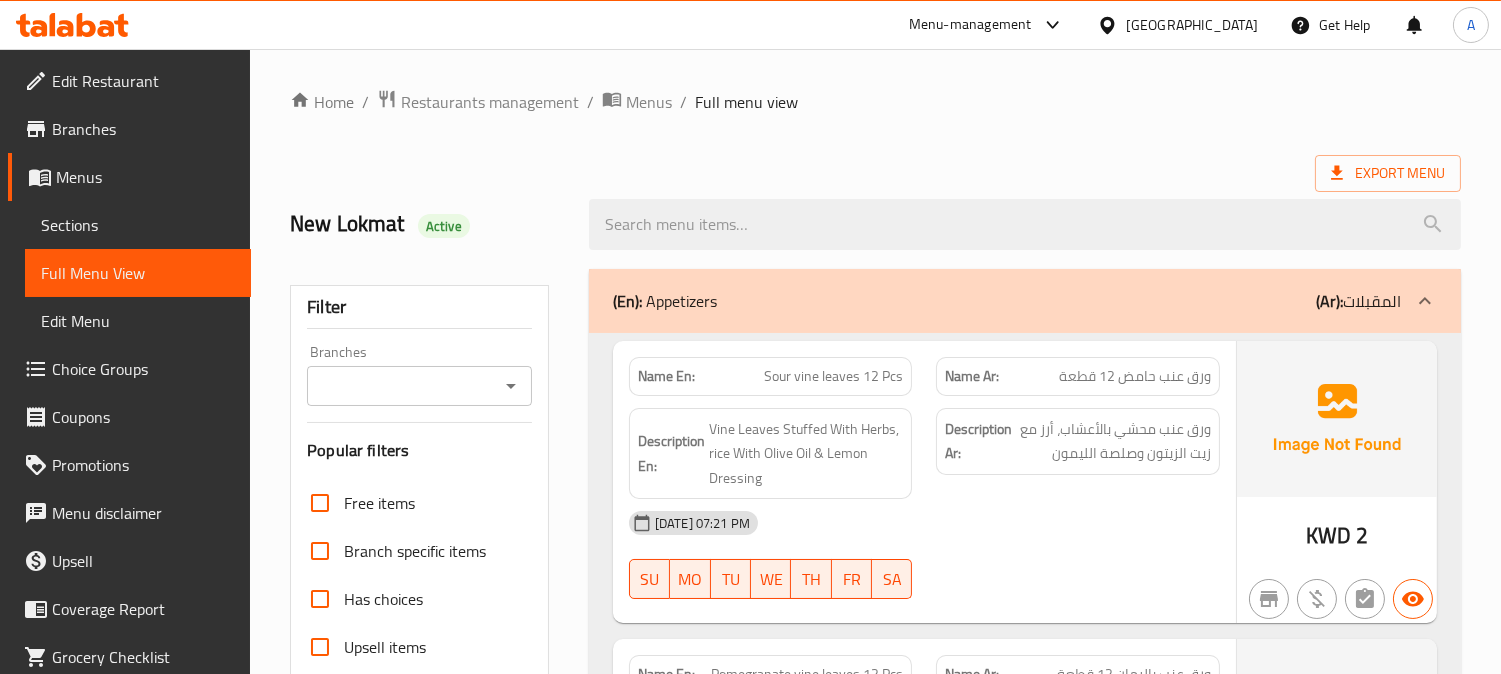 click on "Edit Restaurant" at bounding box center [143, 81] 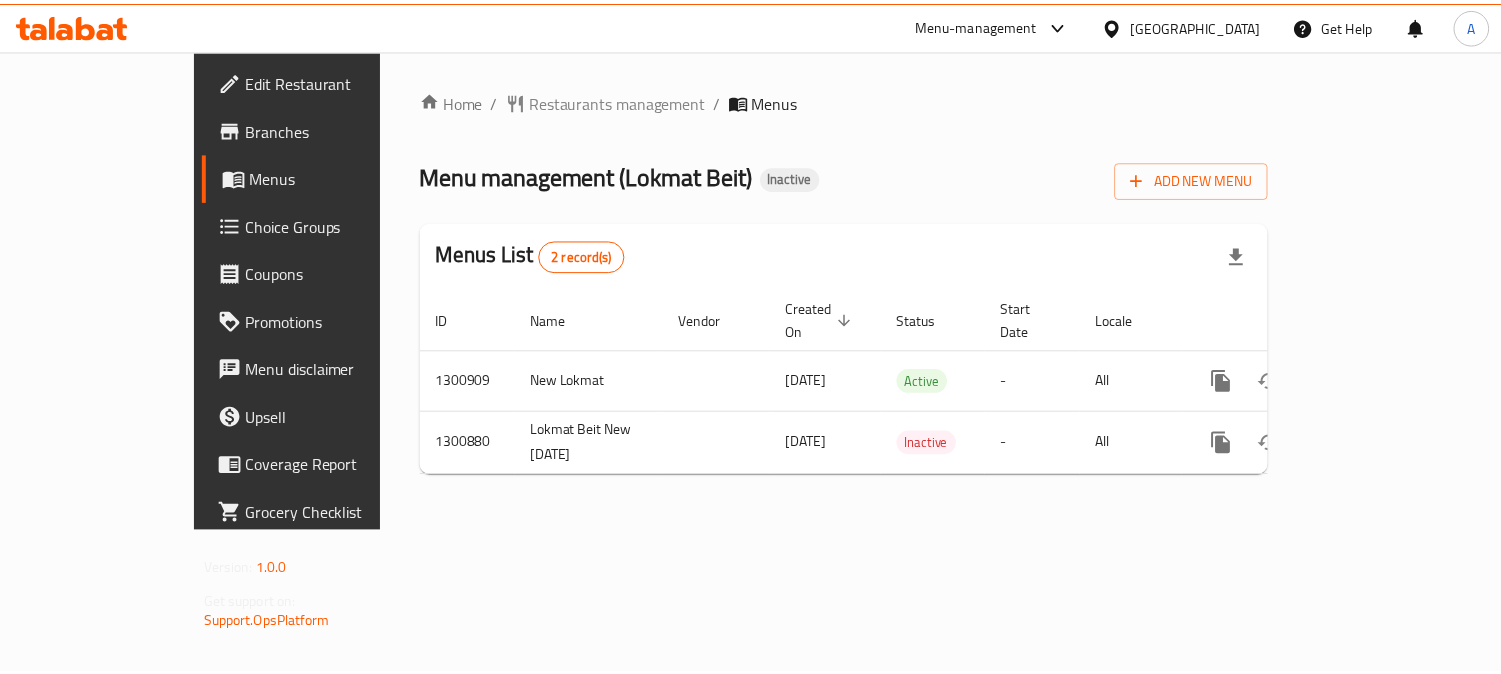scroll, scrollTop: 0, scrollLeft: 0, axis: both 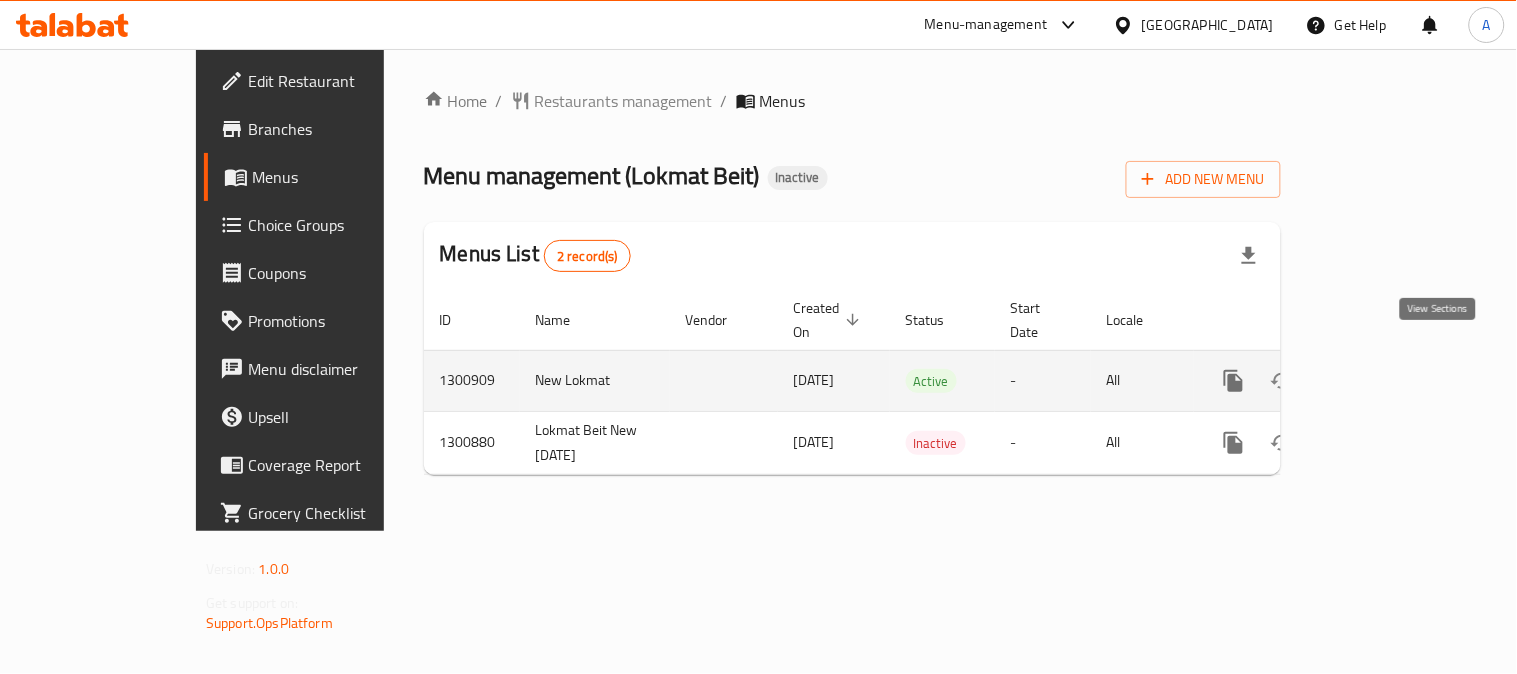 click 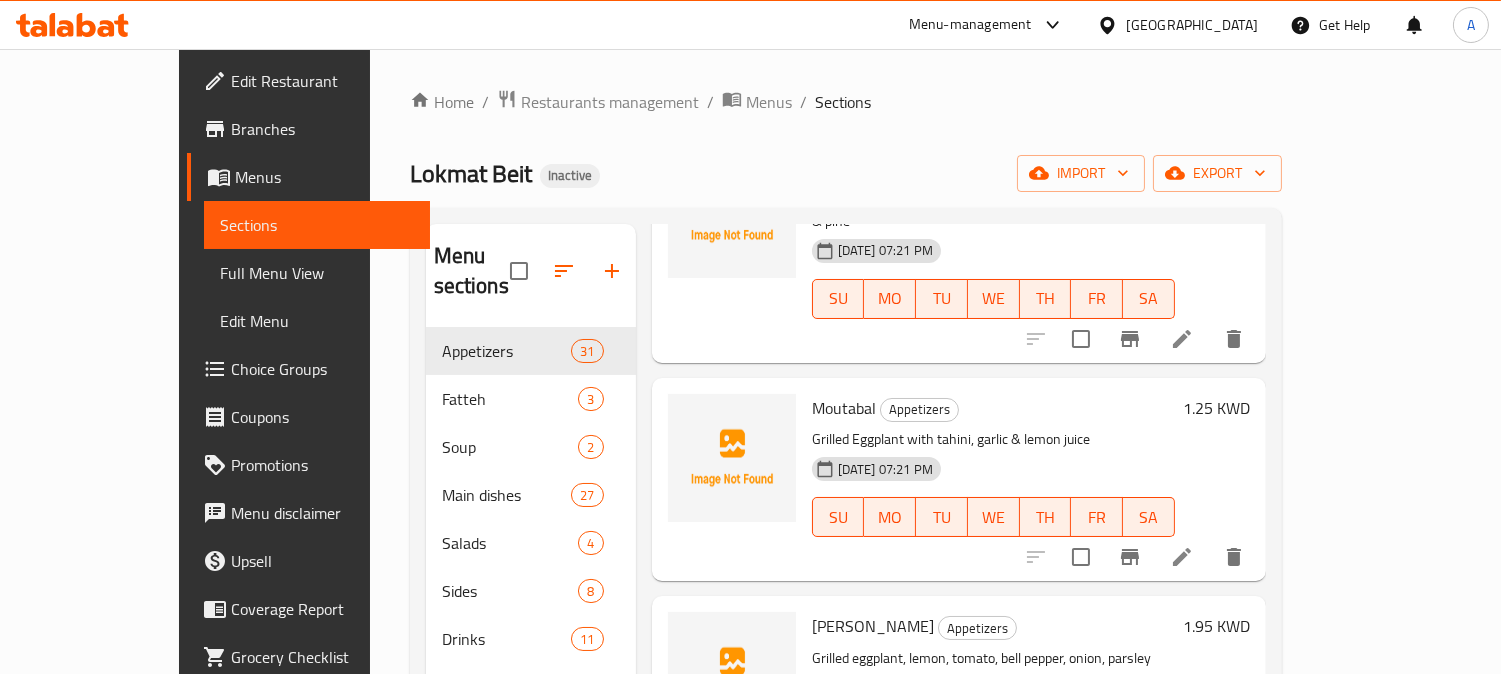 scroll, scrollTop: 888, scrollLeft: 0, axis: vertical 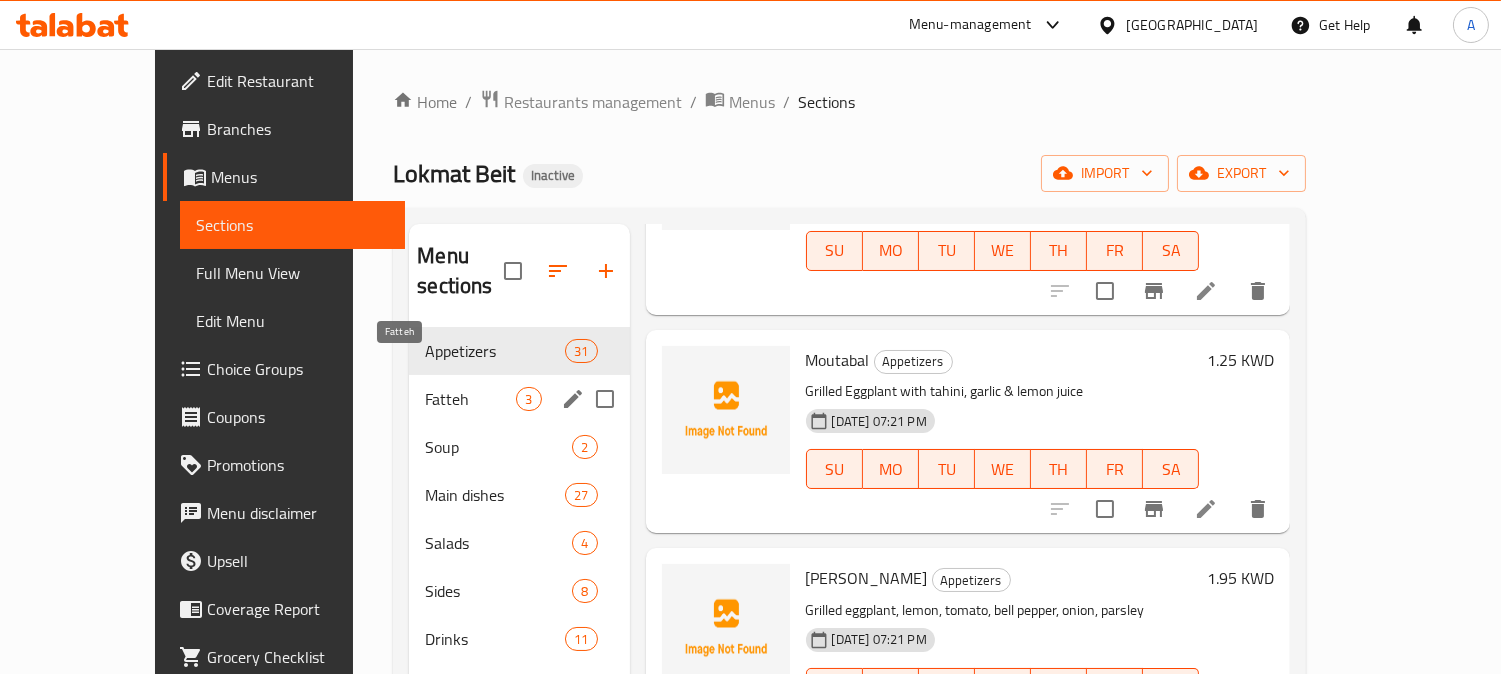 click on "Fatteh" at bounding box center [470, 399] 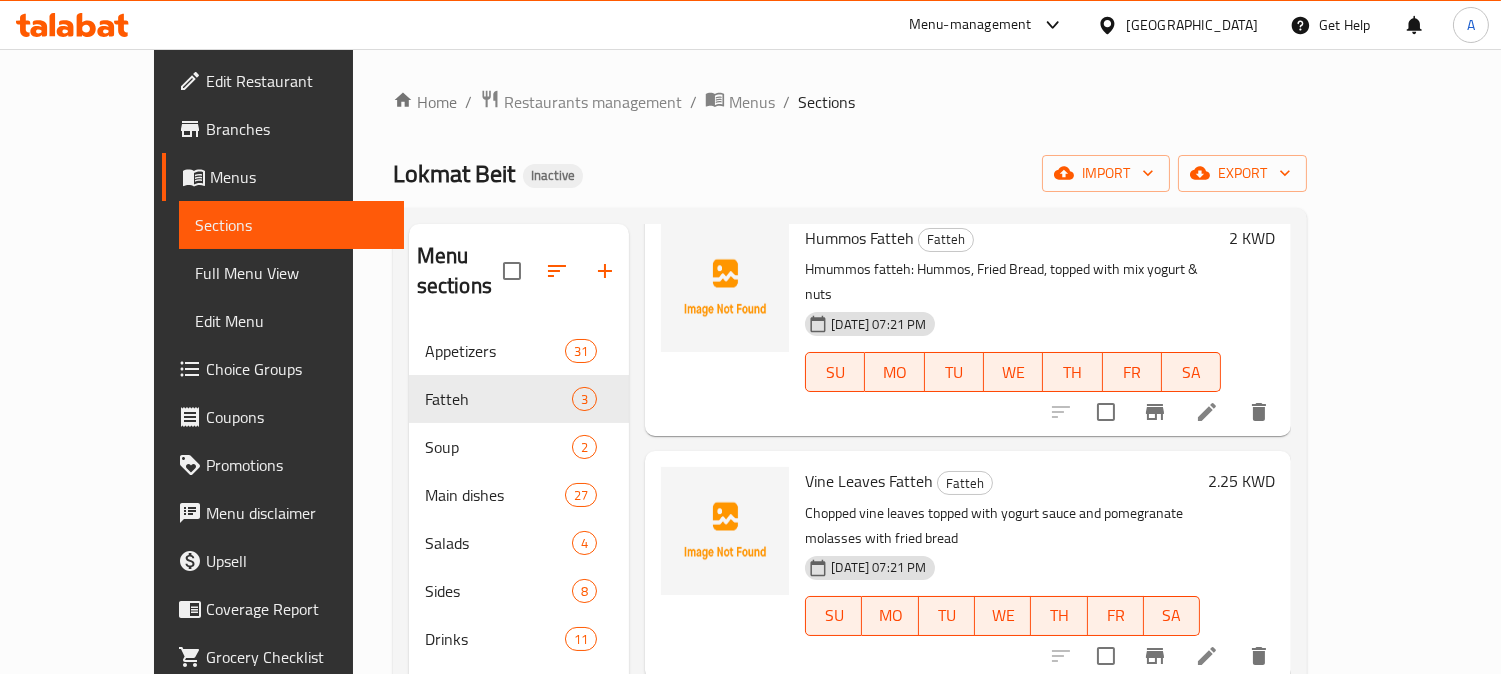 scroll, scrollTop: 30, scrollLeft: 0, axis: vertical 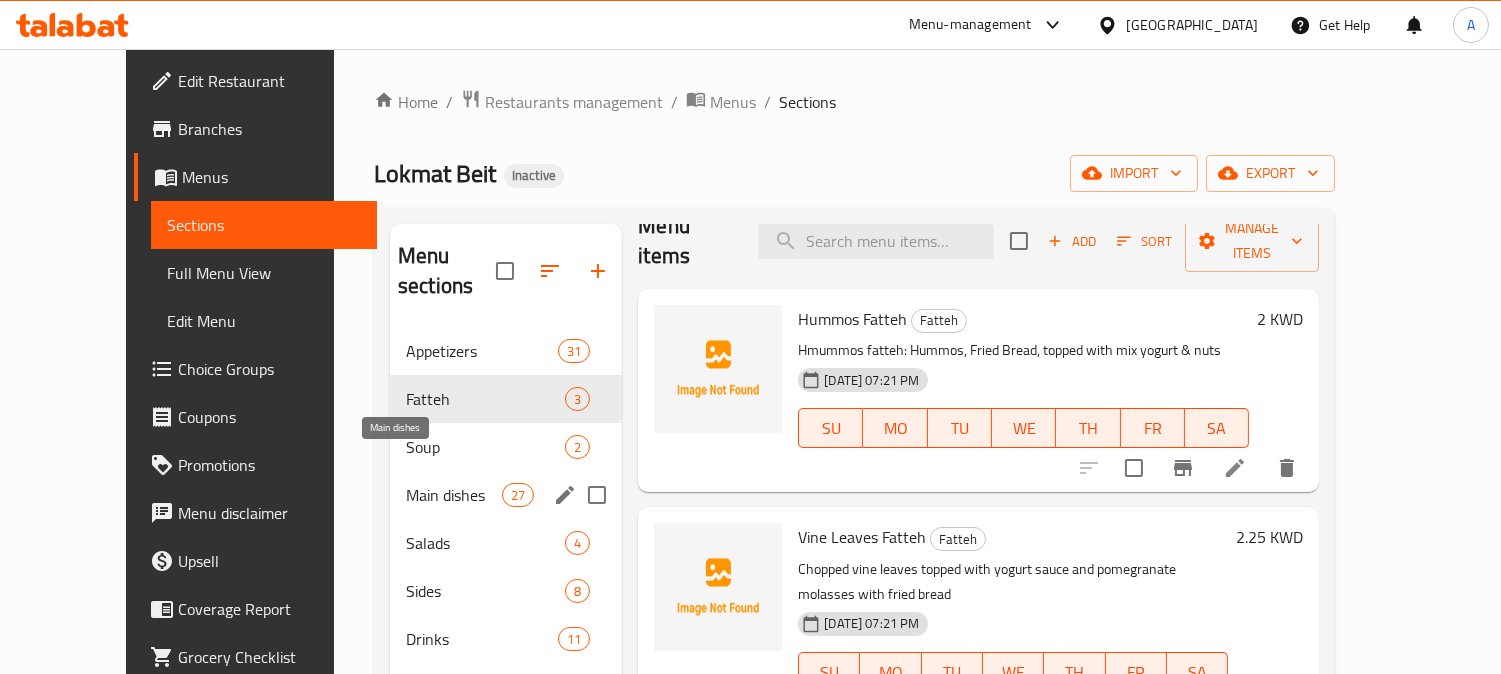 click on "Main dishes" at bounding box center (454, 495) 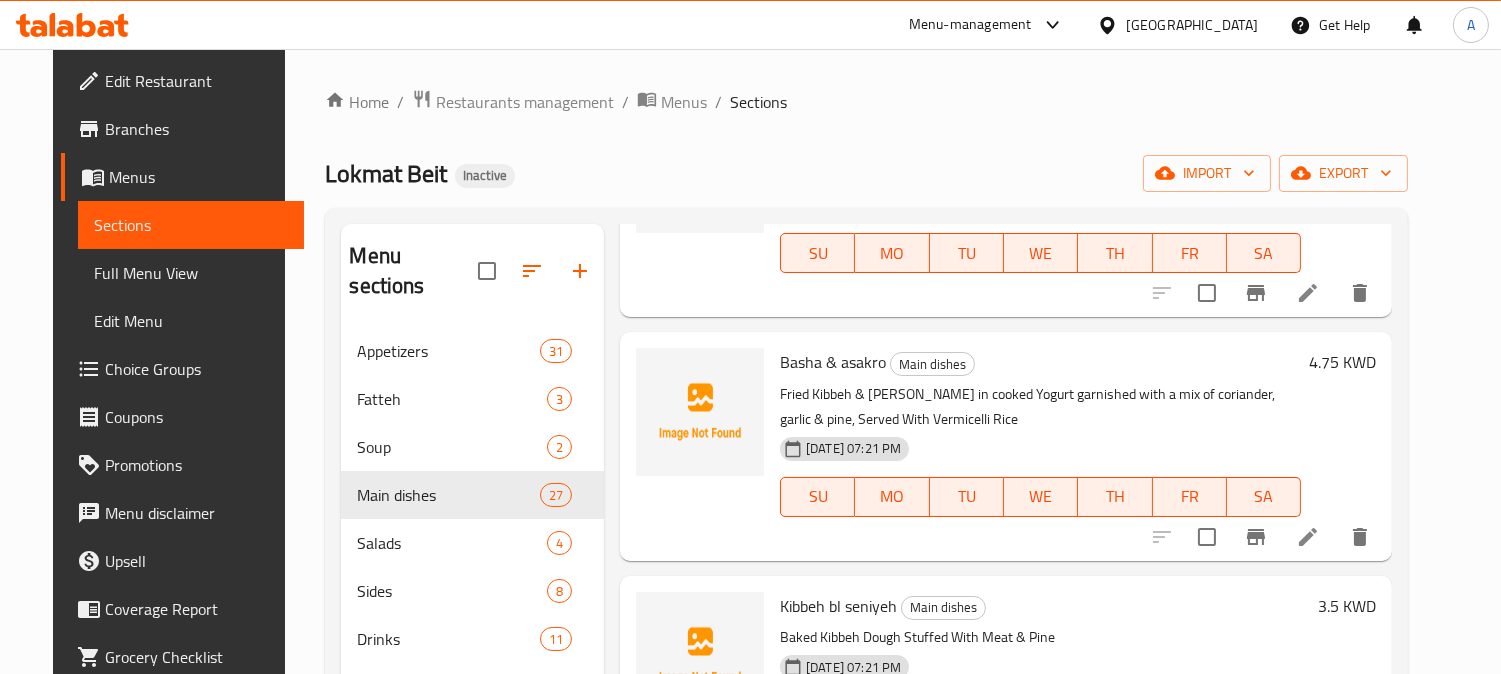 scroll, scrollTop: 777, scrollLeft: 0, axis: vertical 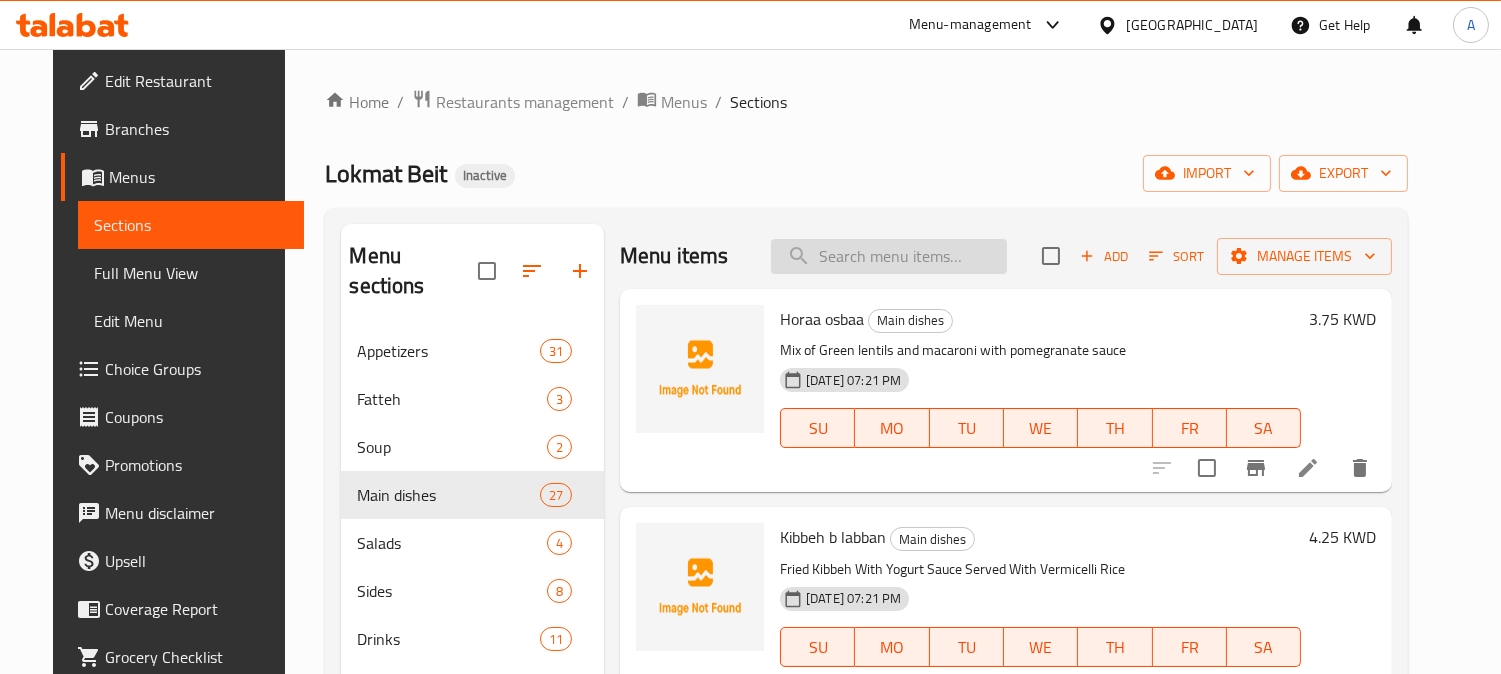 click at bounding box center (889, 256) 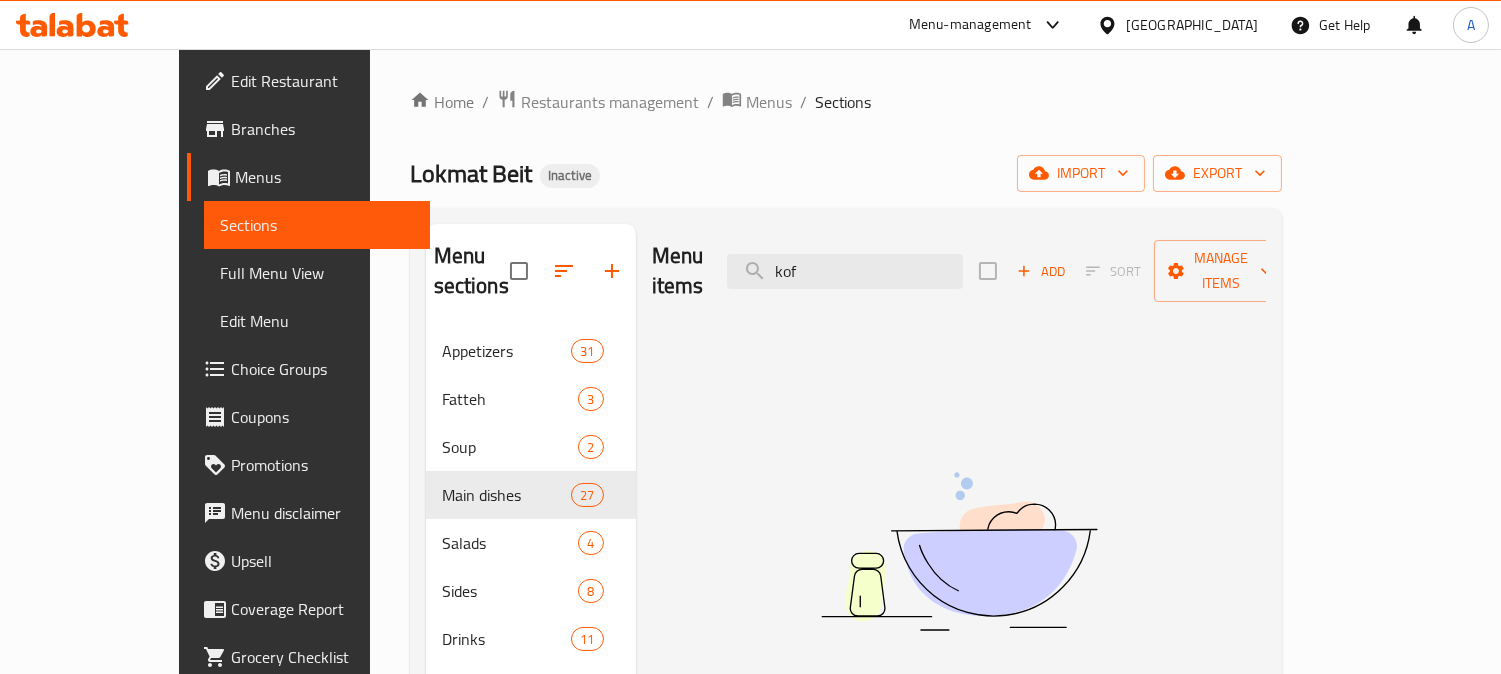 type on "kof" 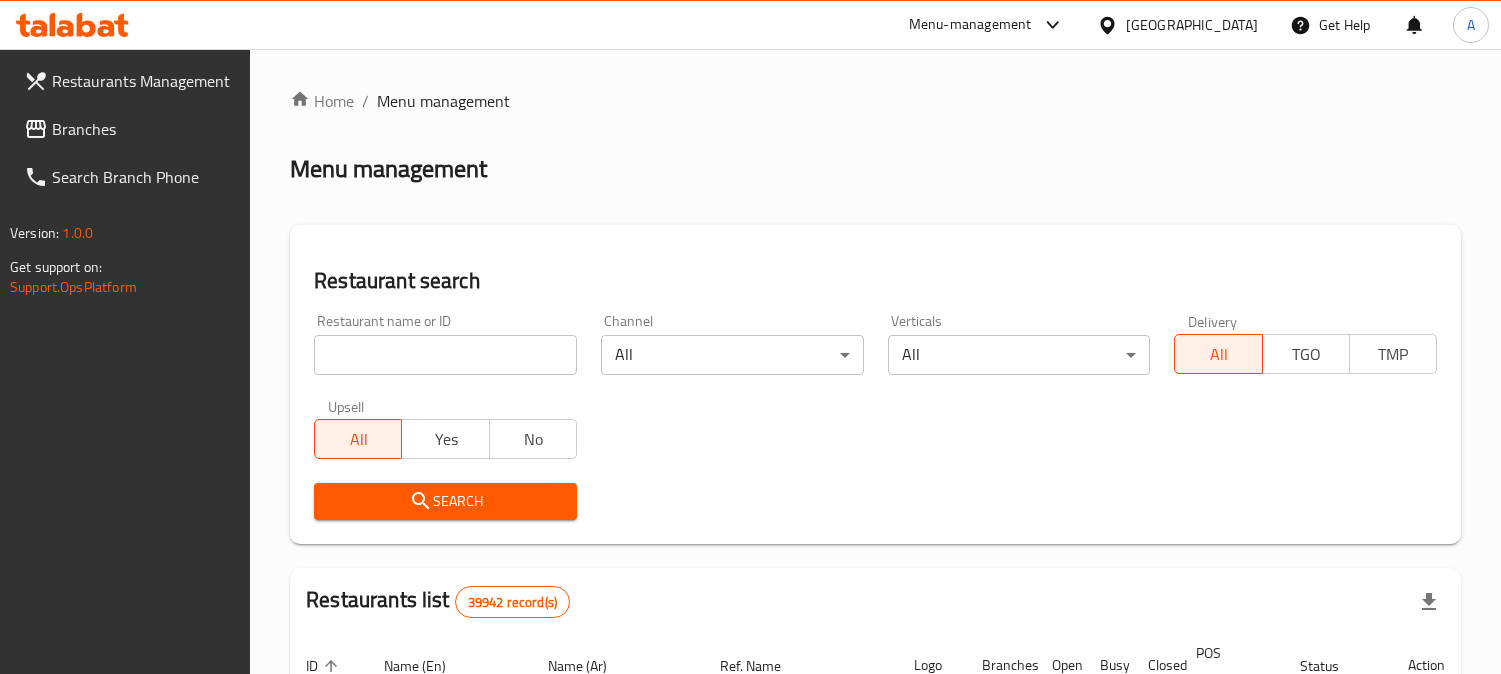 scroll, scrollTop: 0, scrollLeft: 0, axis: both 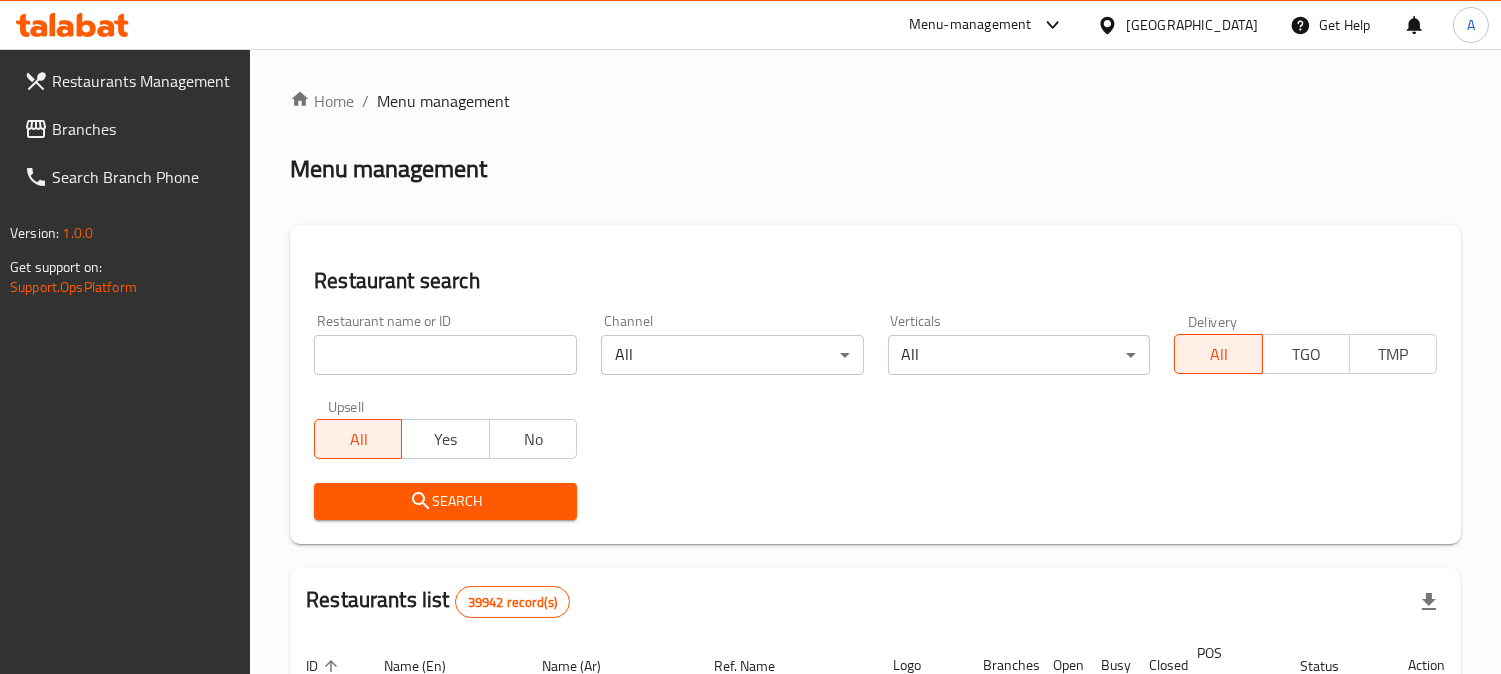 click on "[GEOGRAPHIC_DATA]" at bounding box center (1192, 25) 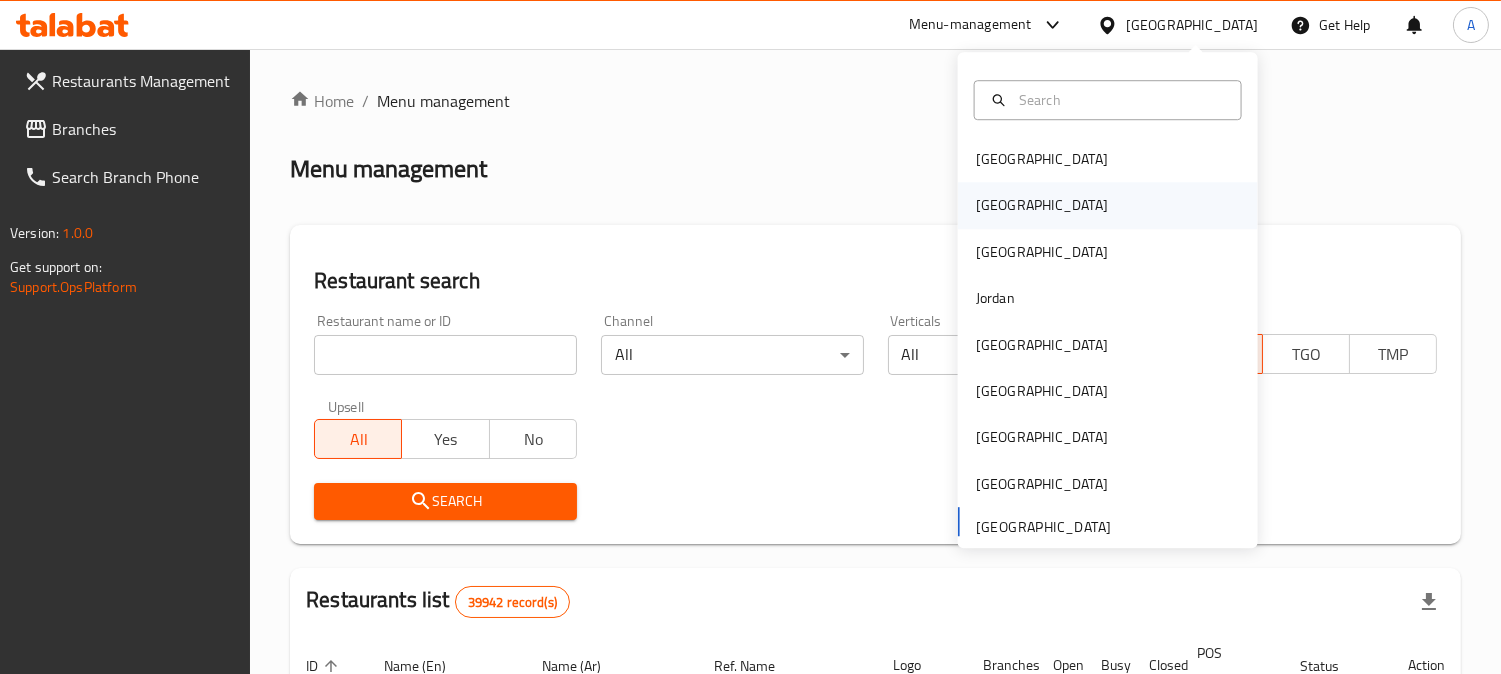 click on "[GEOGRAPHIC_DATA]" at bounding box center [1042, 206] 